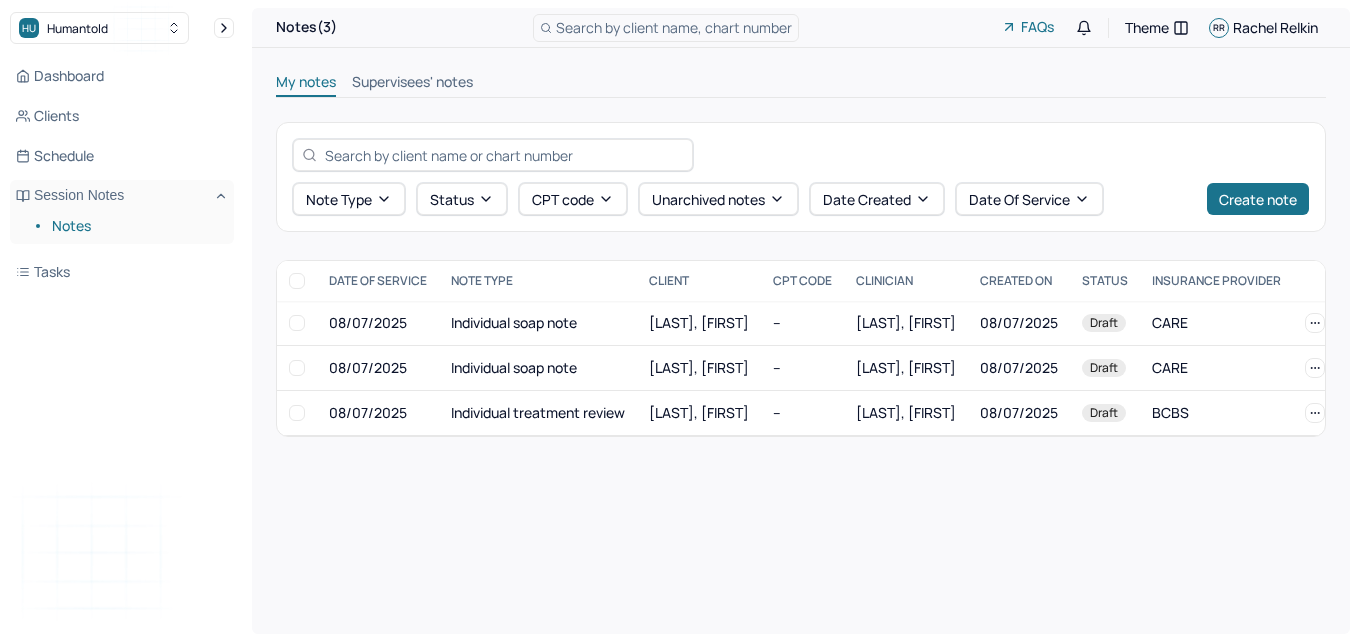 scroll, scrollTop: 0, scrollLeft: 0, axis: both 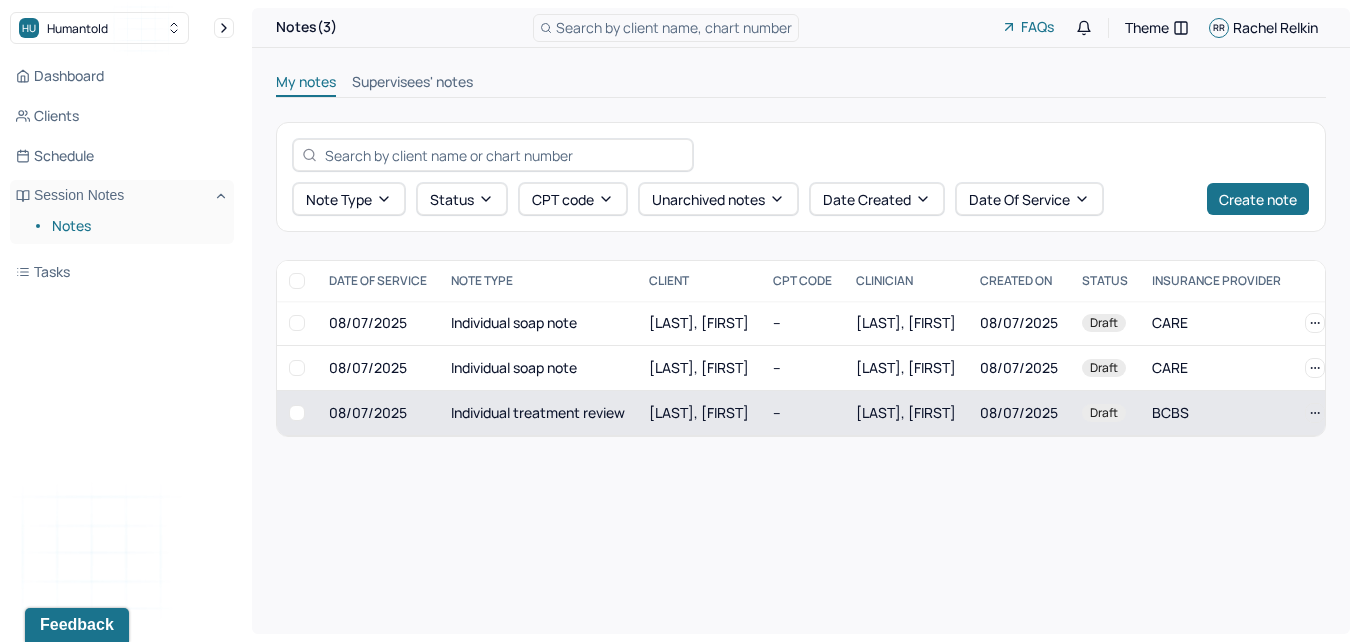 click on "[LAST], [FIRST]" at bounding box center [699, 412] 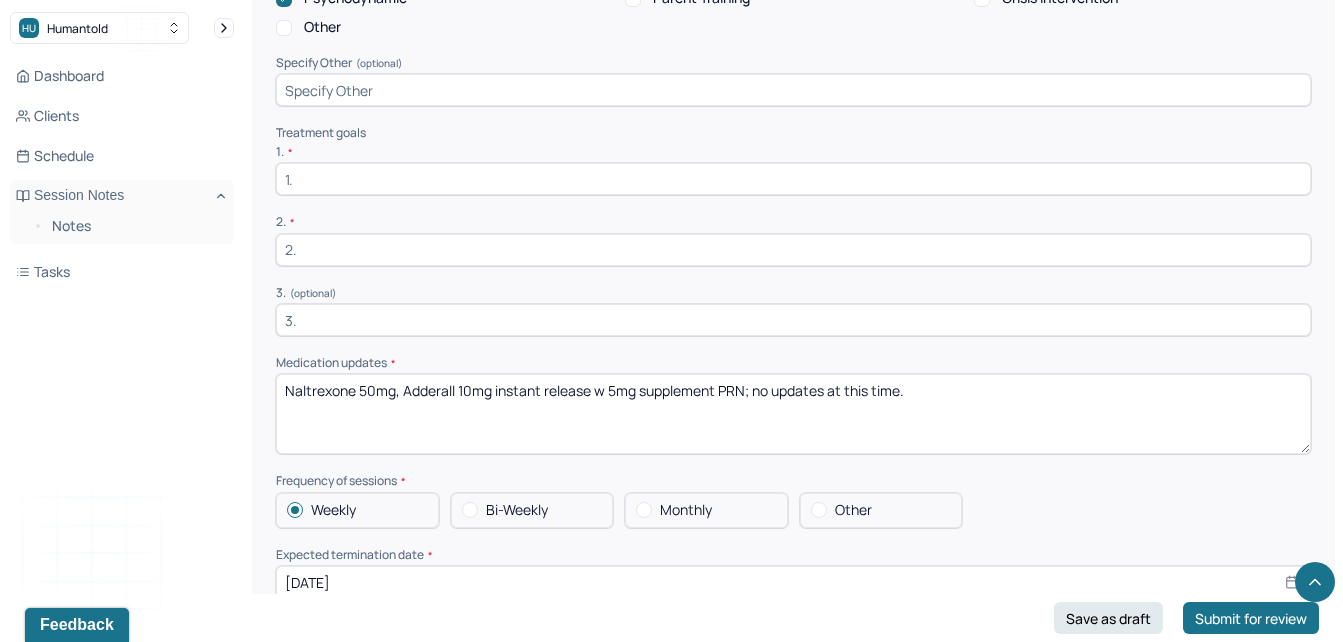 scroll, scrollTop: 3984, scrollLeft: 0, axis: vertical 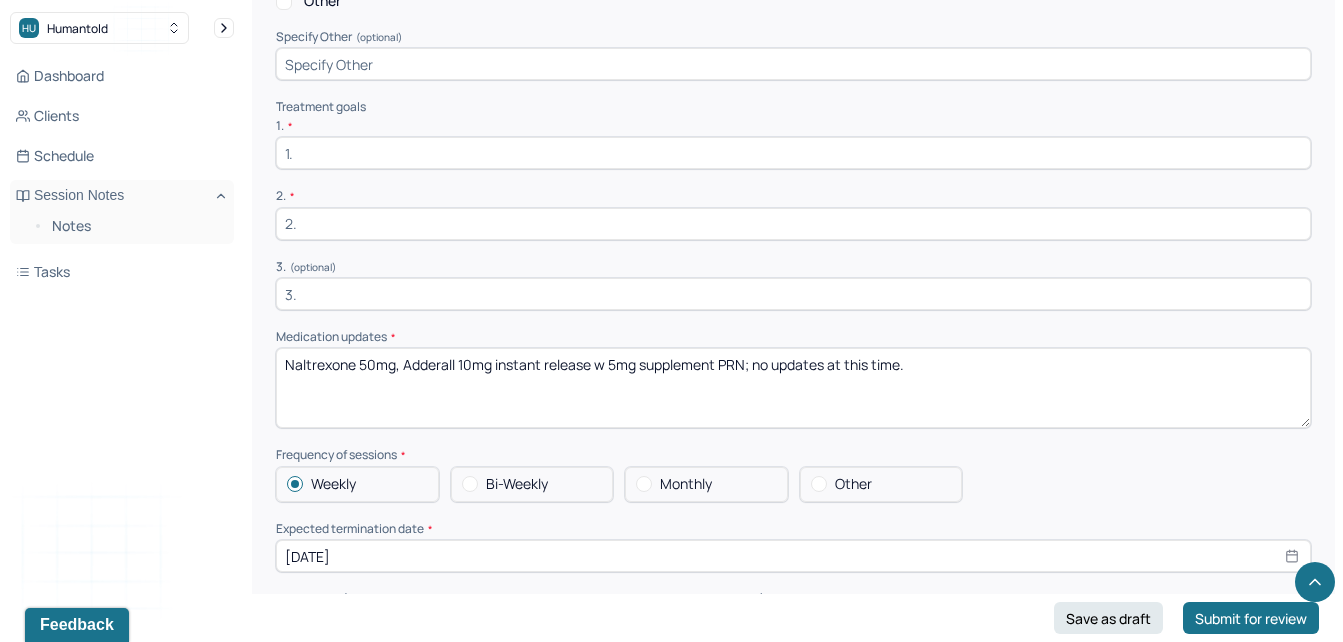 click at bounding box center [793, 153] 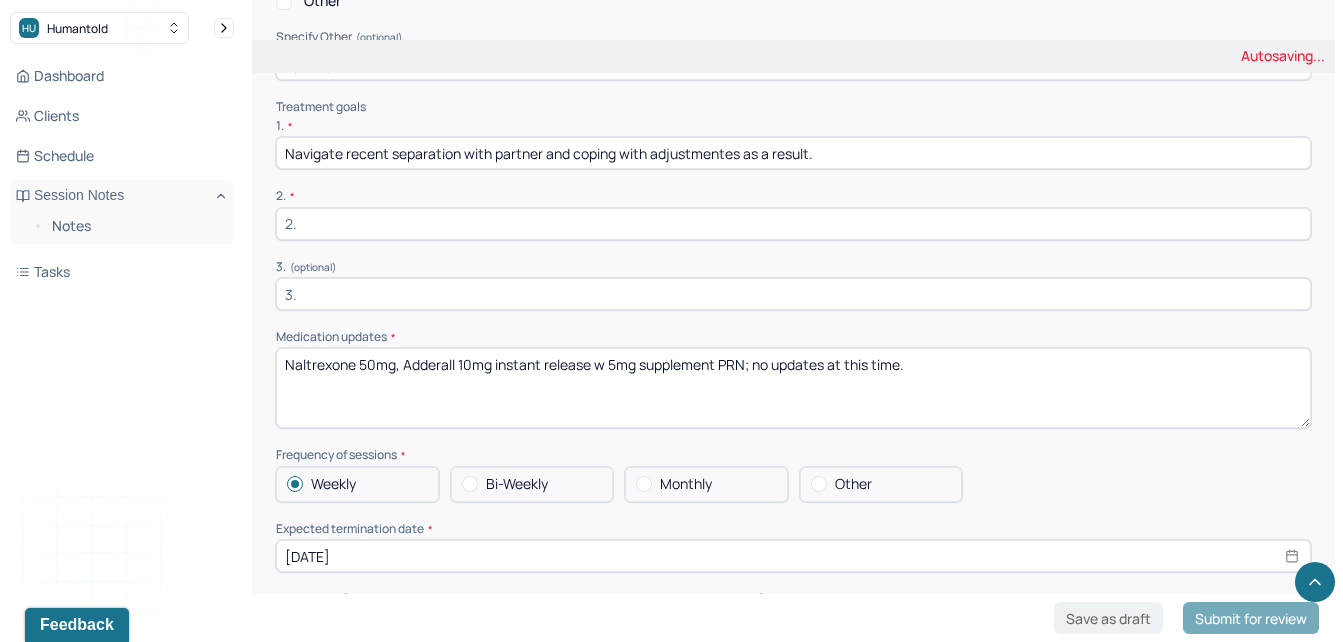 type on "Navigate recent separation with partner and coping with adjustmentes as a result." 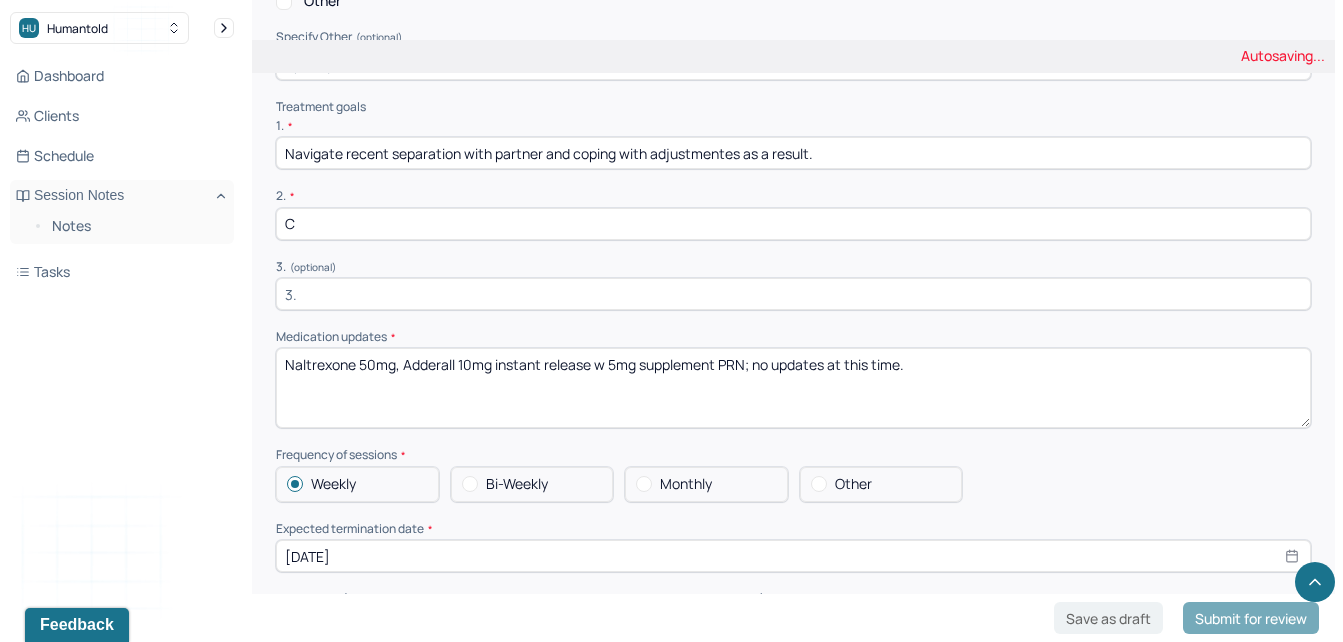 click on "C" at bounding box center [793, 224] 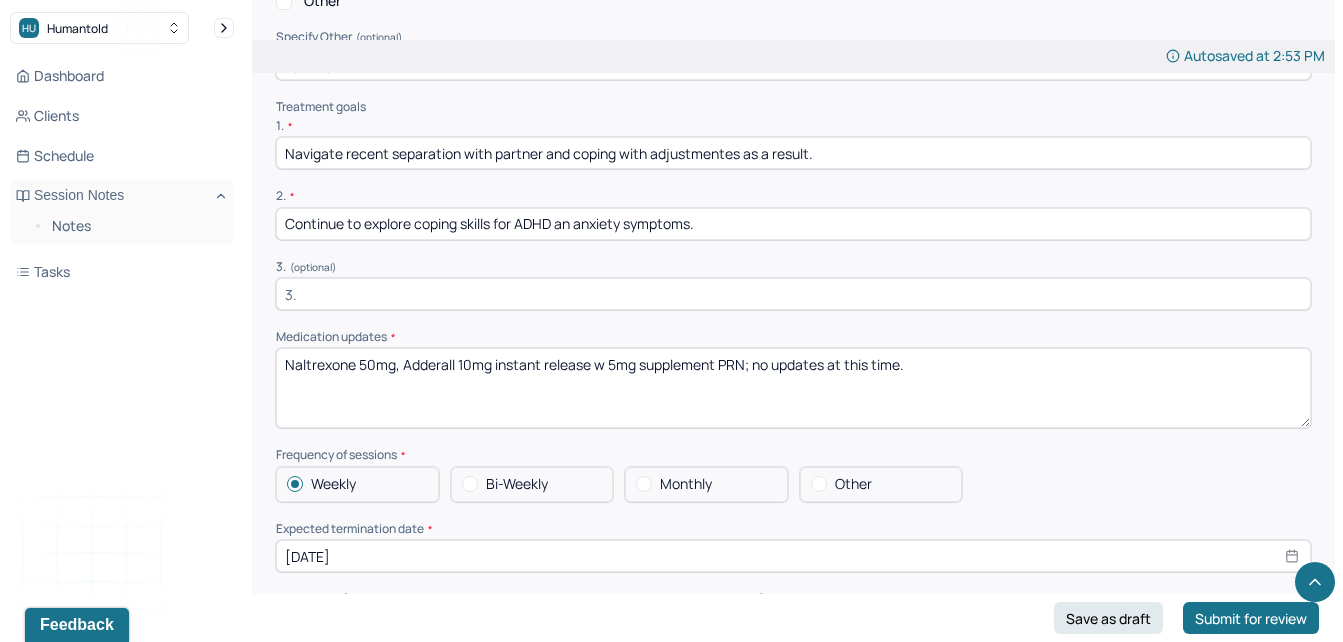 type on "Continue to explore coping skills for ADHD an anxiety symptoms." 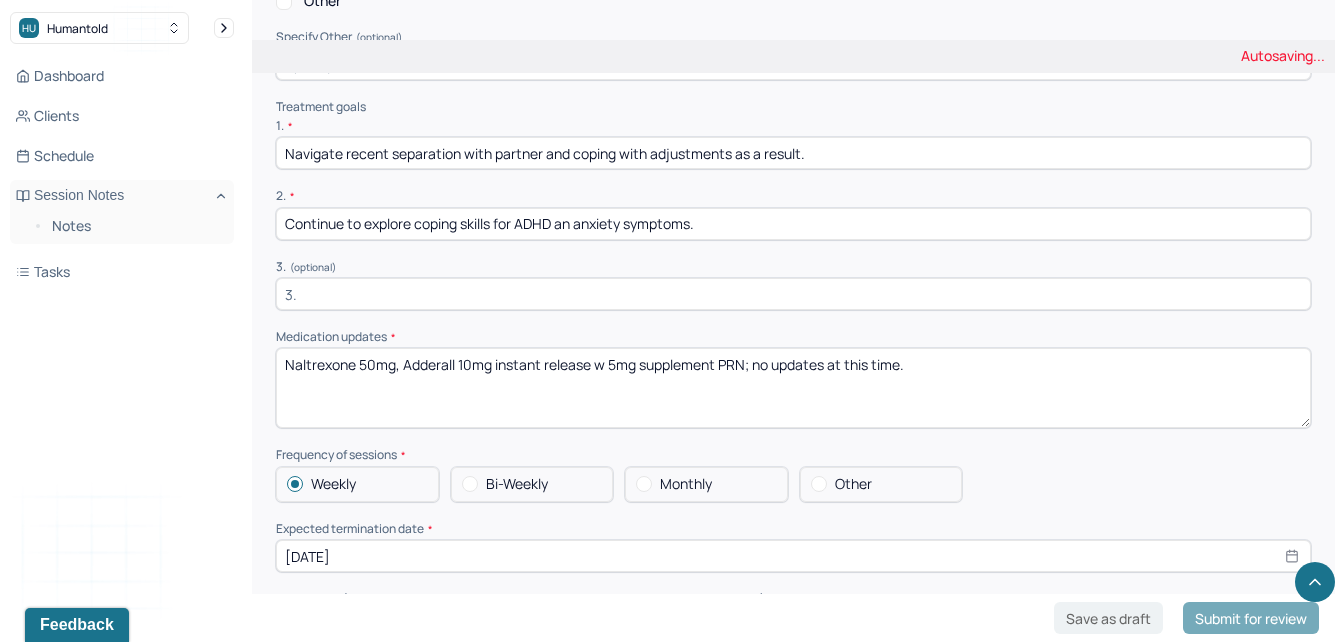 click on "Navigate recent separation with partner and coping with adjustments as a result." at bounding box center (793, 153) 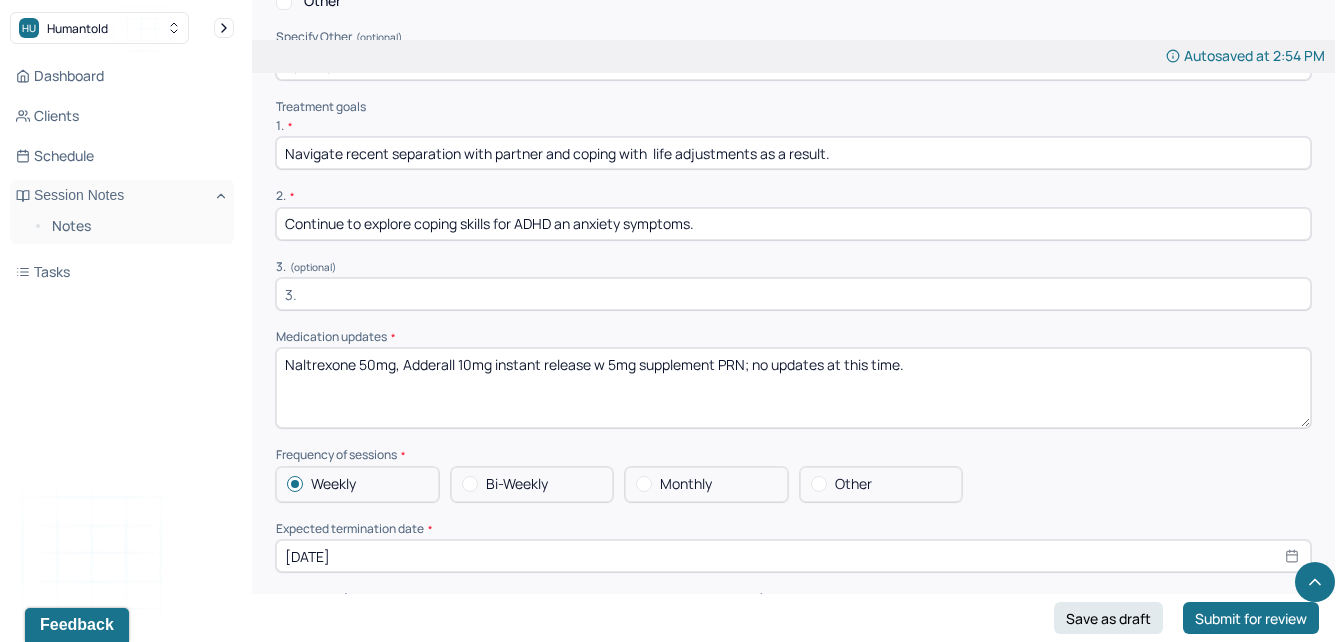 click on "Navigate recent separation with partner and coping with  life adjustments as a result." at bounding box center (793, 153) 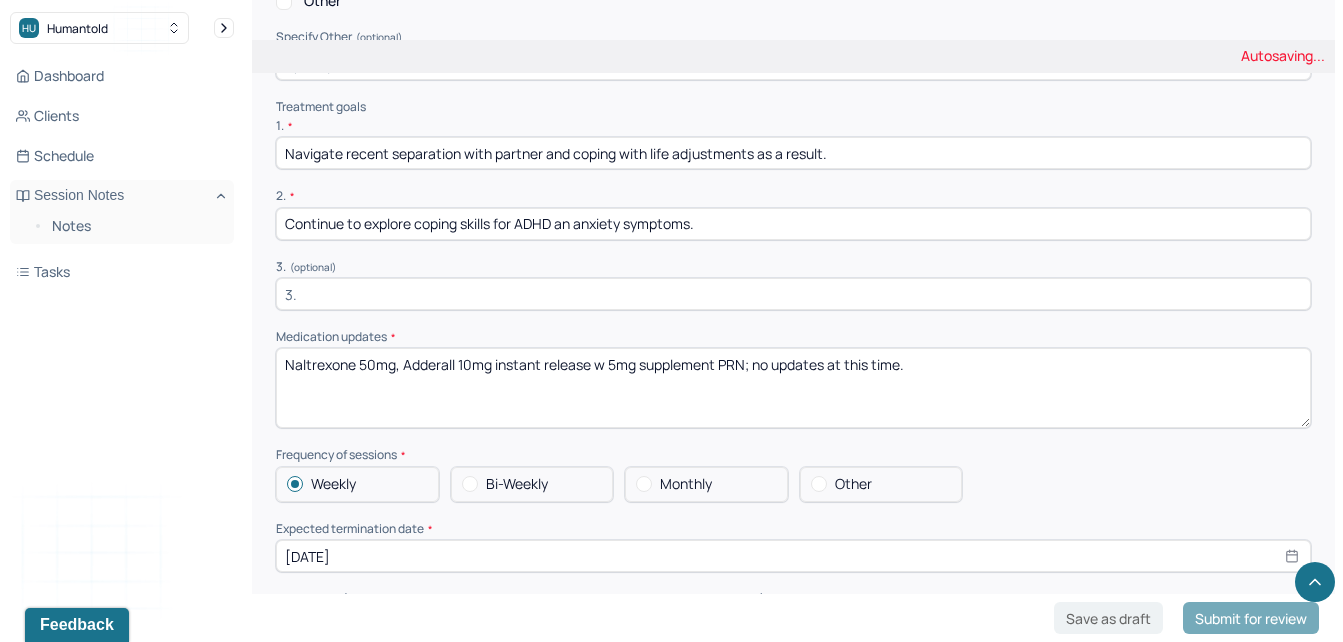 type on "Navigate recent separation with partner and coping with life adjustments as a result." 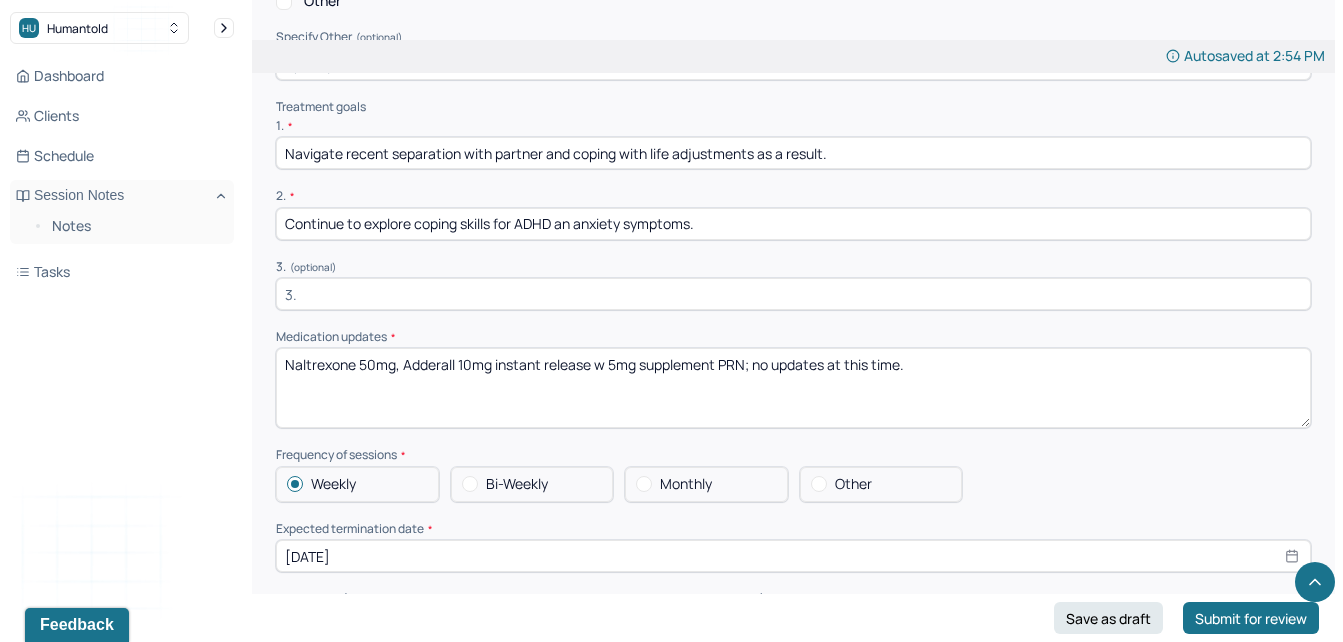 click at bounding box center (793, 294) 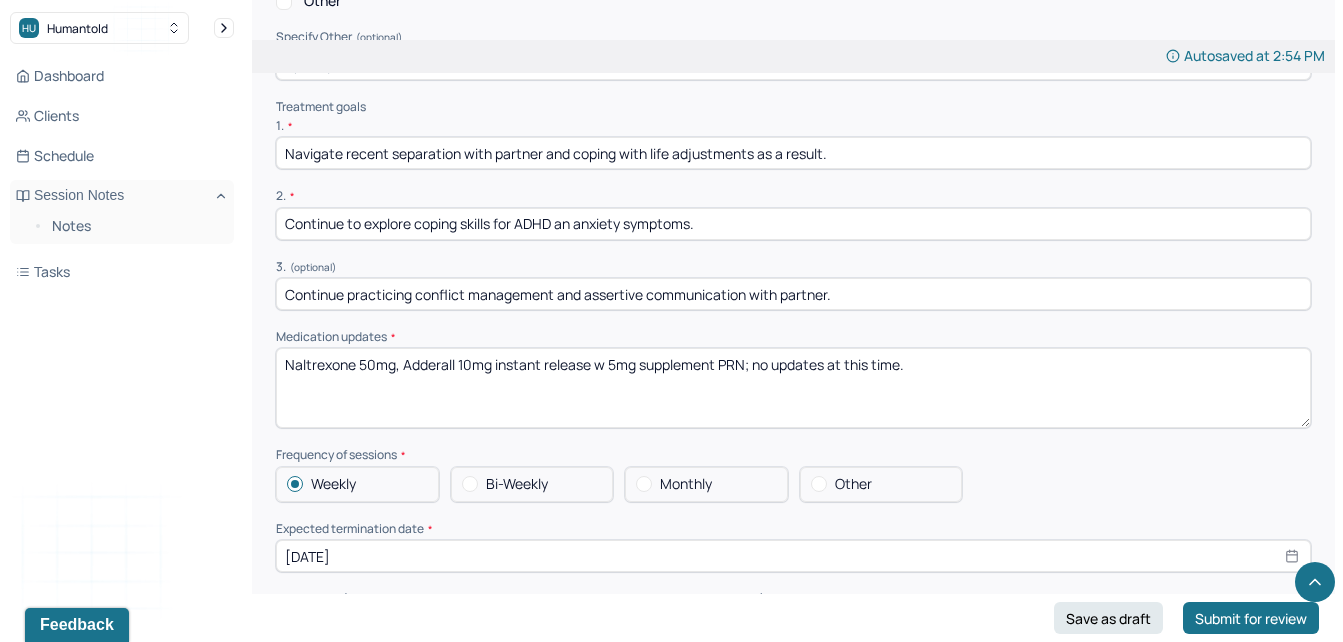 click on "Continue practicing conflict management and assertive communication with partner." at bounding box center (793, 294) 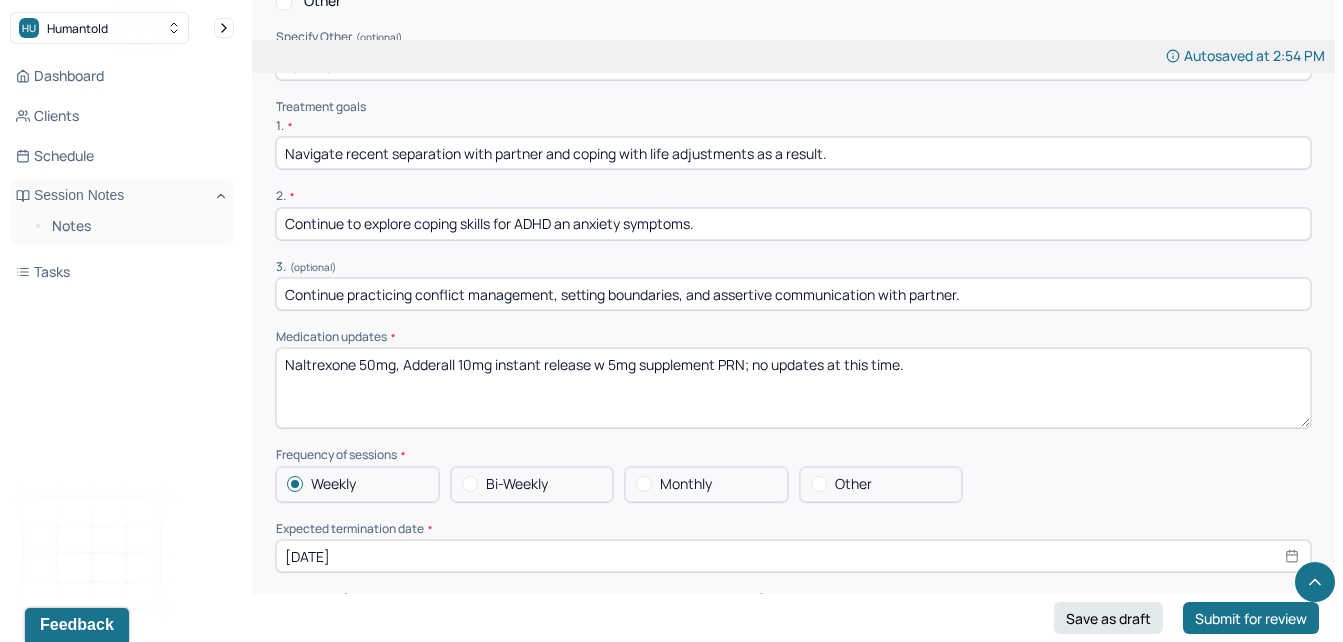 click on "Continue practicing conflict management, setting boundaries, and assertive communication with partner." at bounding box center (793, 294) 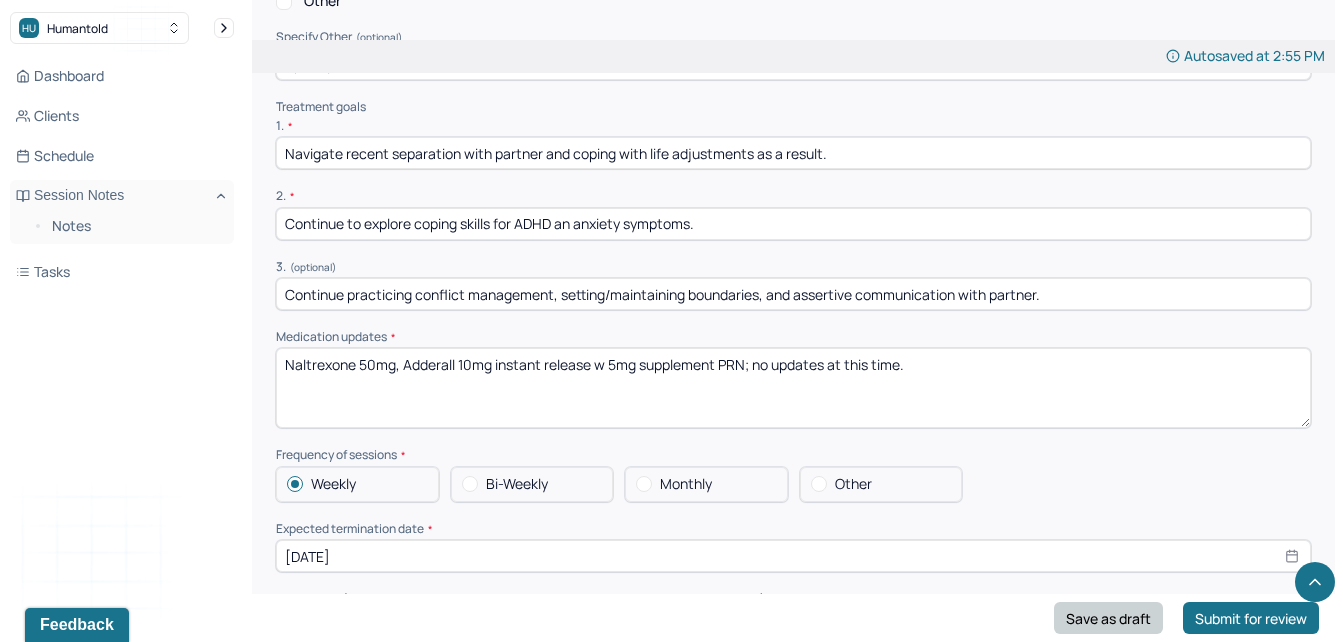 type on "Continue practicing conflict management, setting/maintaining boundaries, and assertive communication with partner." 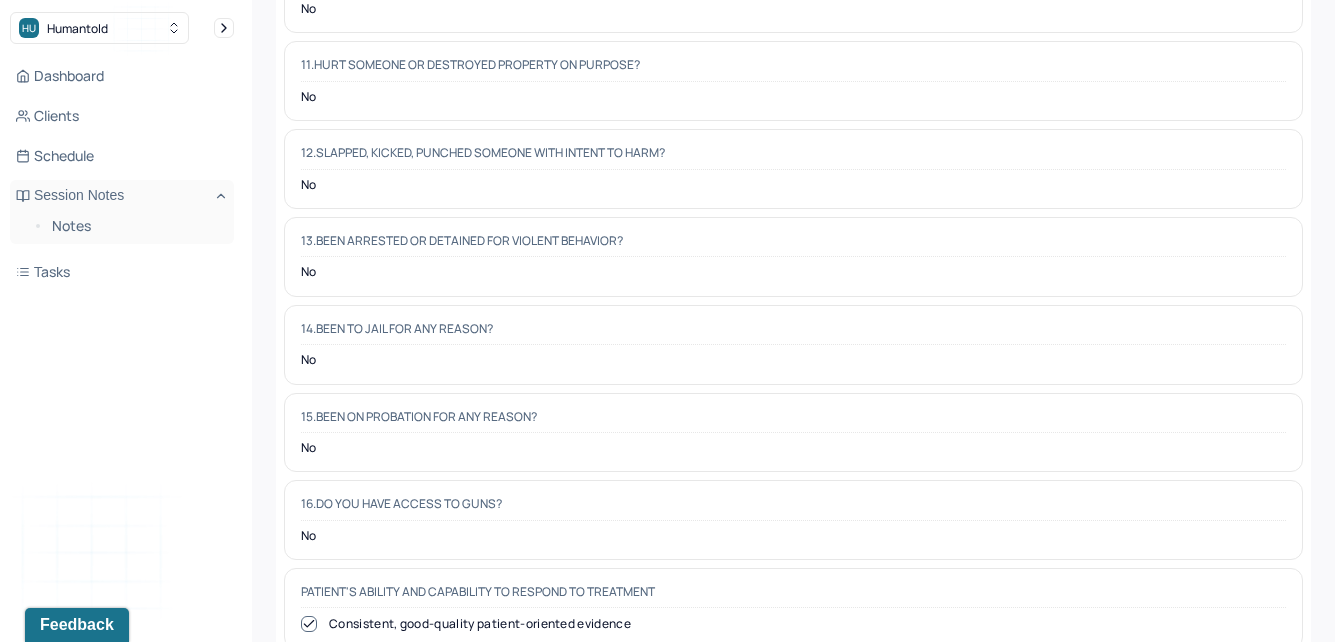 scroll, scrollTop: 0, scrollLeft: 0, axis: both 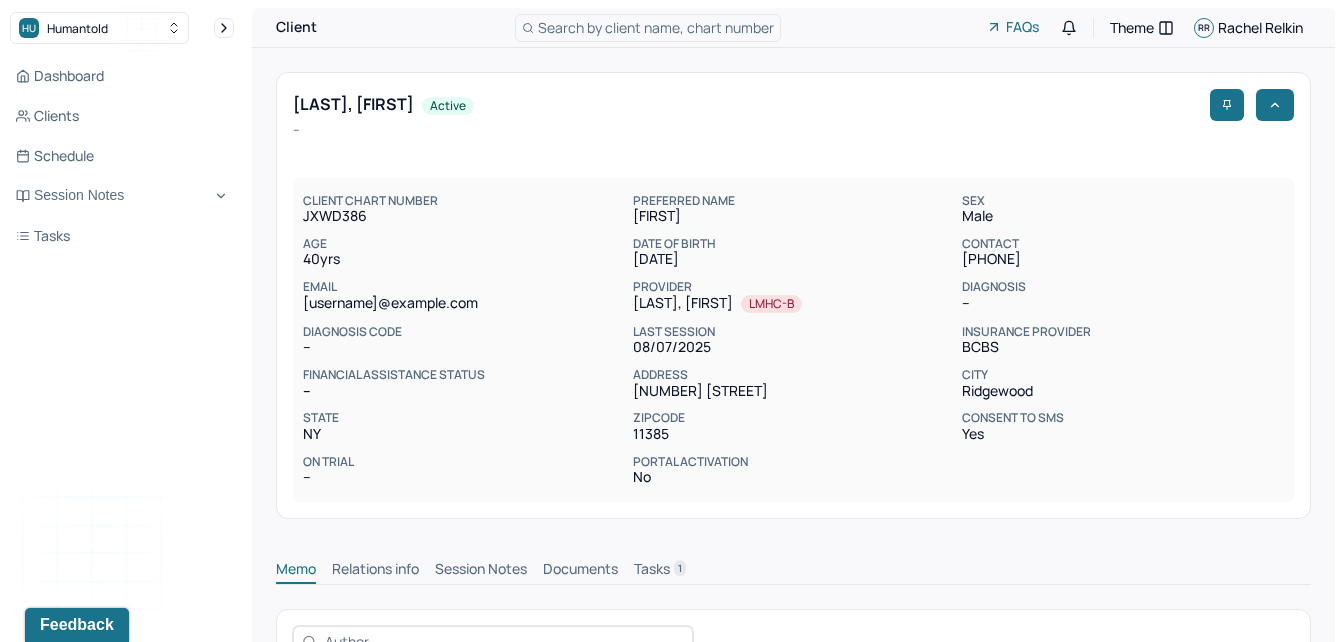 click on "Session Notes" at bounding box center [481, 571] 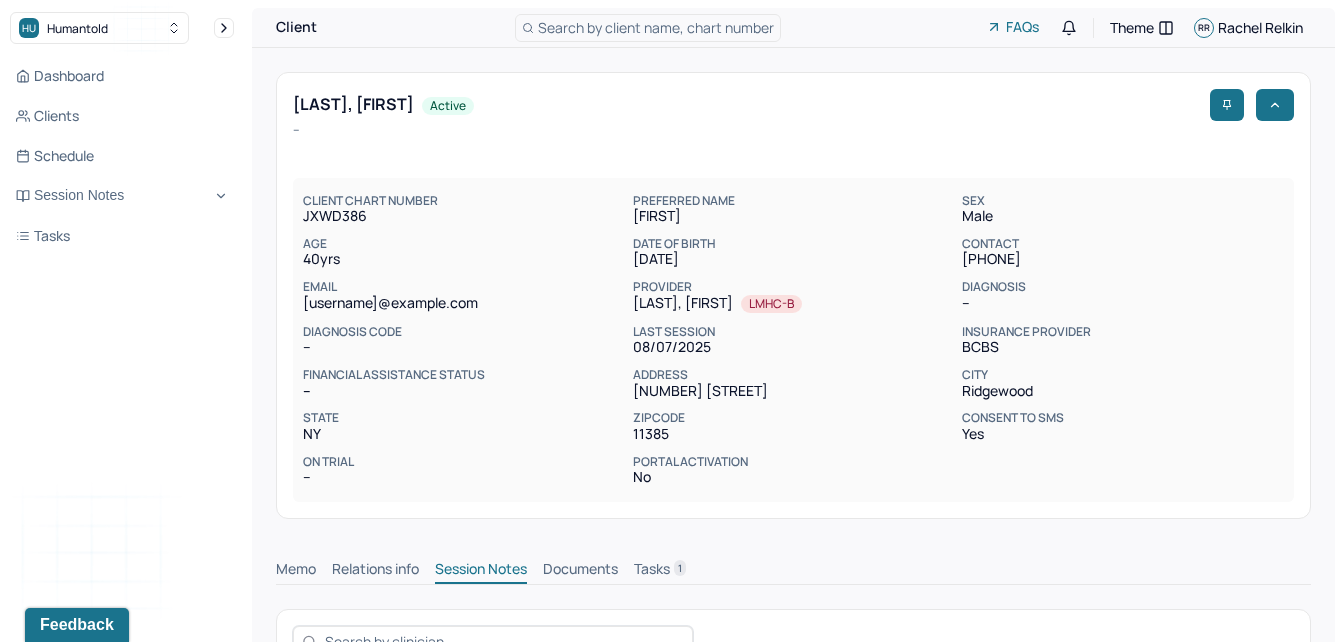 scroll, scrollTop: 650, scrollLeft: 0, axis: vertical 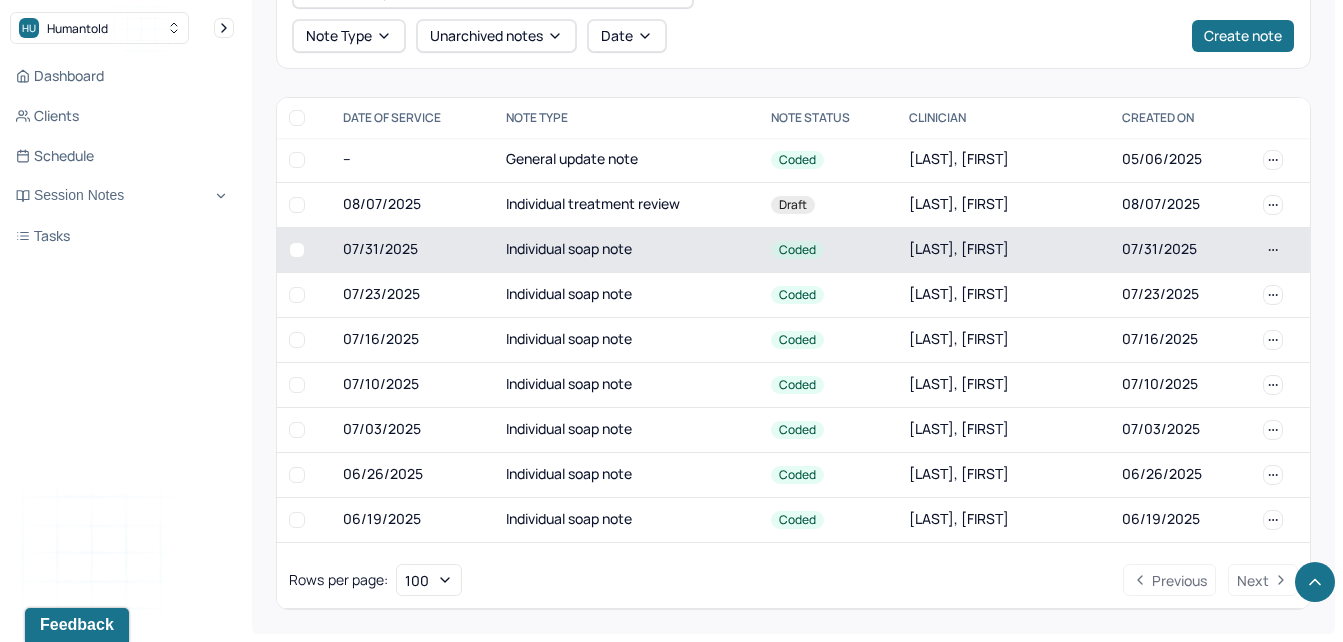 click on "Individual soap note" at bounding box center [626, 249] 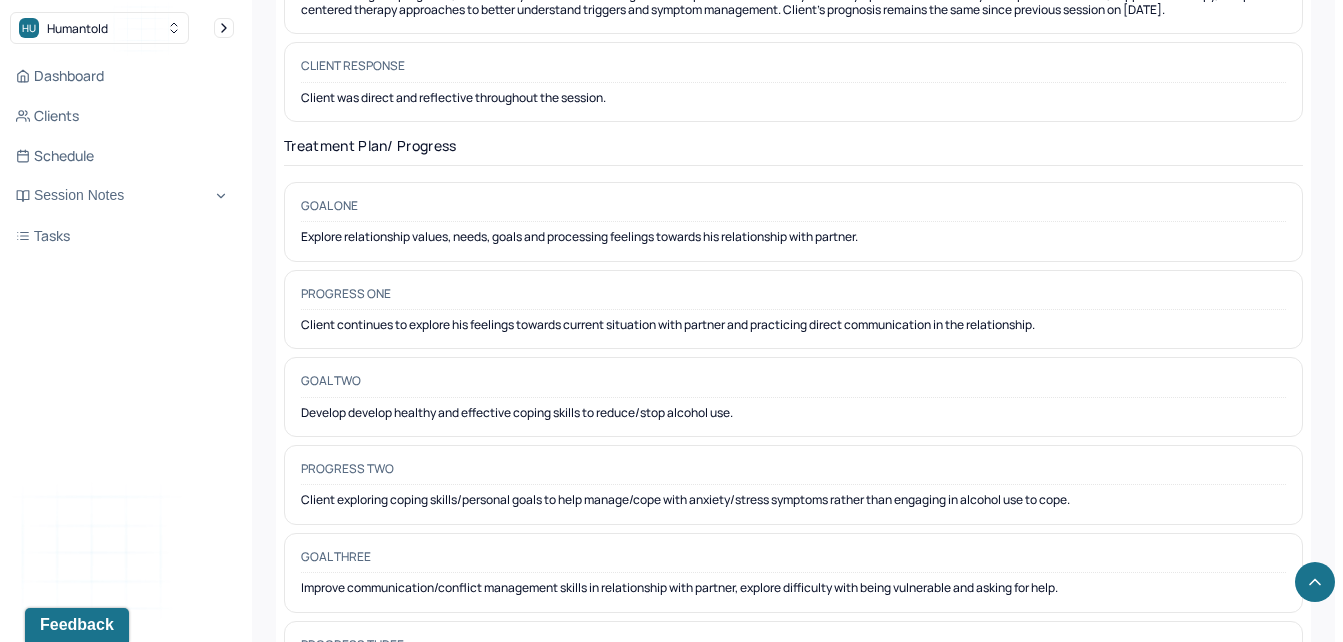 scroll, scrollTop: 2971, scrollLeft: 0, axis: vertical 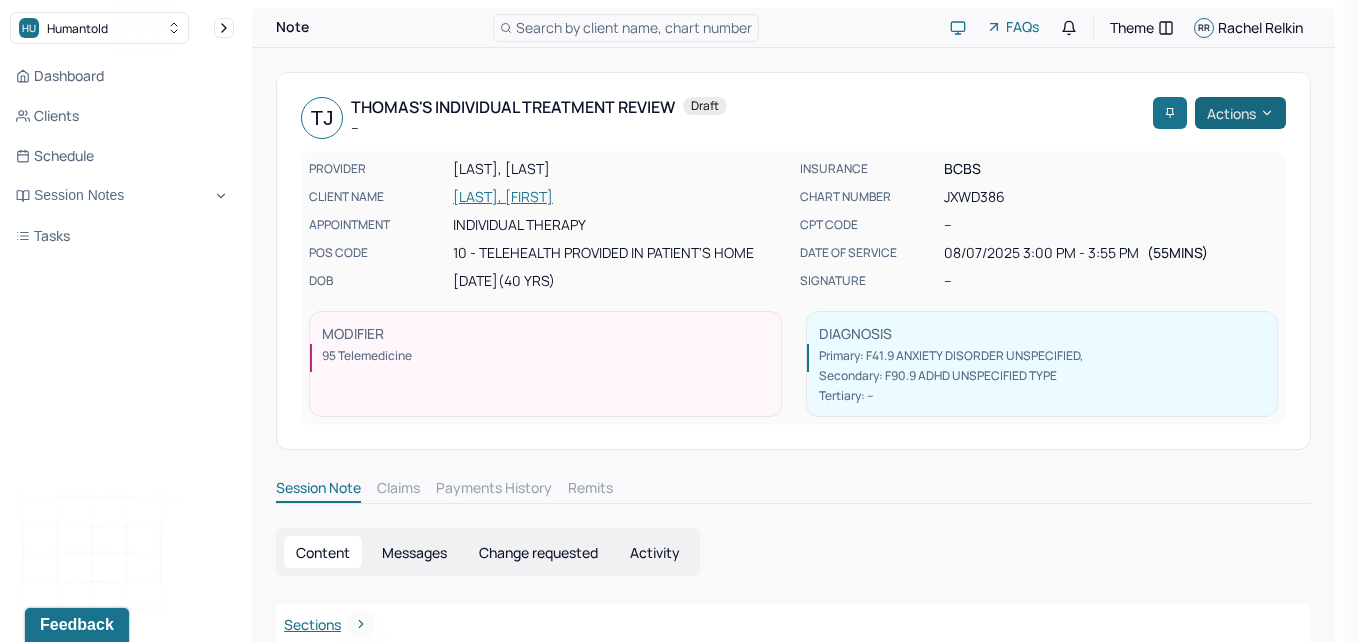 click on "Actions" at bounding box center [1240, 113] 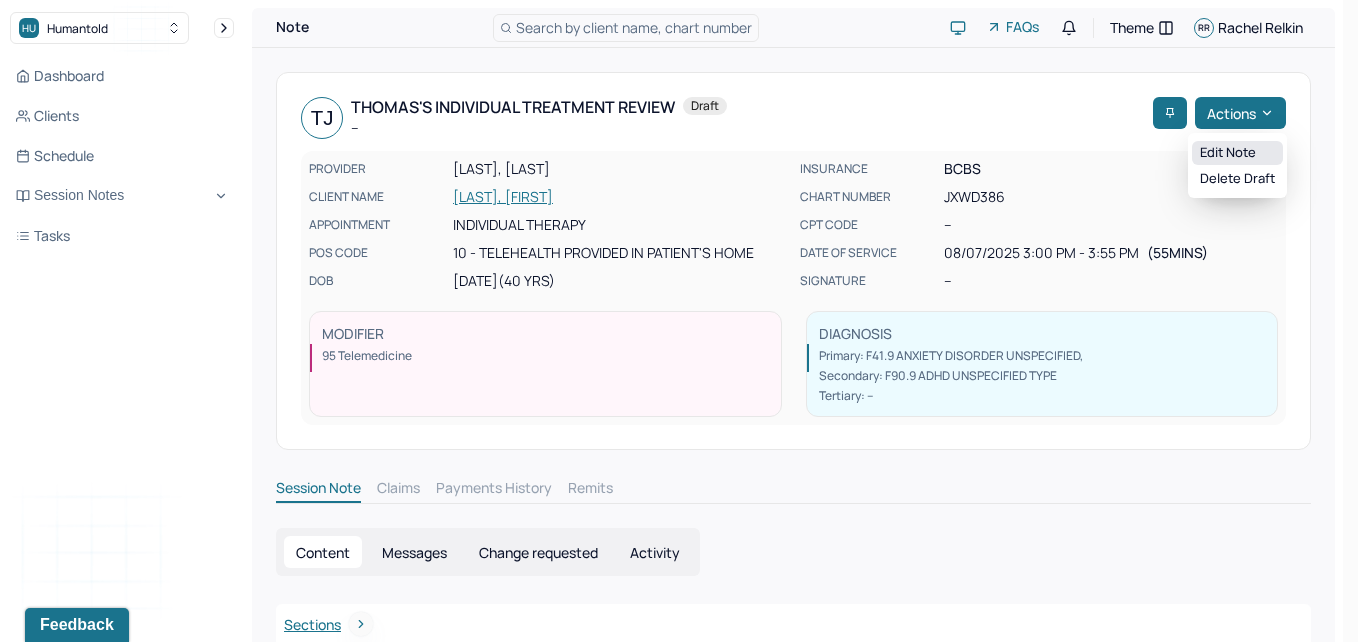 click on "Edit note" at bounding box center [1237, 153] 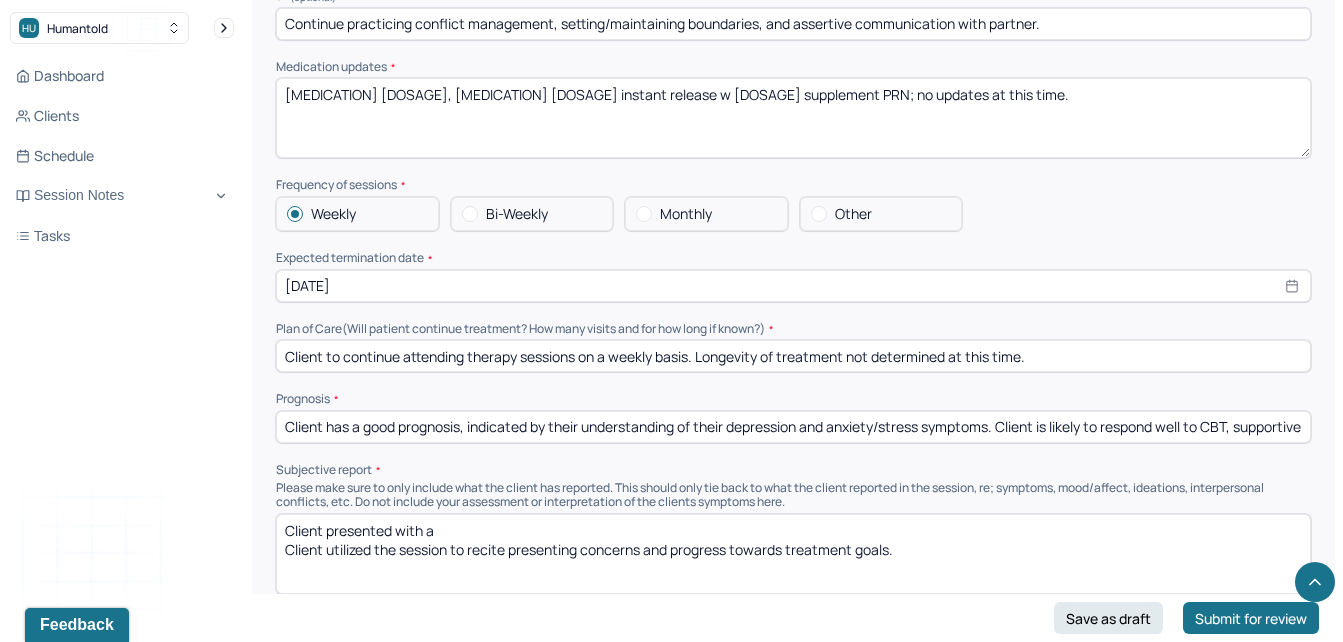 scroll, scrollTop: 4541, scrollLeft: 0, axis: vertical 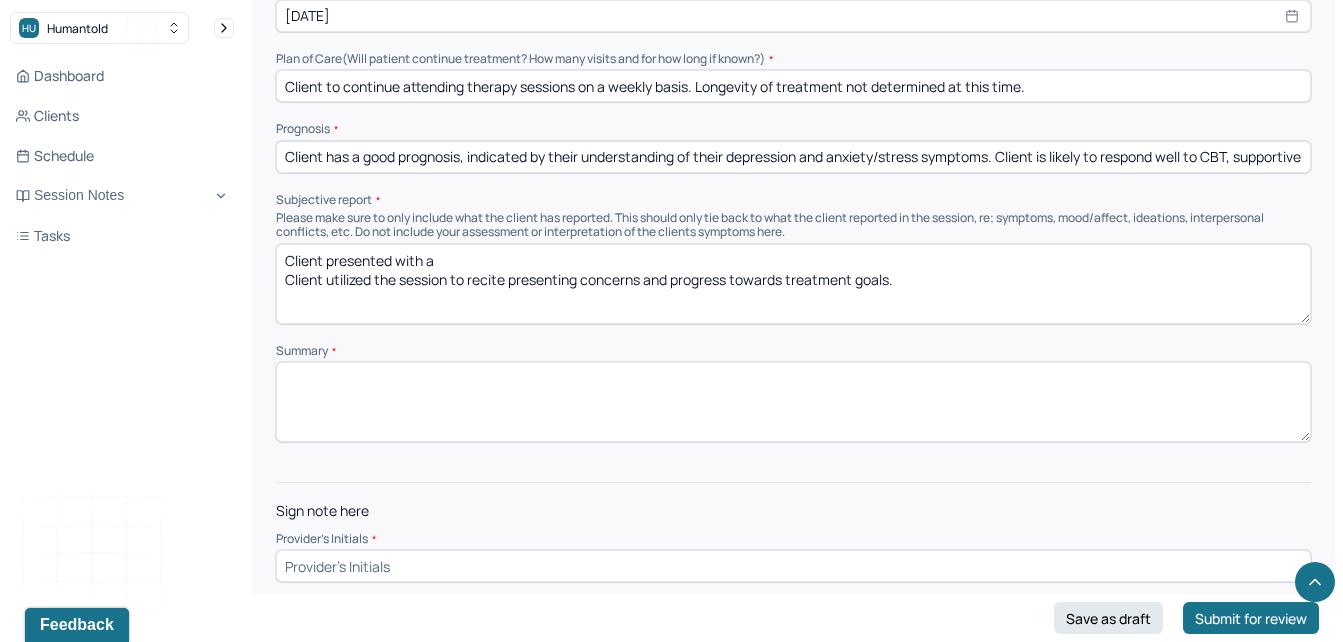 click on "Client presented with a
Client utilized the session to recite presenting concerns and progress towards treatment goals." at bounding box center [793, 284] 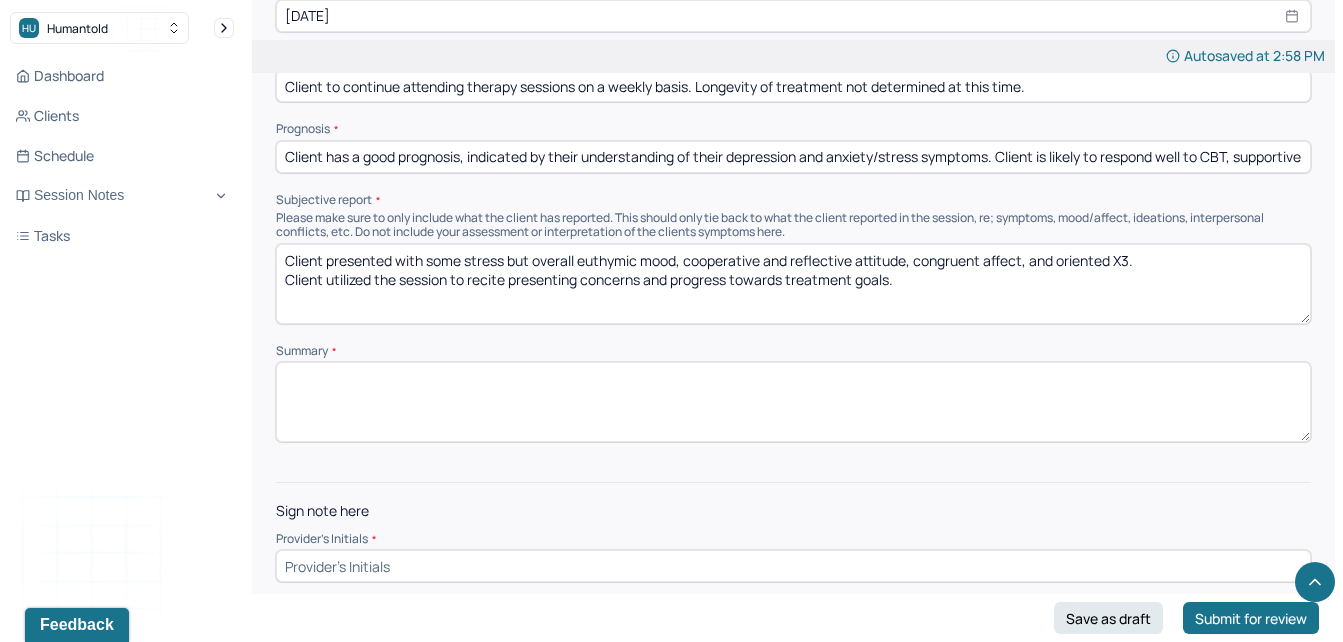 click on "Client presented with some stress but overall euthymic mood, cooperative and reflective attitude, congruent affect, and oriented X3.
Client utilized the session to recite presenting concerns and progress towards treatment goals." at bounding box center [793, 284] 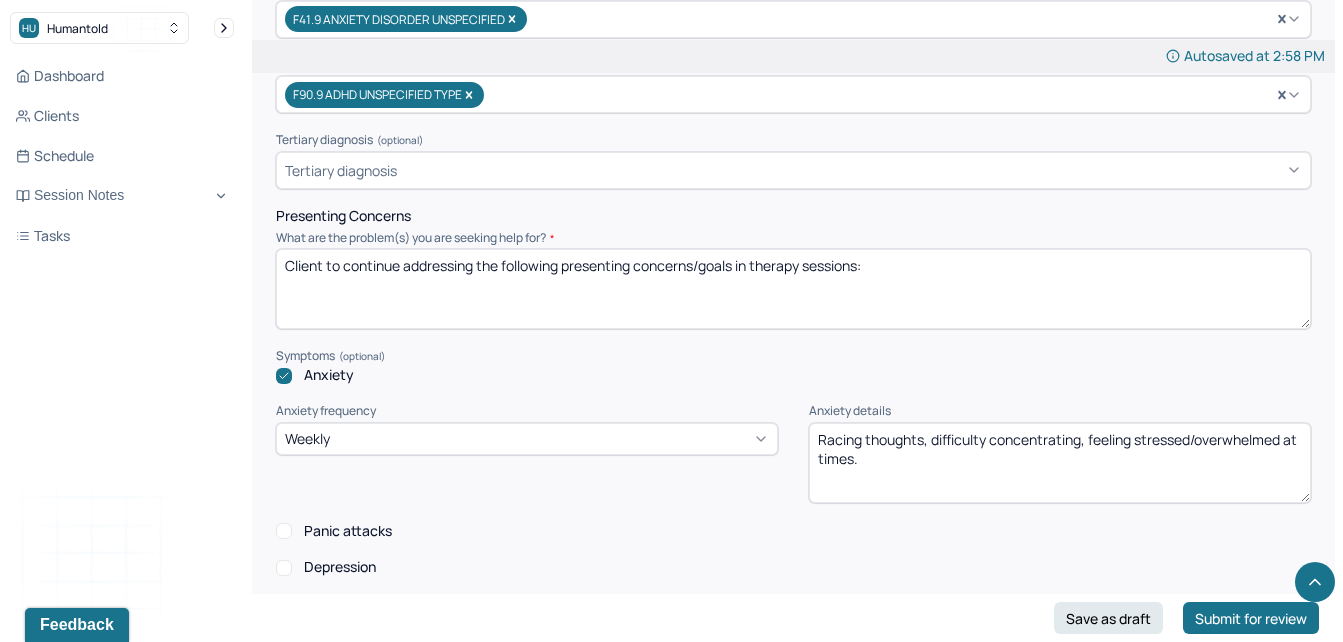 scroll, scrollTop: 826, scrollLeft: 0, axis: vertical 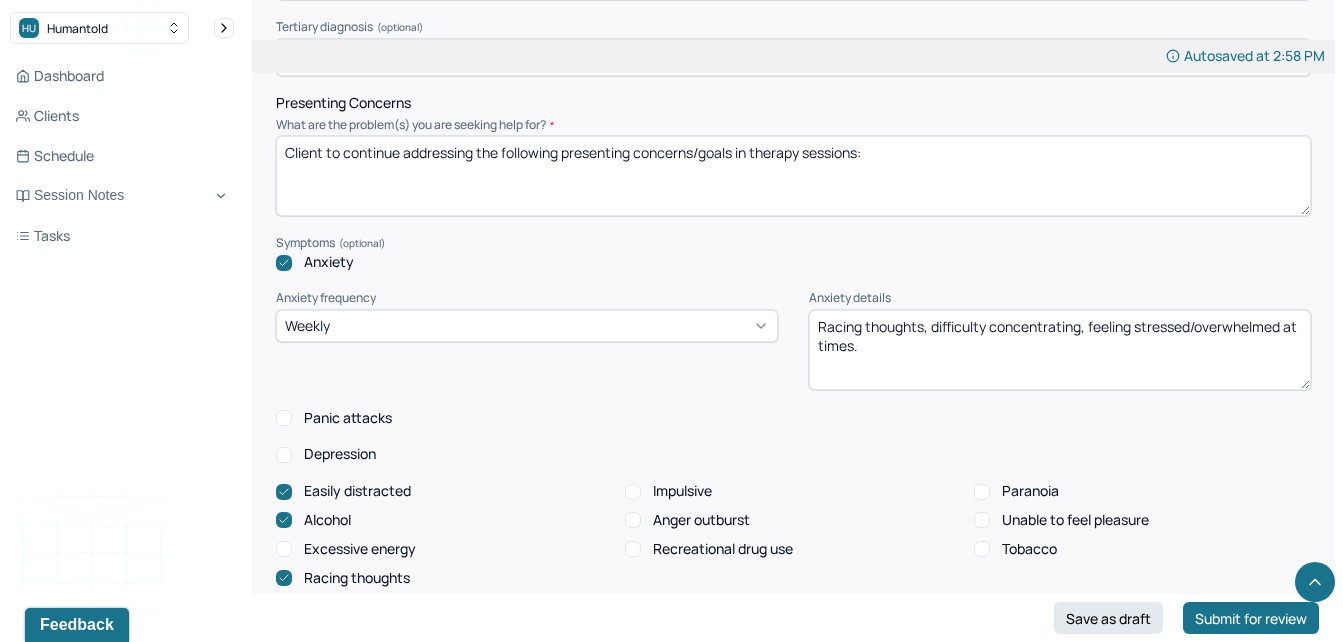 type on "Client presented with some stress but overall euthymic mood, cooperative and reflective attitude, congruent affect, and oriented X3. Client utilized the session to recite presenting concerns and progress towards treatment goals." 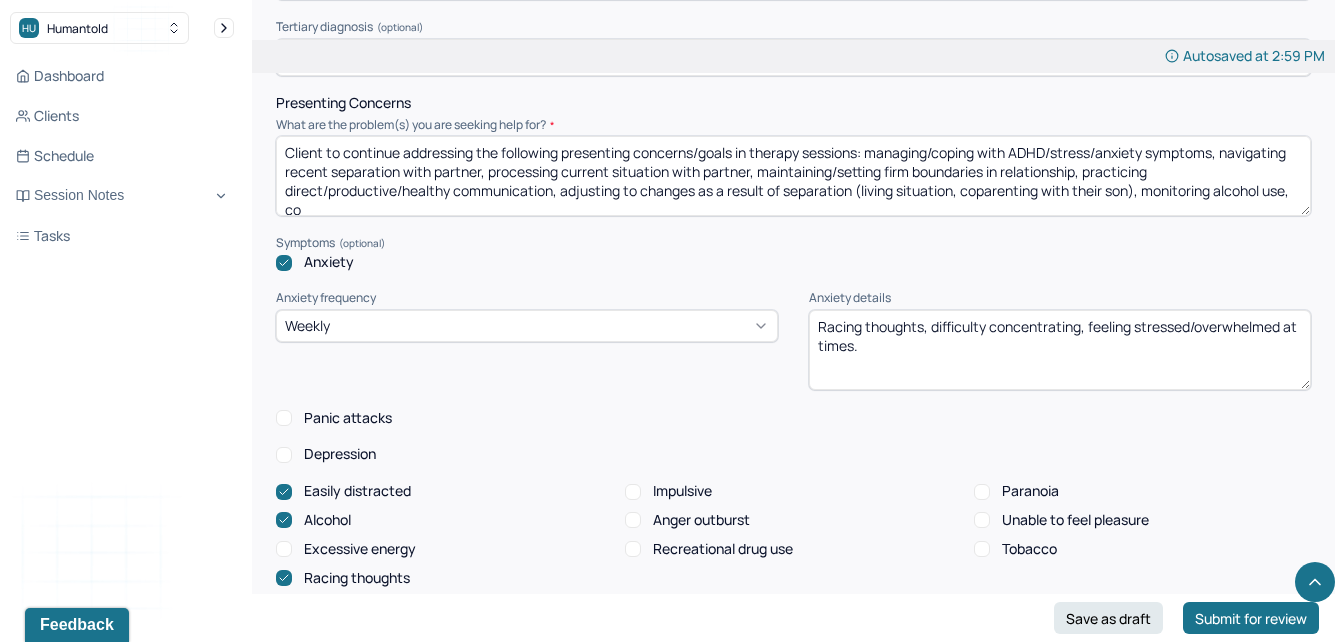 scroll, scrollTop: 5, scrollLeft: 0, axis: vertical 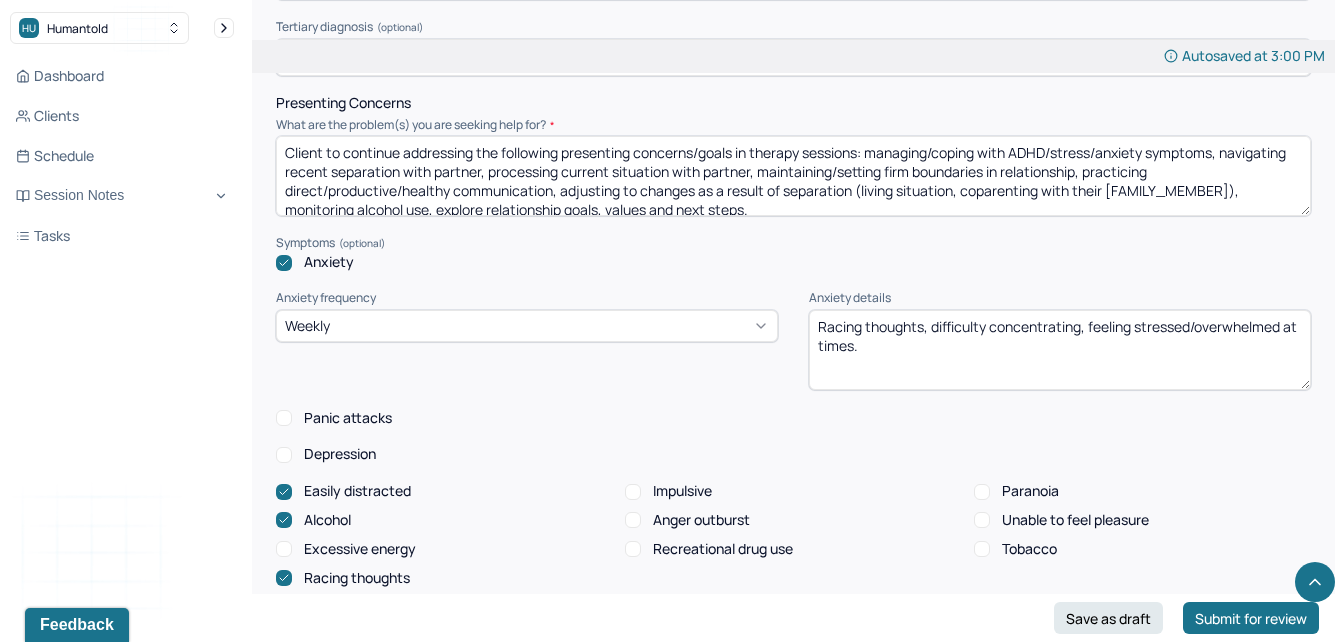 drag, startPoint x: 678, startPoint y: 191, endPoint x: 274, endPoint y: 87, distance: 417.17142 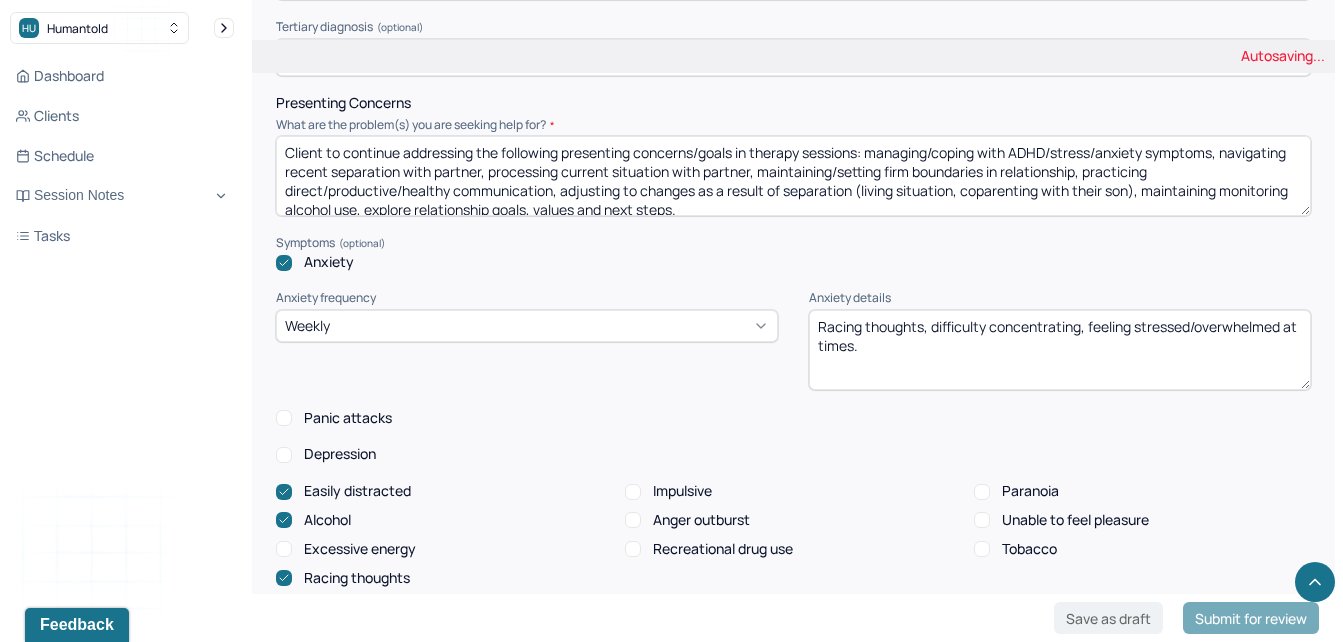 scroll, scrollTop: 5, scrollLeft: 0, axis: vertical 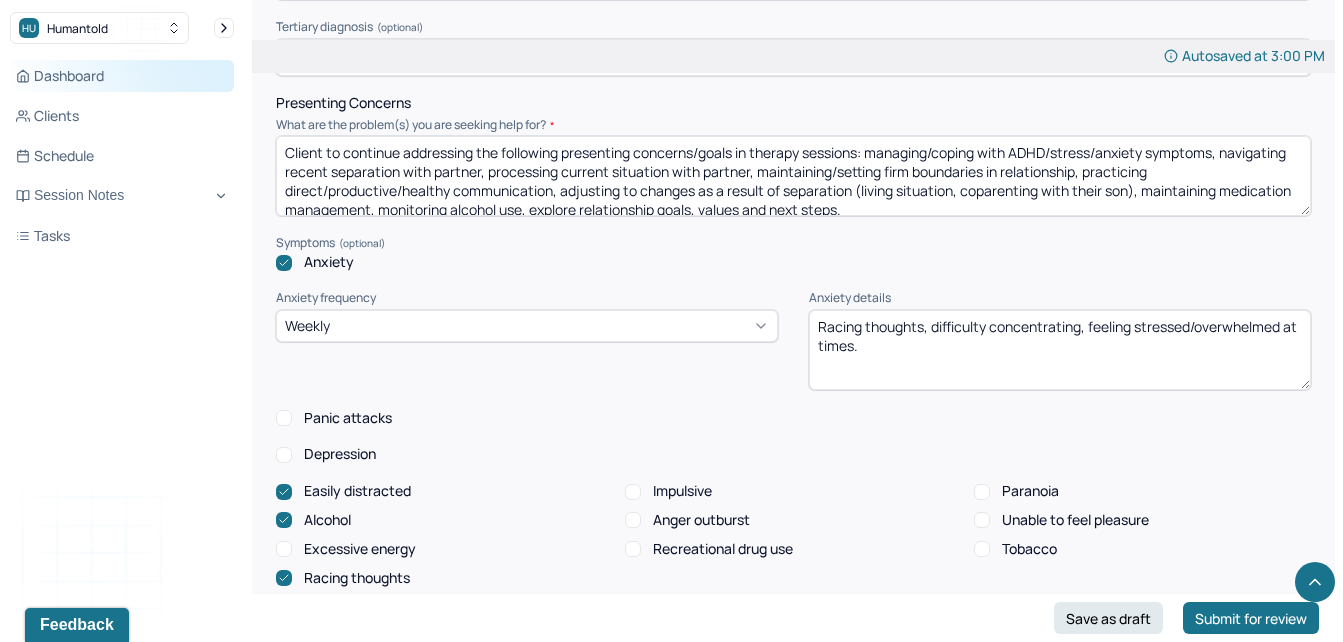 drag, startPoint x: 944, startPoint y: 189, endPoint x: 182, endPoint y: 62, distance: 772.51086 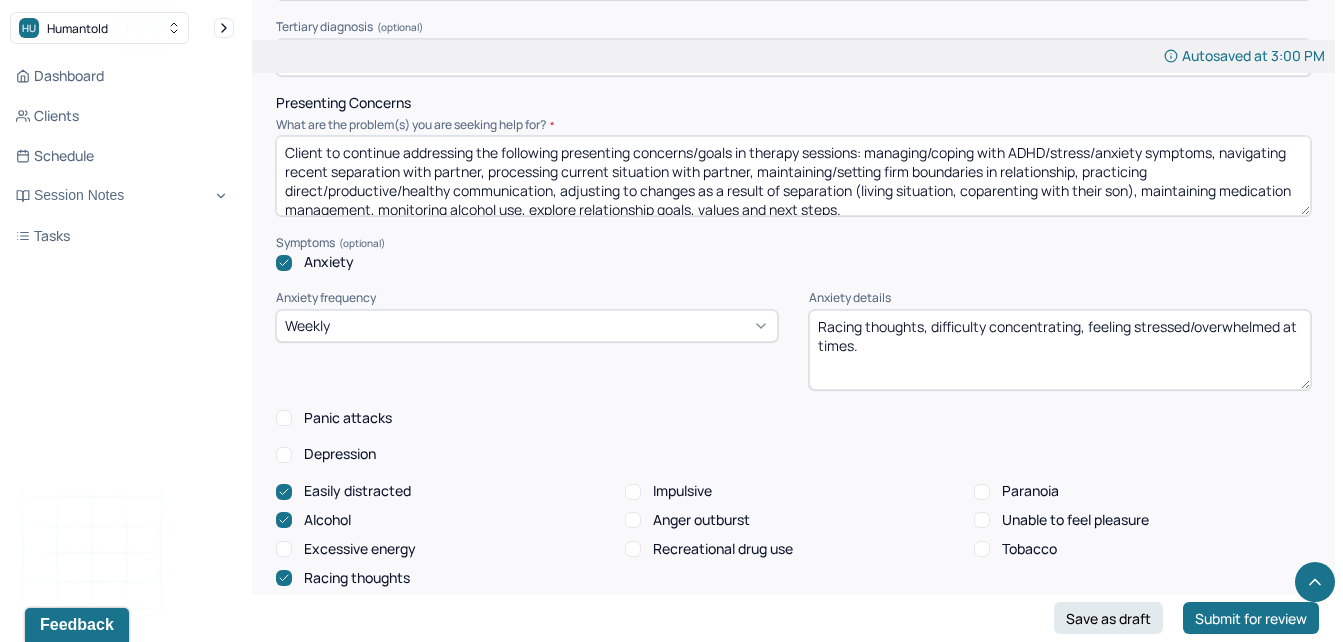 scroll, scrollTop: 4541, scrollLeft: 0, axis: vertical 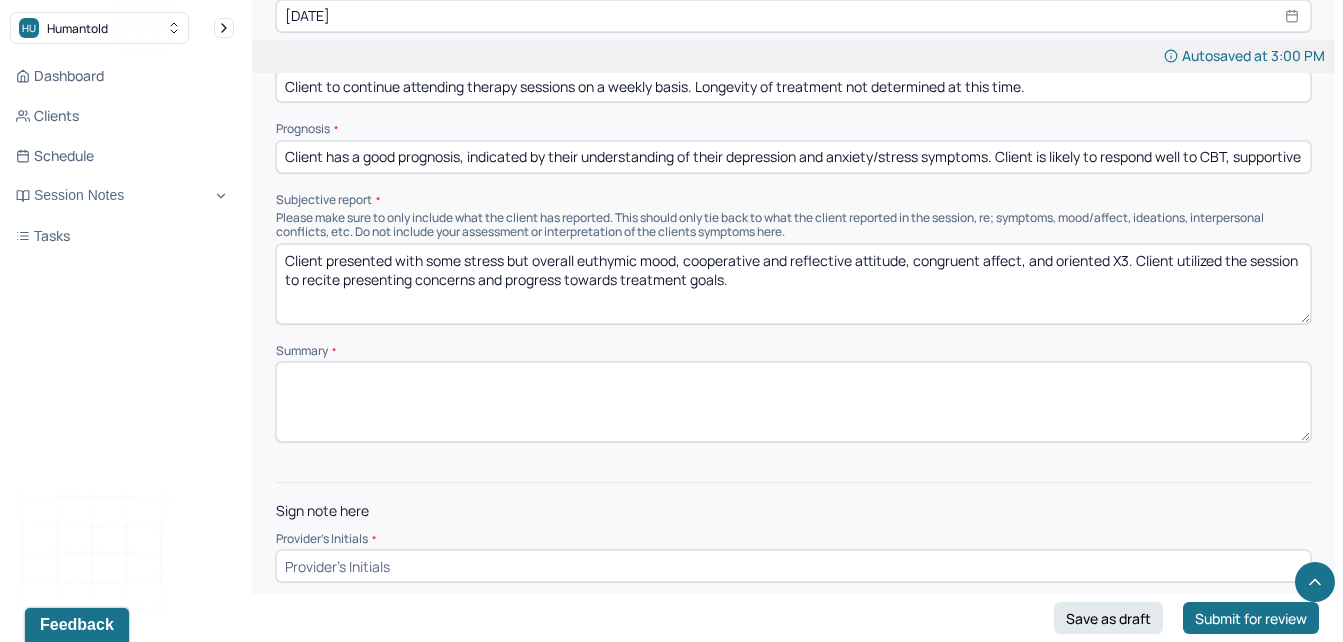 type on "Client to continue addressing the following presenting concerns/goals in therapy sessions: managing/coping with ADHD/stress/anxiety symptoms, navigating recent separation with partner, processing current situation with partner, maintaining/setting firm boundaries in relationship, practicing direct/productive/healthy communication, adjusting to changes as a result of separation (living situation, coparenting with their son), maintaining medication management, monitoring alcohol use, explore relationship goals, values and next steps." 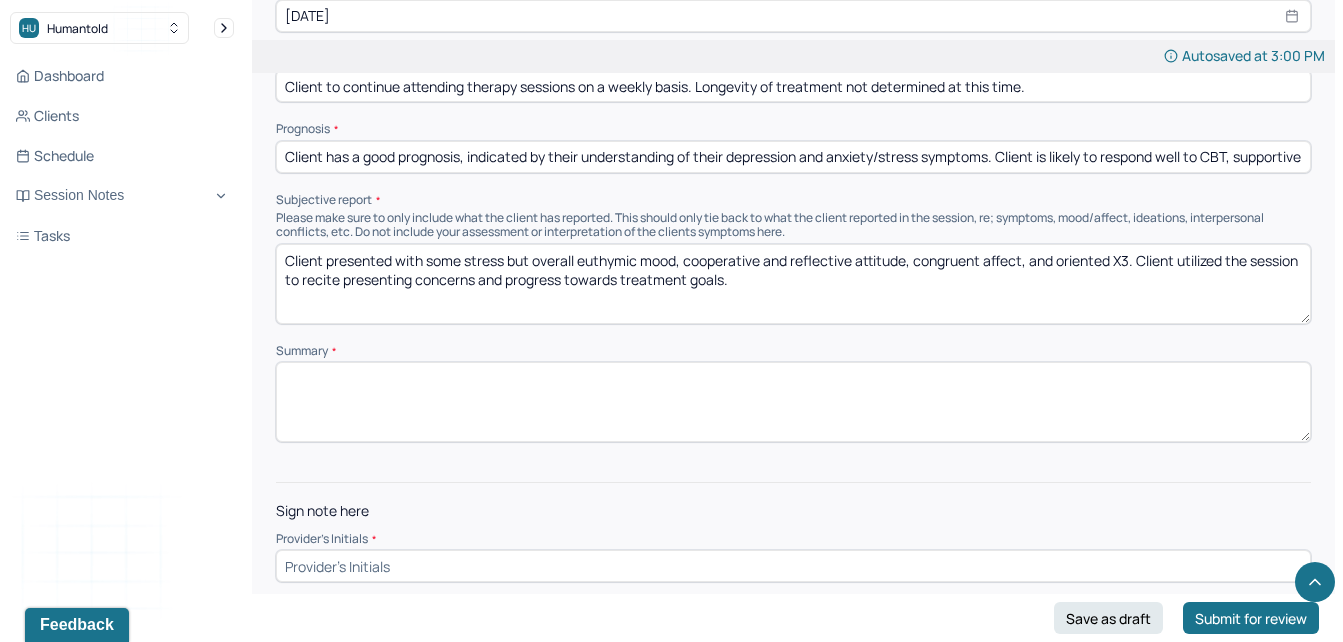 paste on "Client to continue addressing the following presenting concerns/goals in therapy sessions: managing/coping with ADHD/stress/anxiety symptoms, navigating recent separation with partner, processing current situation with partner, maintaining/setting firm boundaries in relationship, practicing direct/productive/healthy communication, adjusting to changes as a result of separation (living situation, coparenting with their son), maintaining medication management, monitoring alcohol use, explore relationship goals, values and next steps." 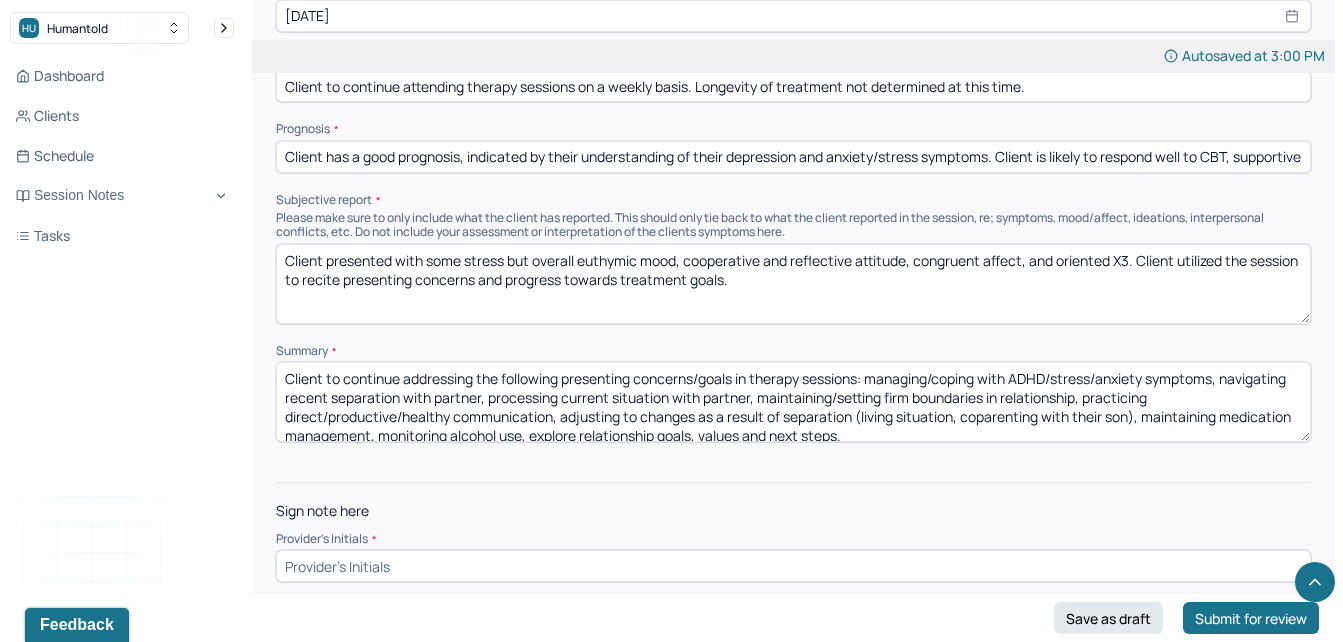 scroll, scrollTop: 5, scrollLeft: 0, axis: vertical 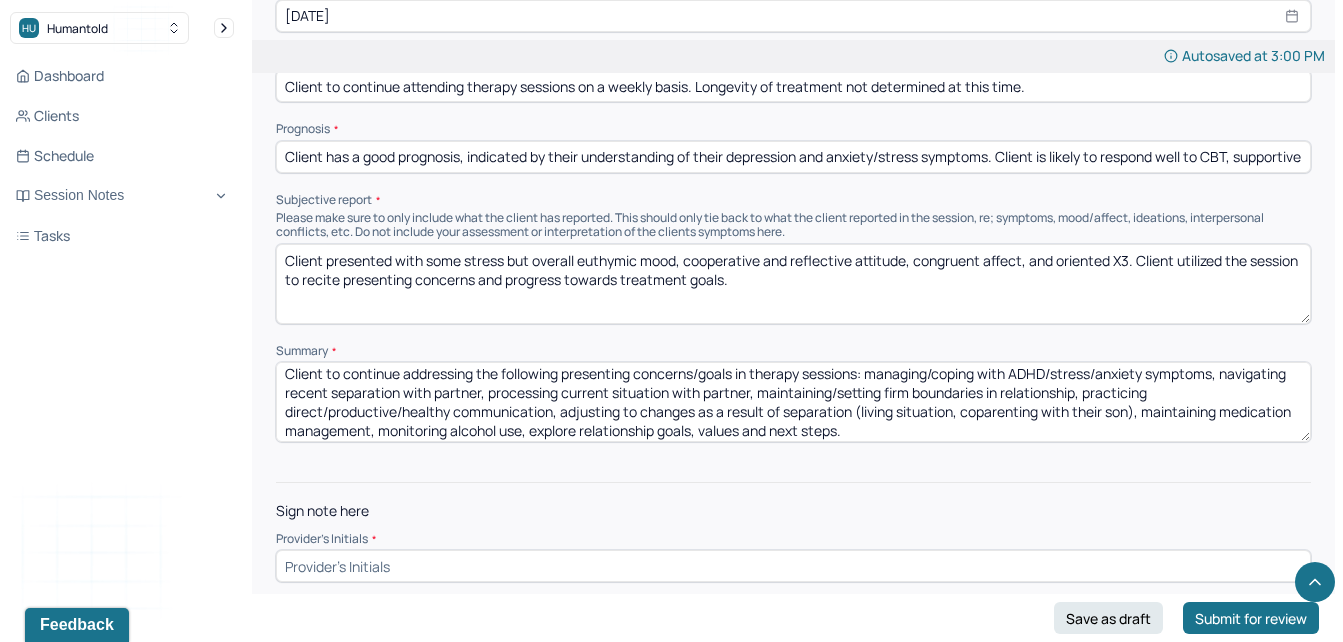 type on "Client to continue addressing the following presenting concerns/goals in therapy sessions: managing/coping with ADHD/stress/anxiety symptoms, navigating recent separation with partner, processing current situation with partner, maintaining/setting firm boundaries in relationship, practicing direct/productive/healthy communication, adjusting to changes as a result of separation (living situation, coparenting with their son), maintaining medication management, monitoring alcohol use, explore relationship goals, values and next steps." 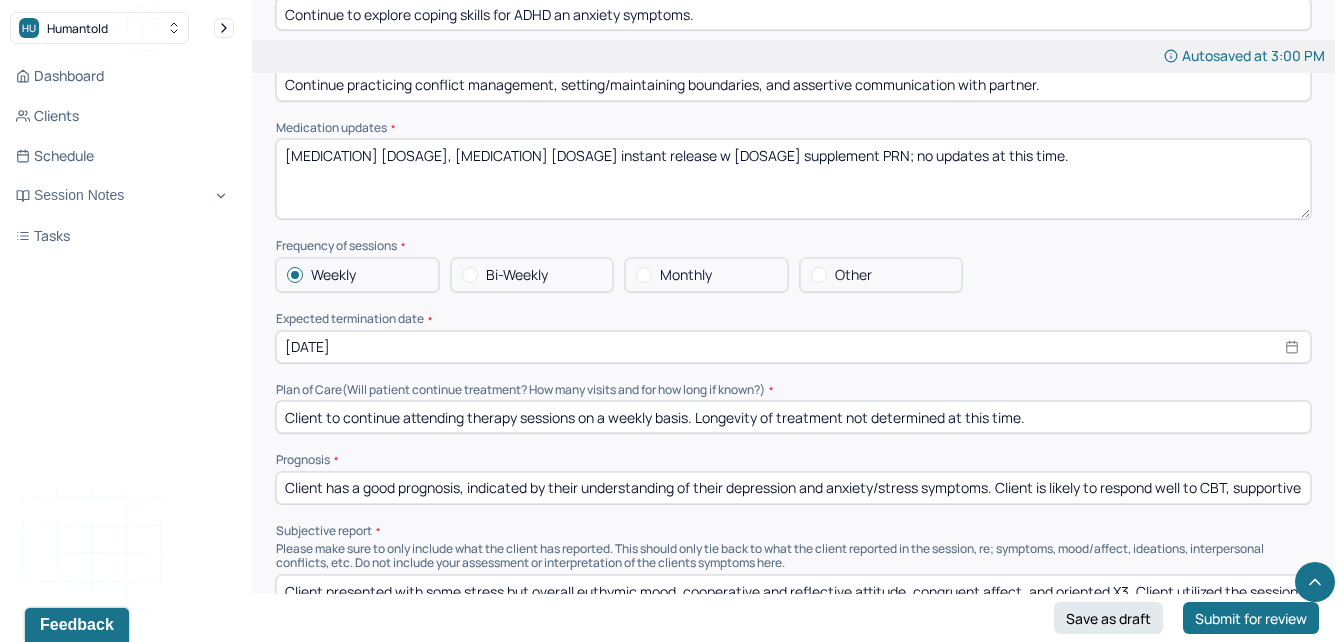 scroll, scrollTop: 4541, scrollLeft: 0, axis: vertical 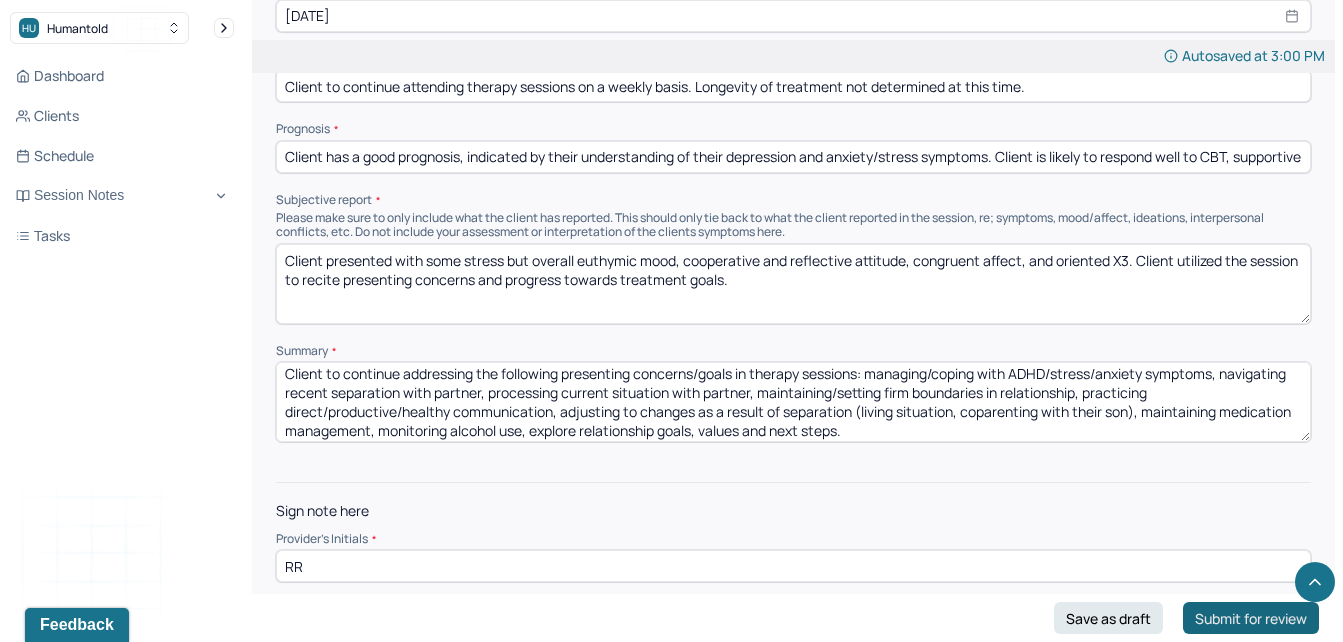 type on "RR" 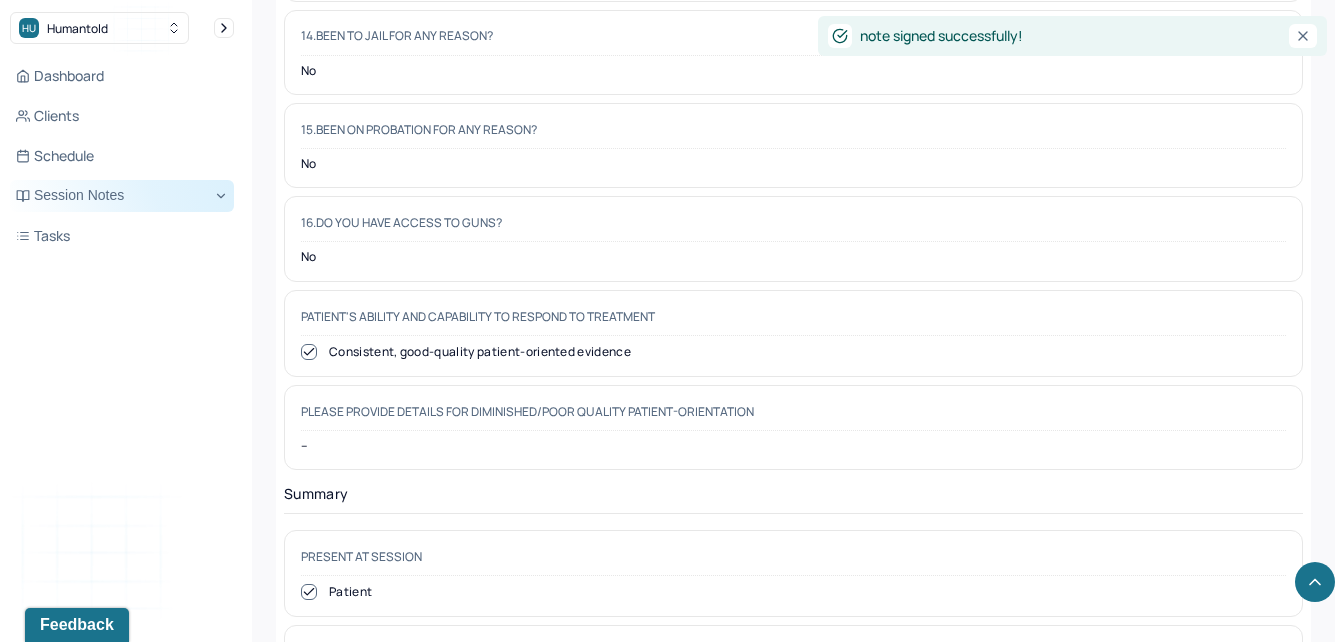 click on "Session Notes" at bounding box center (122, 196) 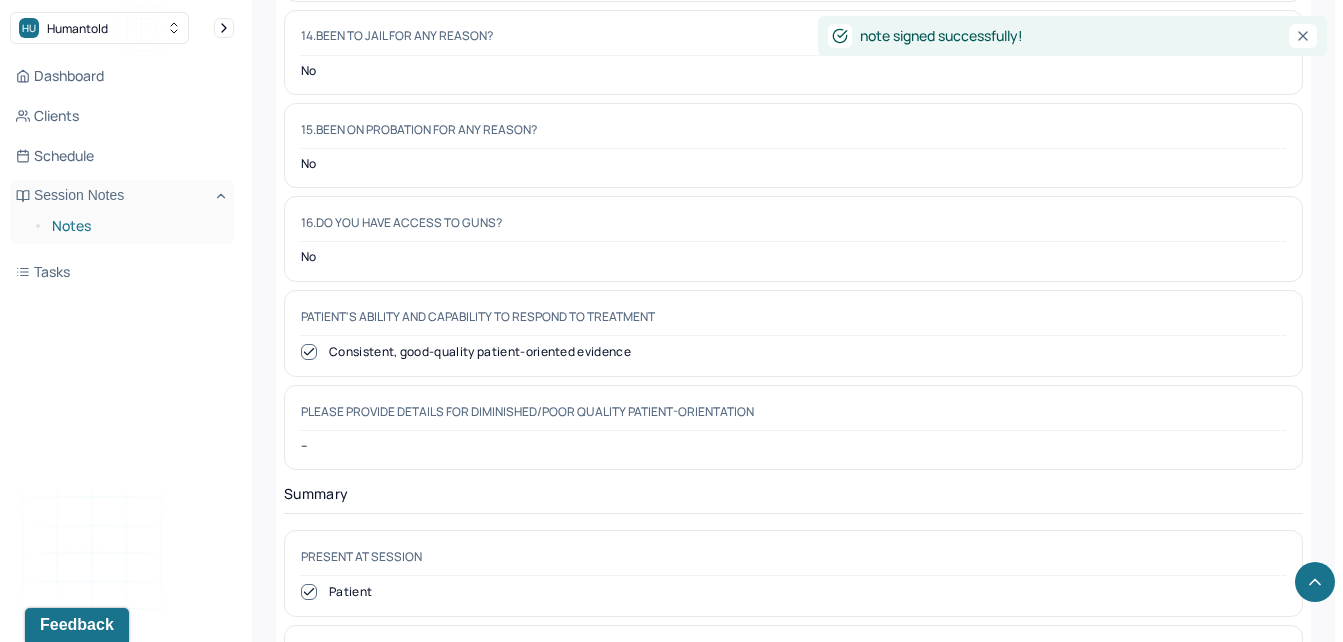 click on "Notes" at bounding box center (135, 226) 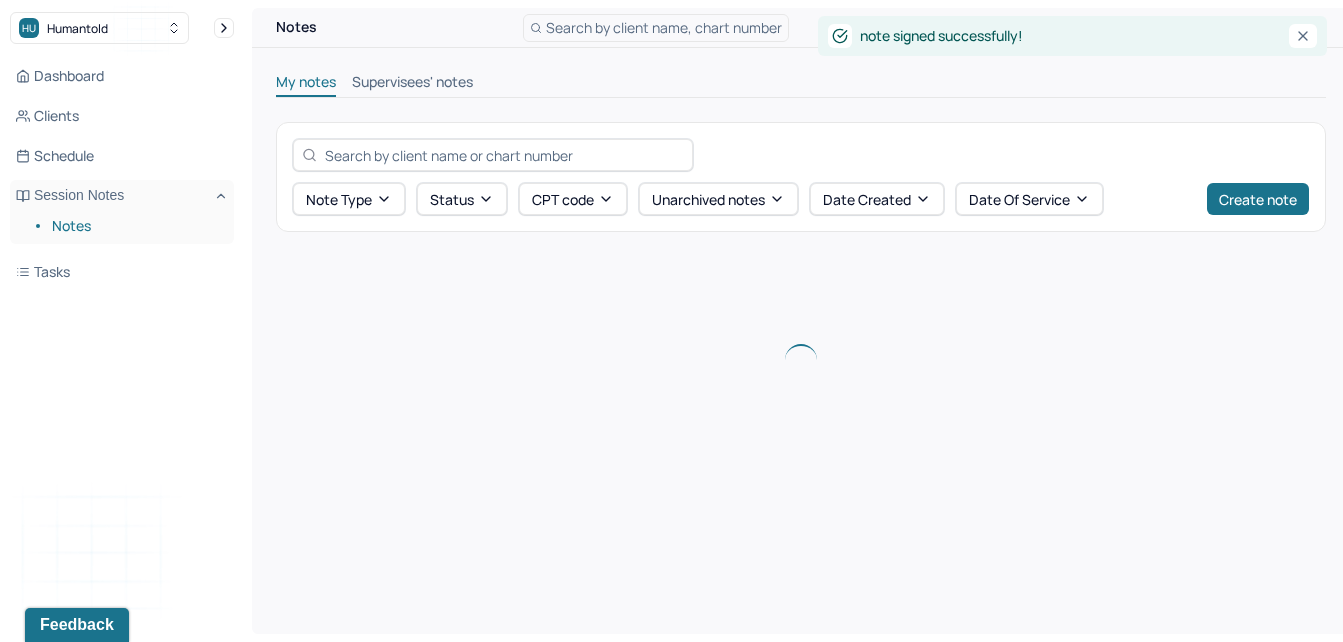 scroll, scrollTop: 0, scrollLeft: 0, axis: both 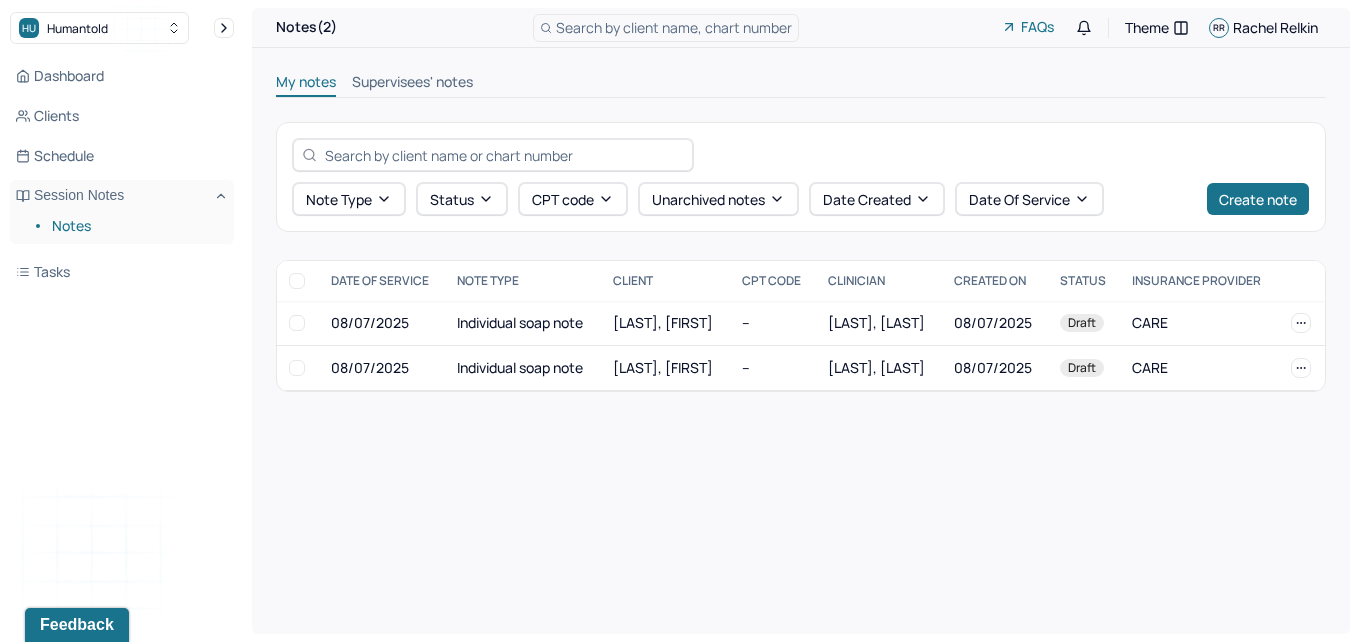 drag, startPoint x: 429, startPoint y: 94, endPoint x: 393, endPoint y: 75, distance: 40.706264 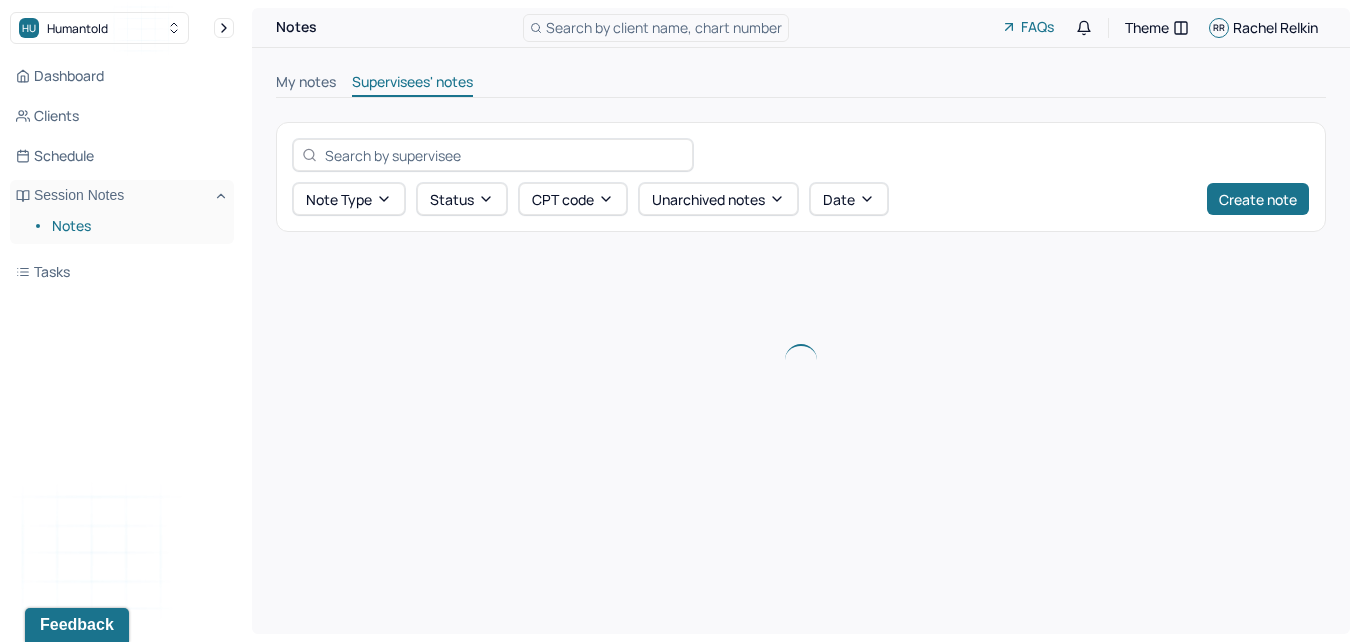 click on "Supervisees' notes" at bounding box center [412, 84] 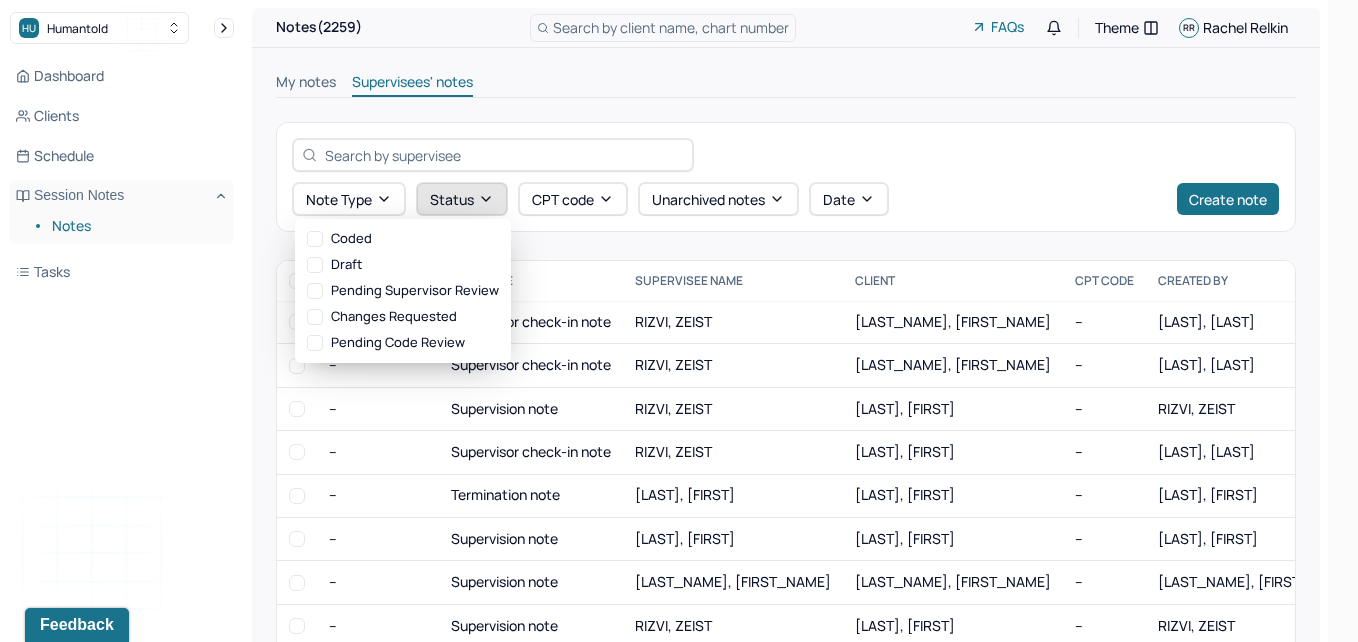 click on "Status" at bounding box center (462, 199) 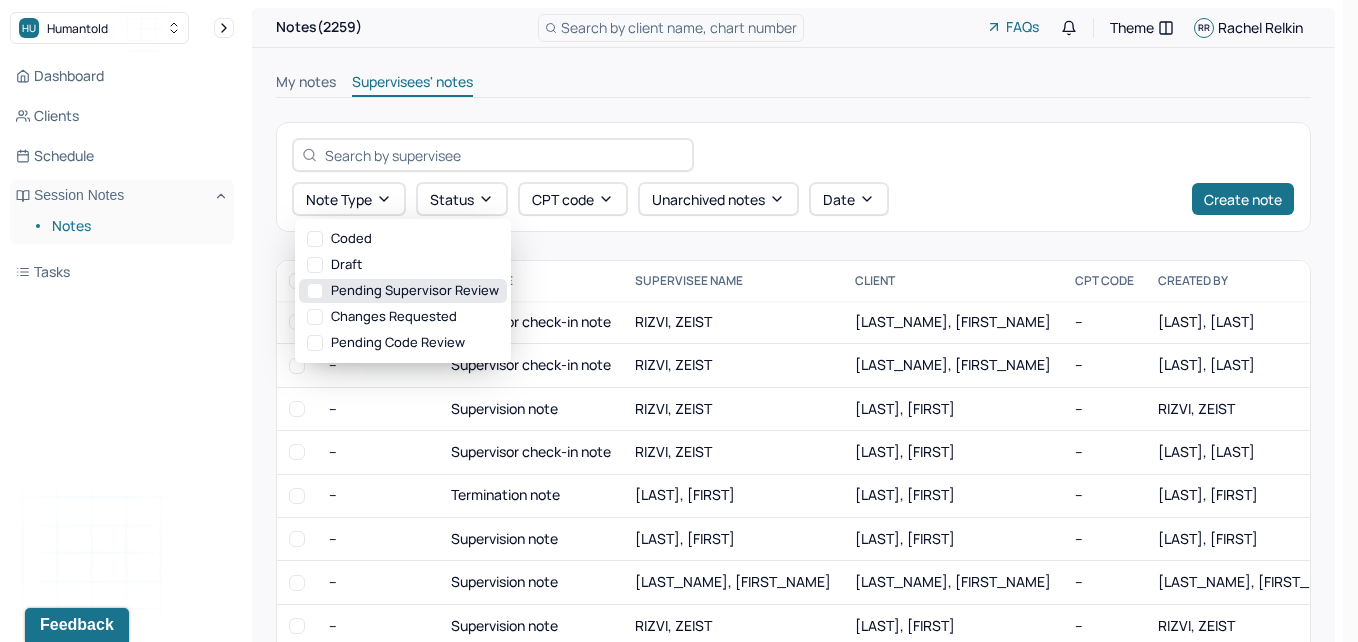 click on "Pending supervisor review" at bounding box center [403, 291] 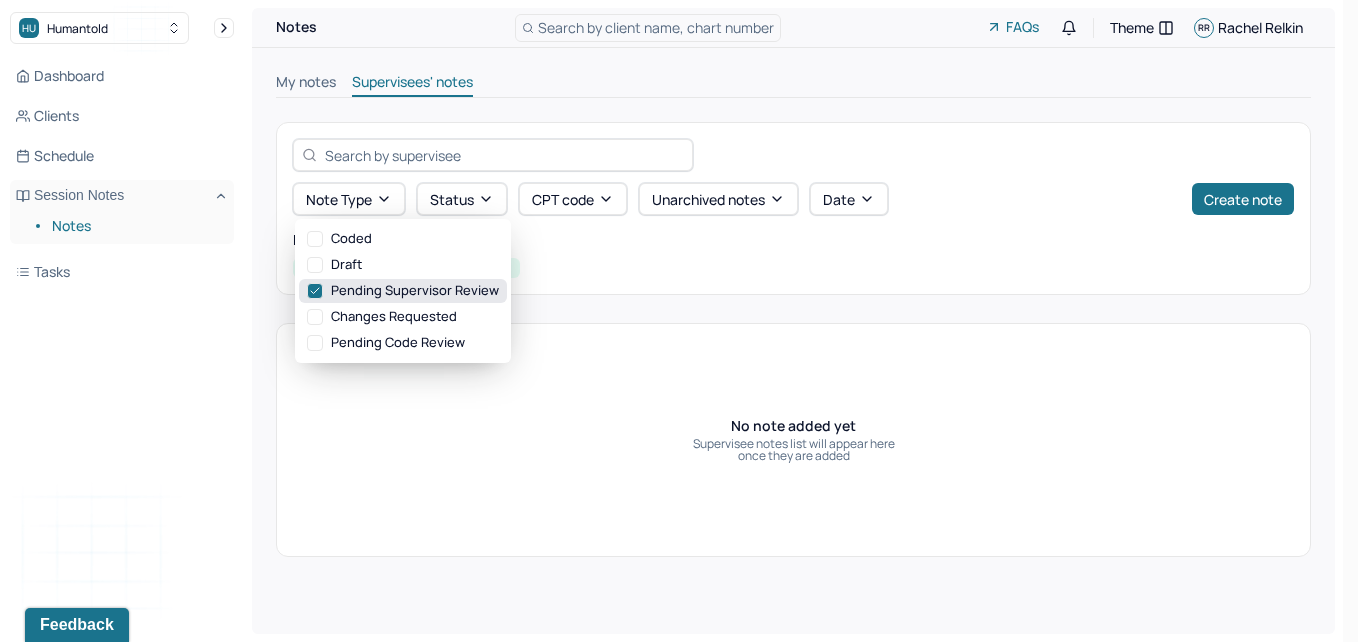 click on "Pending supervisor review" at bounding box center [403, 291] 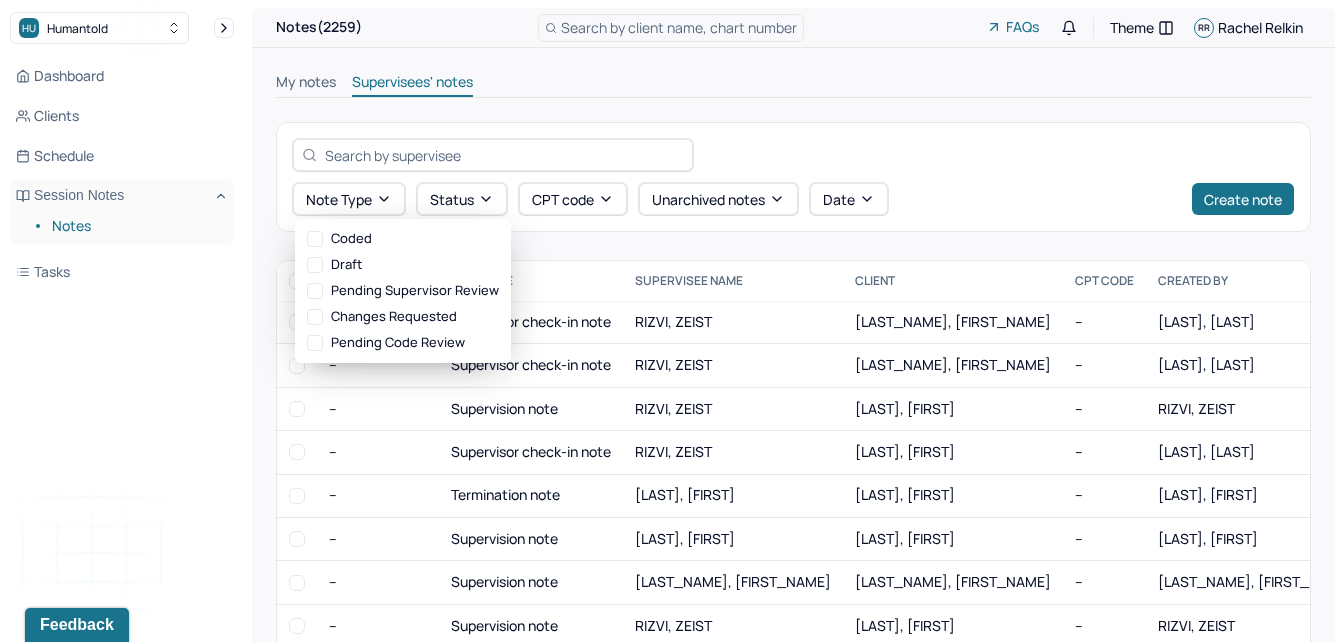 click on "My notes Supervisees' notes Note type Status CPT code Unarchived notes Date Create note DATE OF SERVICE NOTE TYPE SUPERVISEE NAME Client CPT CODE CREATED BY CREATED ON STATUS INSURANCE PROVIDER -- Supervisor check-in note RIZVI, ZEIST PONCE, DIANA -- RELKIN, RACHEL 07/25/2025 Coded CARE -- Supervisor check-in note RIZVI, ZEIST UMAR, ARWA -- RELKIN, RACHEL 07/25/2025 Coded UHC -- Supervision note RIZVI, ZEIST CRONIN, THOMAS -- RIZVI, ZEIST 07/12/2025 Coded UHC -- Supervisor check-in note RIZVI, ZEIST HASAN, SYEDA -- RELKIN, RACHEL 07/23/2025 Coded CARE -- Termination note LYALL, NADIA BURNS, HARRISON -- LYALL, NADIA 07/14/2025 Coded UHCSR -- Supervision note LYALL, NADIA MACARTHUR, CECILIA -- LYALL, NADIA 07/07/2025 Coded CIG -- Supervision note SINHA, KIRTI TULL-RAMPERSAUD, ALIAH -- SINHA, KIRTI 07/09/2025 Coded CARE -- Supervision note RIZVI, ZEIST CODY, ANAYCE -- RIZVI, ZEIST 07/14/2025 Coded CARE -- Supervision note RIZVI, ZEIST BOGNER, SAMANTHA -- RIZVI, ZEIST 07/16/2025 Coded CARE -- Supervision note --" at bounding box center [793, 423] 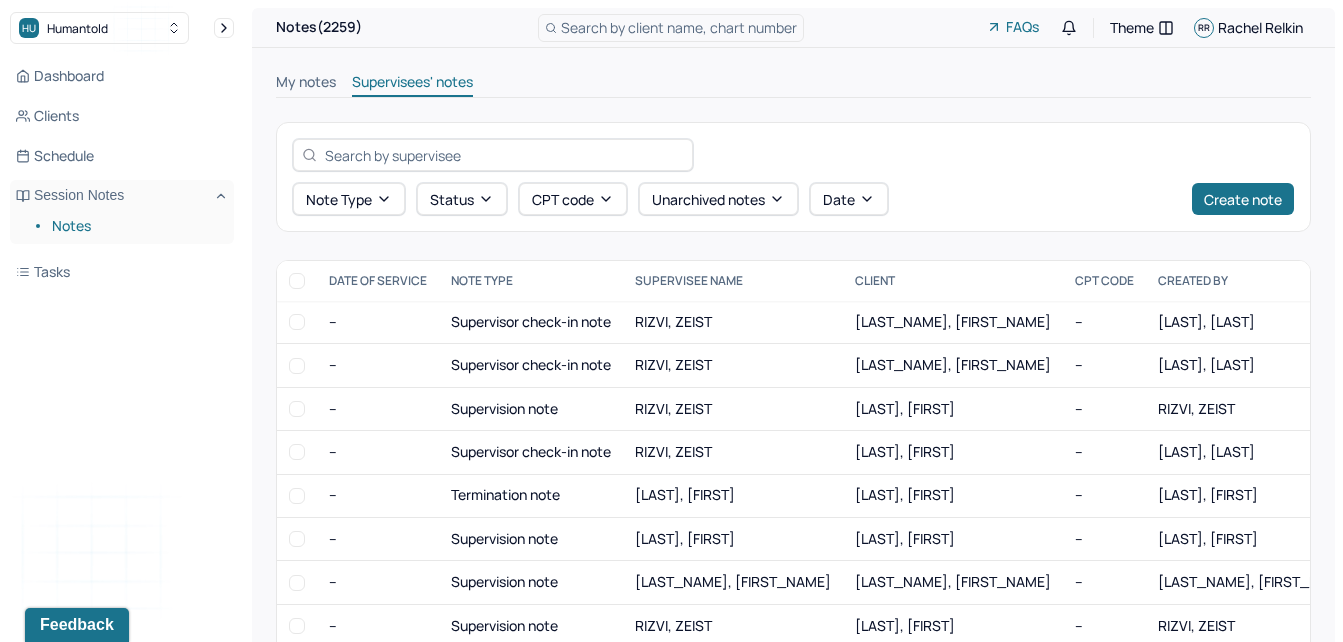click on "My notes" at bounding box center (306, 84) 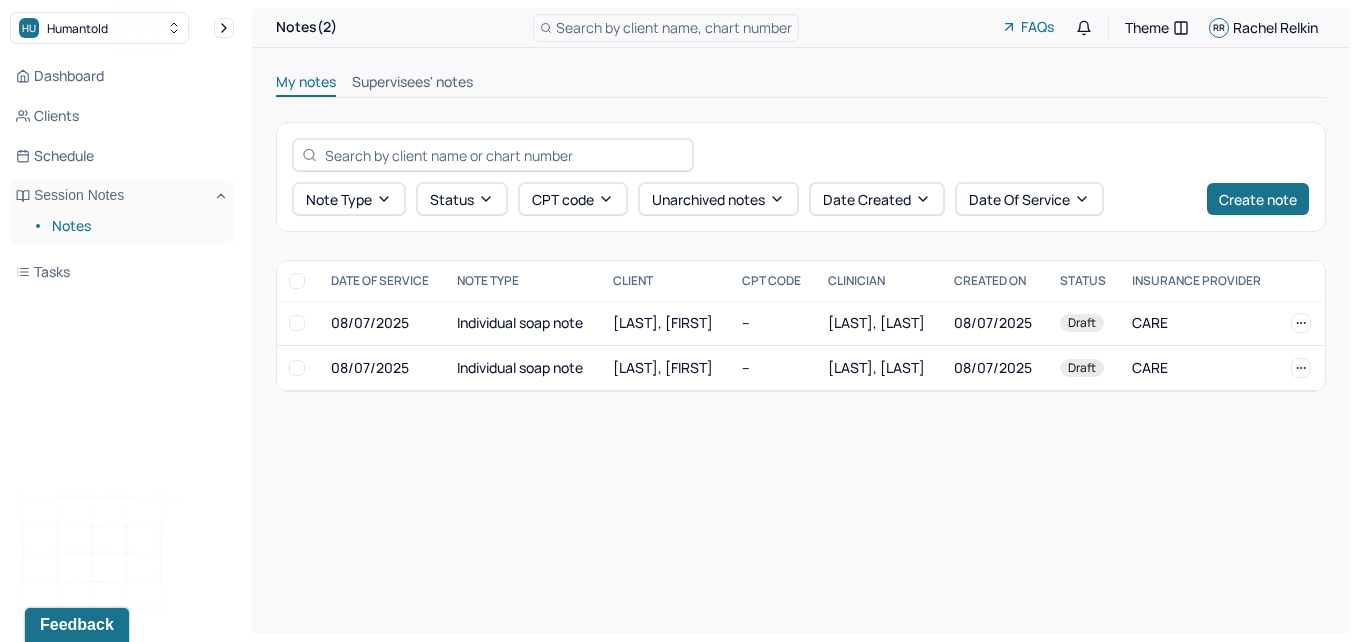 type 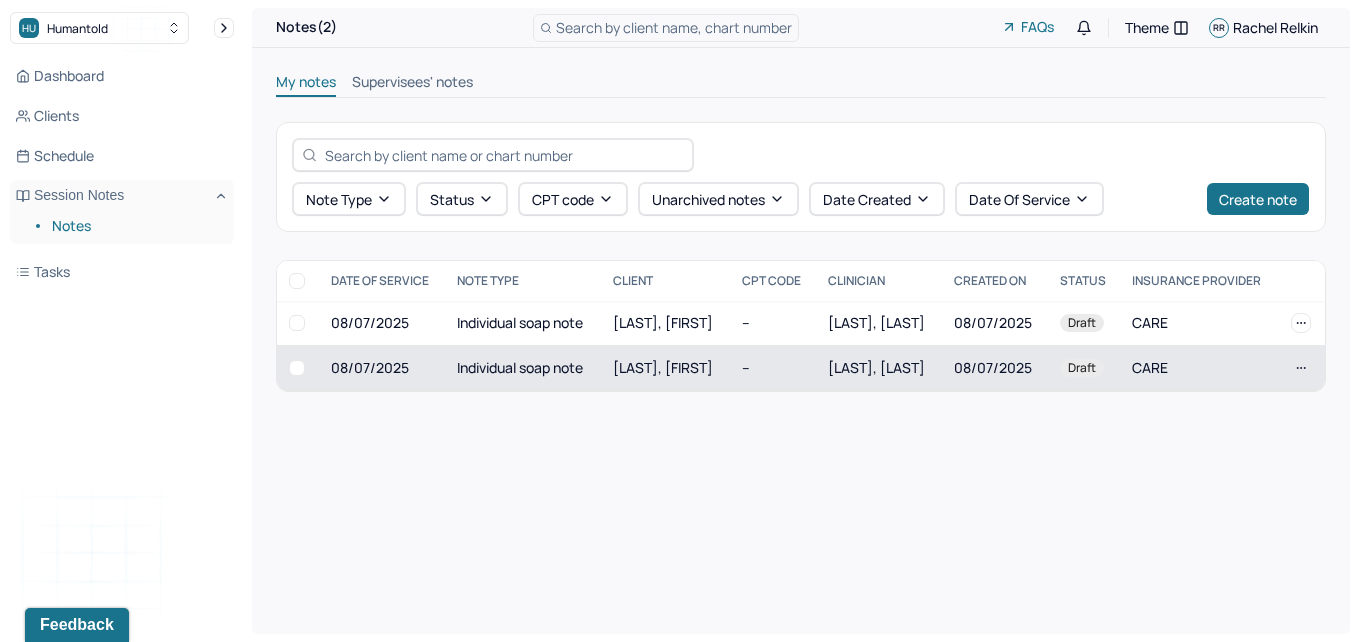 click on "--" at bounding box center (773, 368) 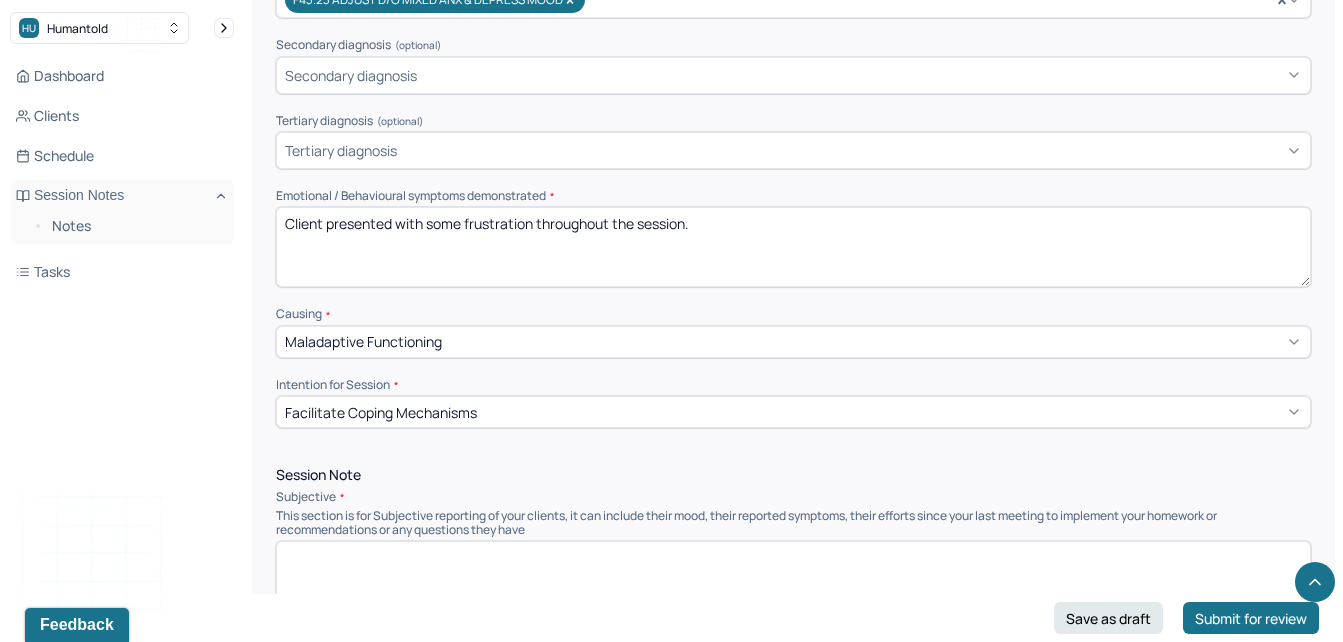 scroll, scrollTop: 783, scrollLeft: 0, axis: vertical 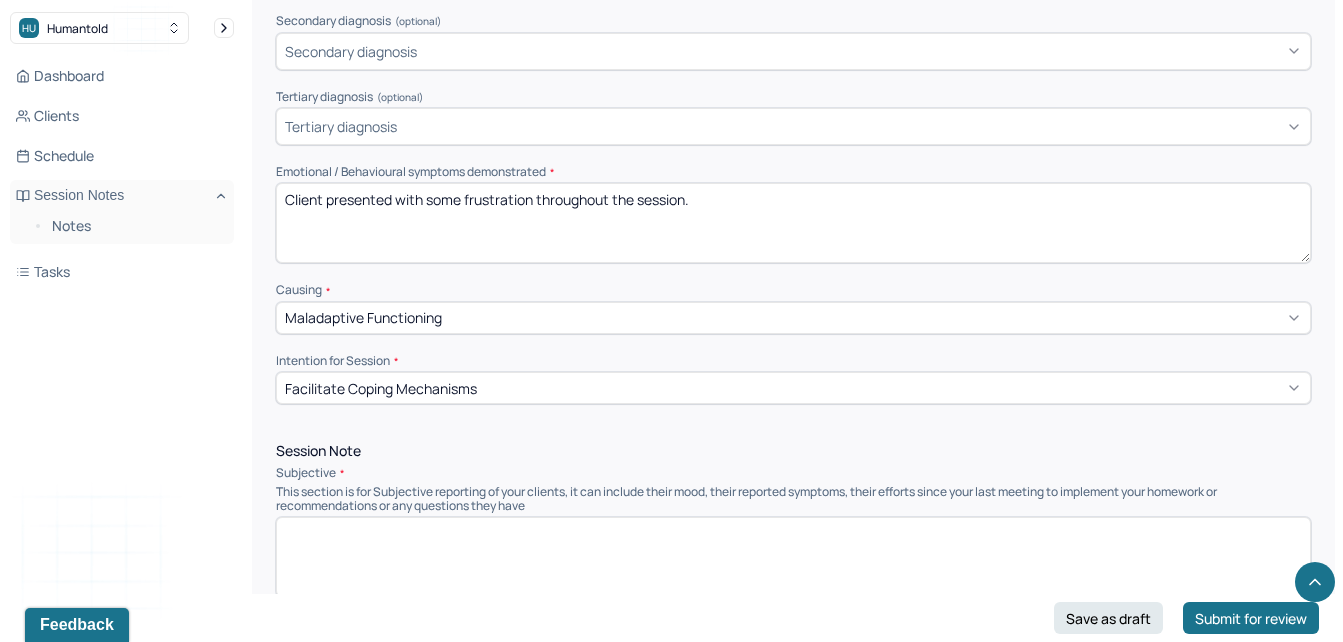 click on "Client presented with some frustration throughout the session." at bounding box center (793, 223) 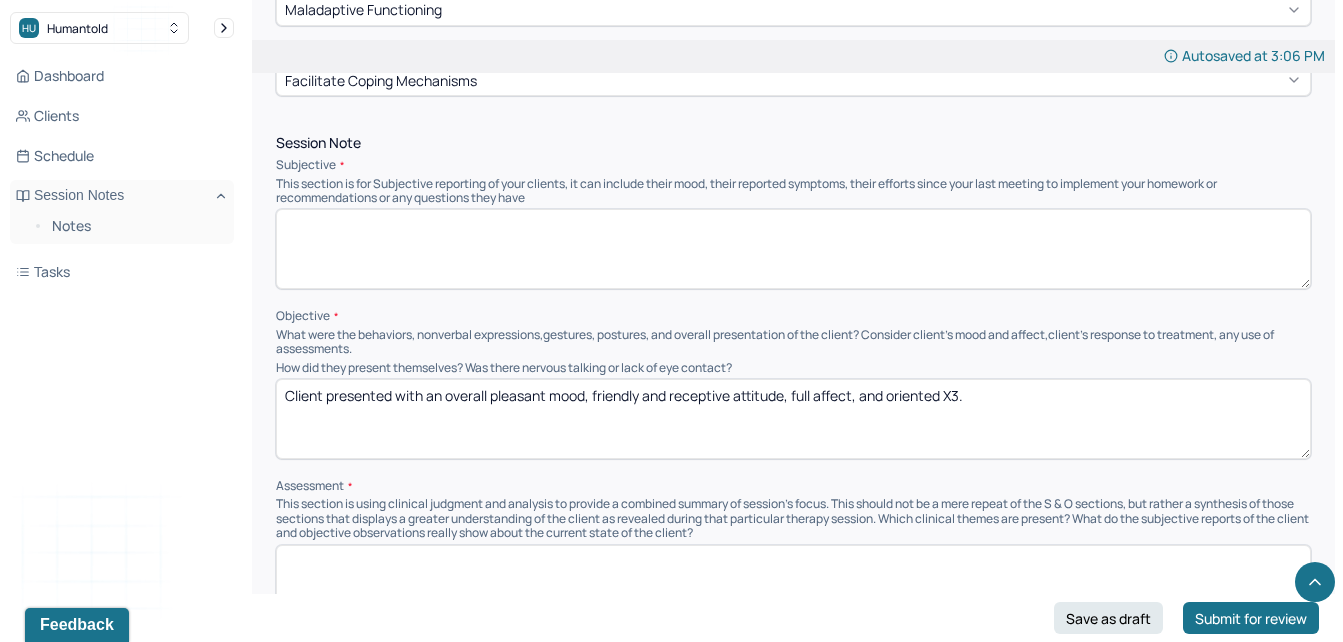 scroll, scrollTop: 1097, scrollLeft: 0, axis: vertical 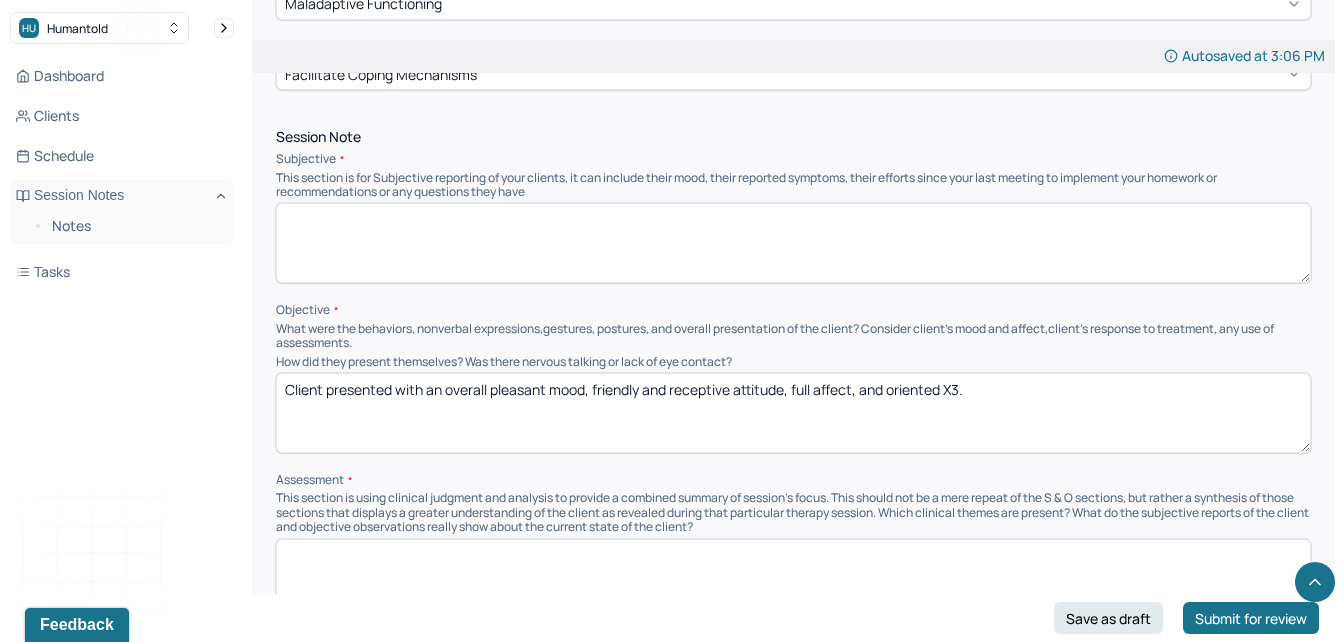 type on "Client presented with some sadness and frustration throughout the session." 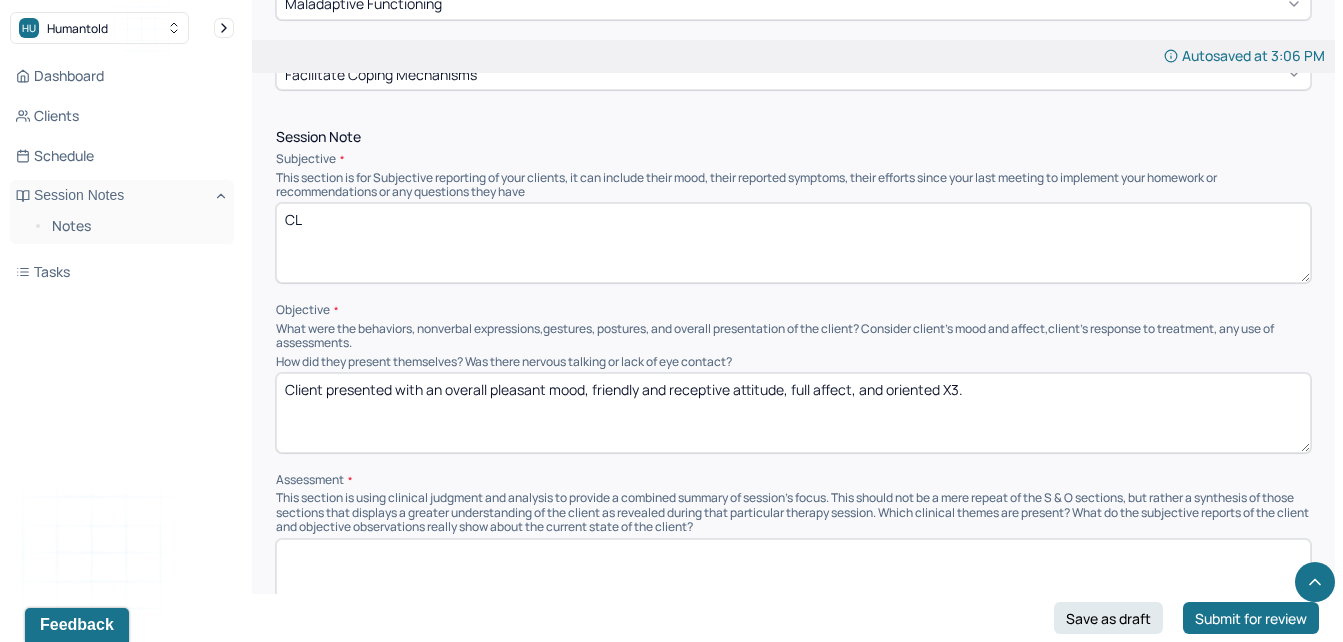 type on "C" 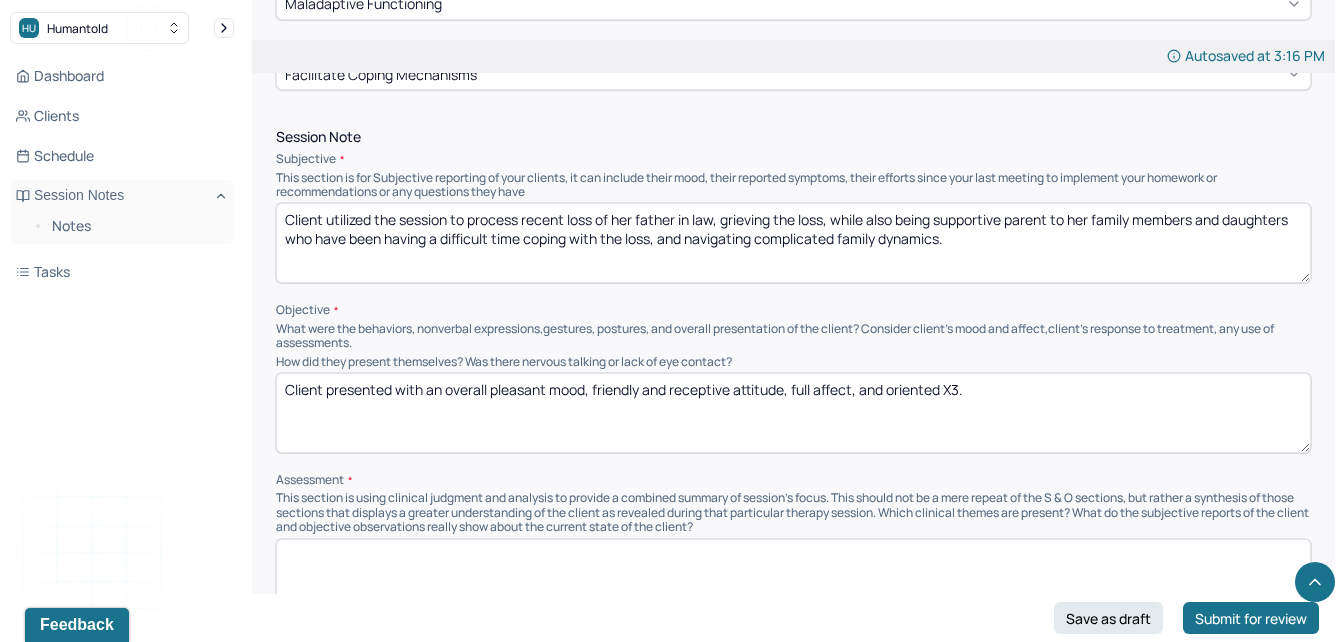 click on "Client utilized the session to process recent loss of her father in law, grieving the loss, while also being supportive parent to her family members and daughters who have been having a difficult time coping with the loss, and navigating complicated family dynamics." at bounding box center (793, 243) 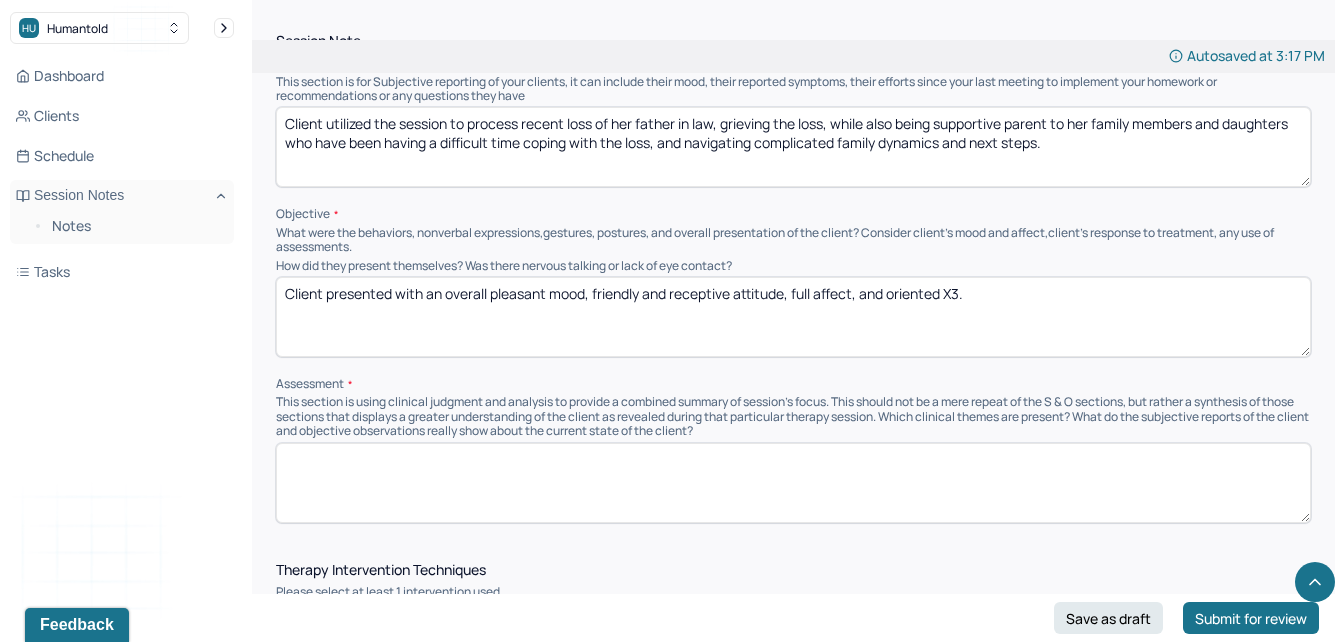 scroll, scrollTop: 1199, scrollLeft: 0, axis: vertical 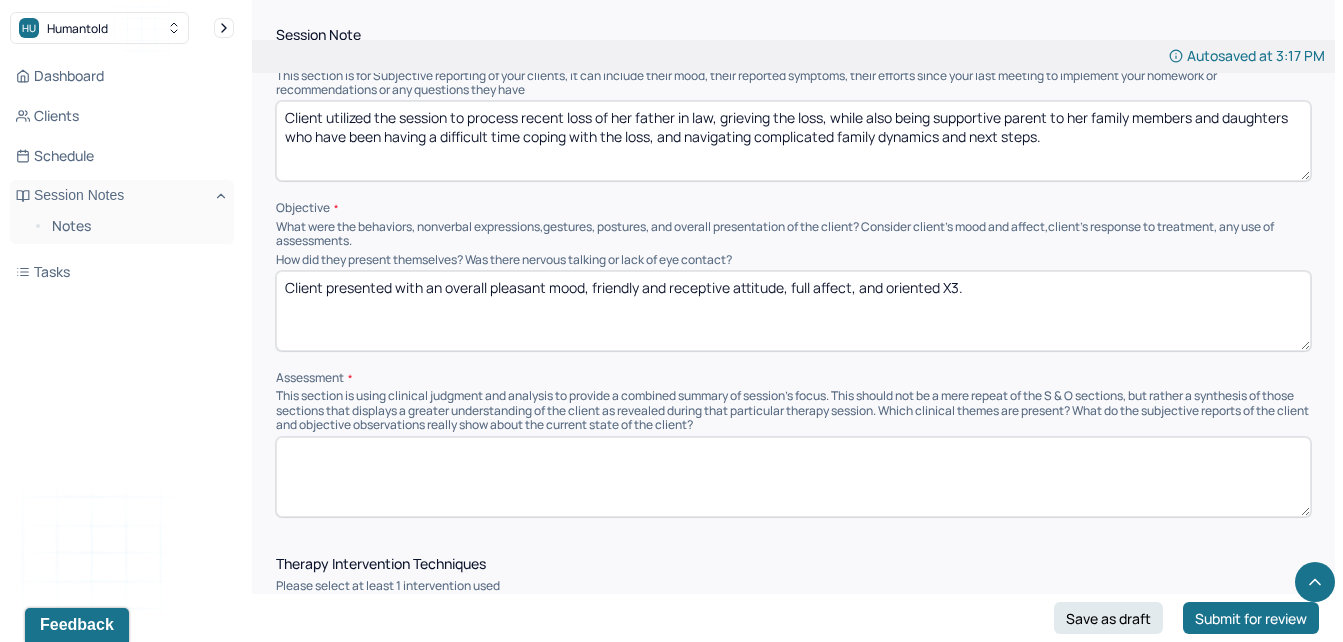 type on "Client utilized the session to process recent loss of her father in law, grieving the loss, while also being supportive parent to her family members and daughters who have been having a difficult time coping with the loss, and navigating complicated family dynamics and next steps." 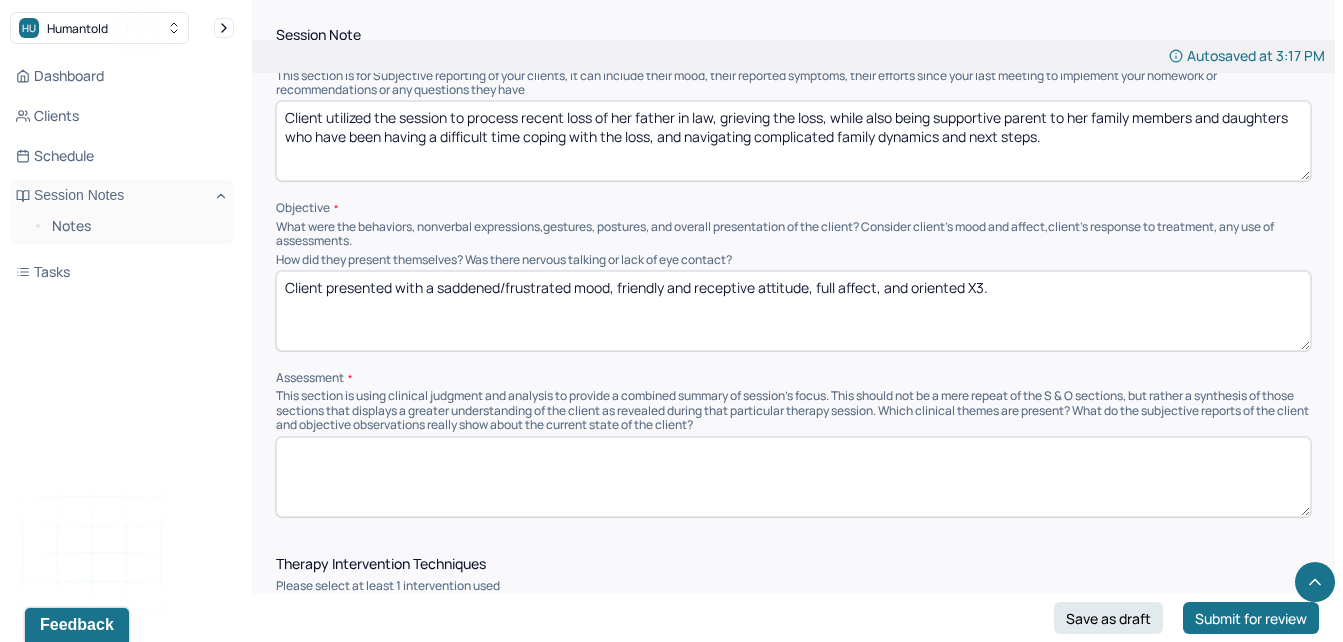 click on "Client presented with a saddened/frustrated mood, friendly and receptive attitude, full affect, and oriented X3." at bounding box center (793, 311) 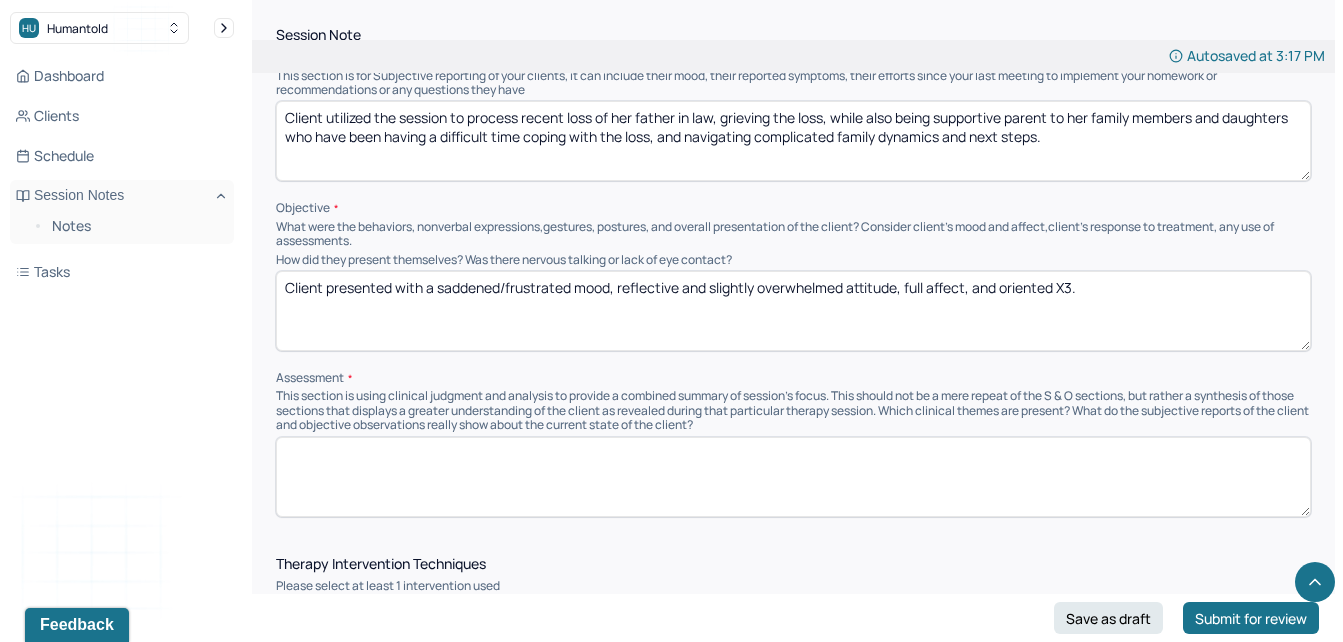 click on "Client presented with a saddened/frustrated mood, reflective and slightly overwhelmed attitude, full affect, and oriented X3." at bounding box center (793, 311) 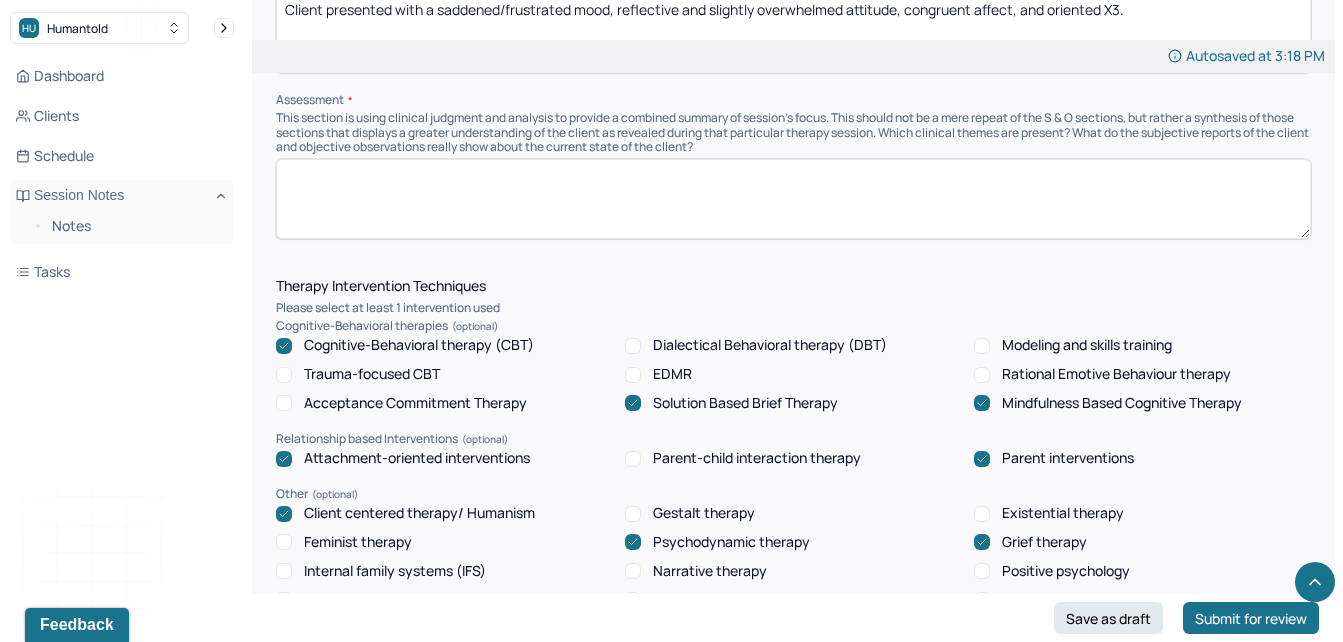scroll, scrollTop: 1483, scrollLeft: 0, axis: vertical 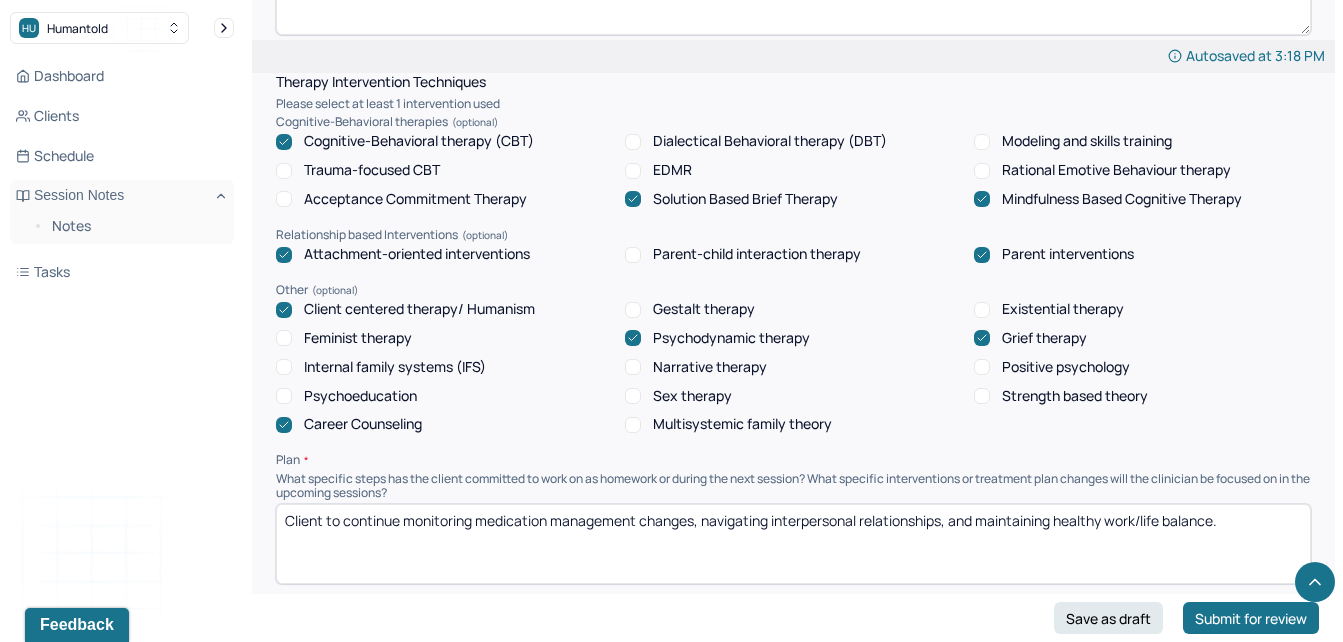 type on "Client presented with a saddened/frustrated mood, reflective and slightly overwhelmed attitude, congruent affect, and oriented X3." 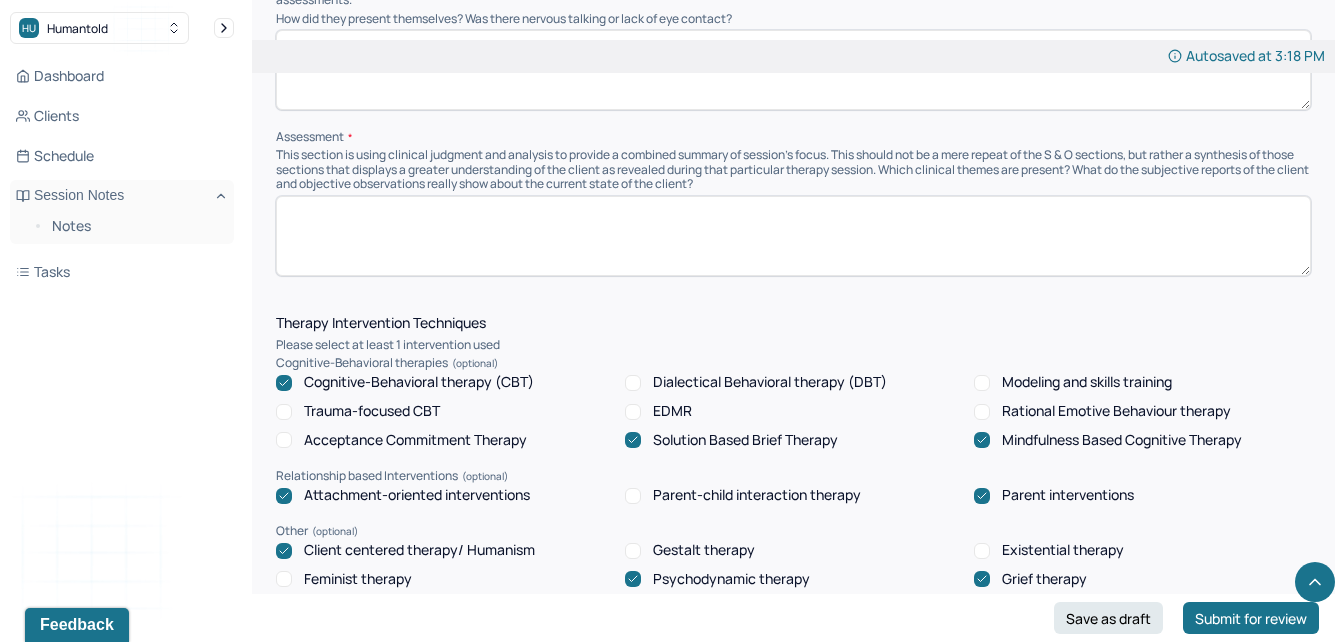 scroll, scrollTop: 1464, scrollLeft: 0, axis: vertical 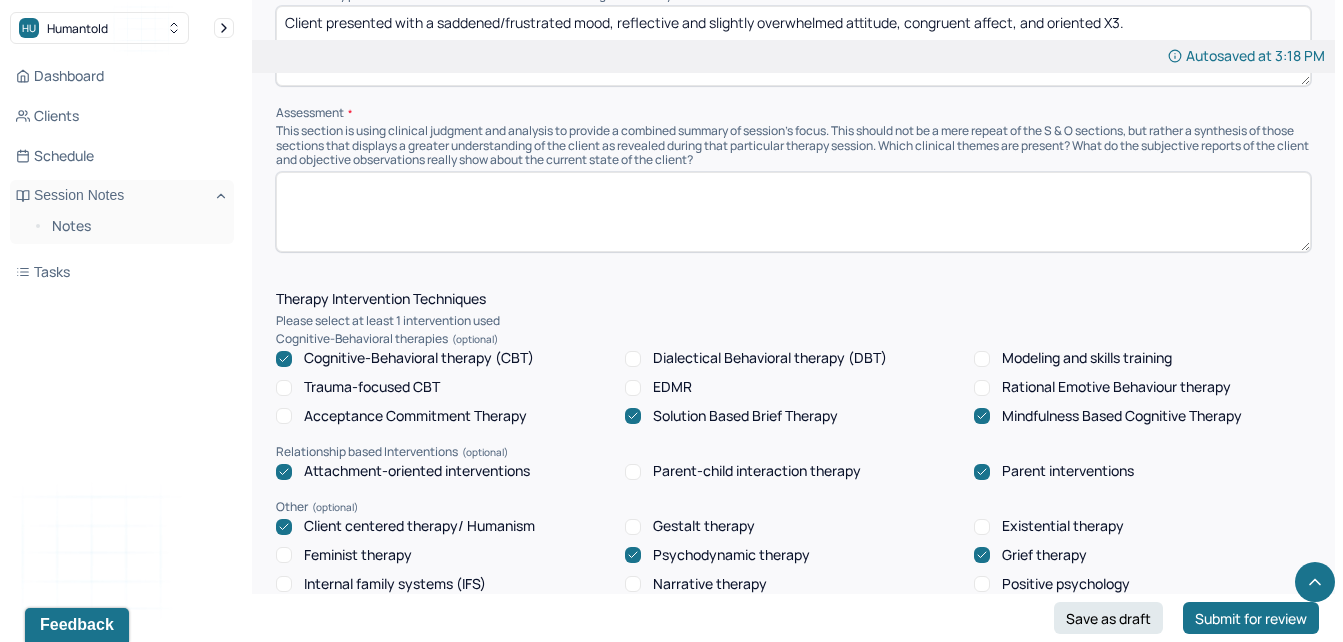 click at bounding box center (793, 212) 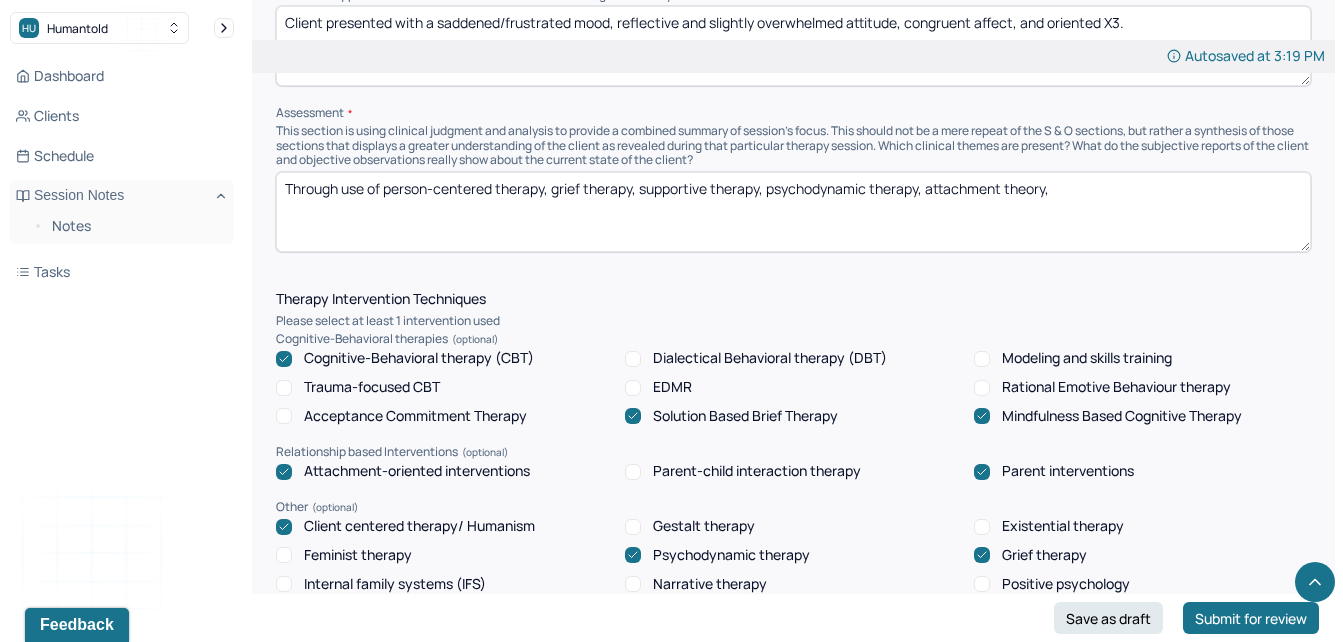 click on "Through use of person-centered therapy, grief therapy, supportive therapy, psychodynamic therapy, attachment theory," at bounding box center [793, 212] 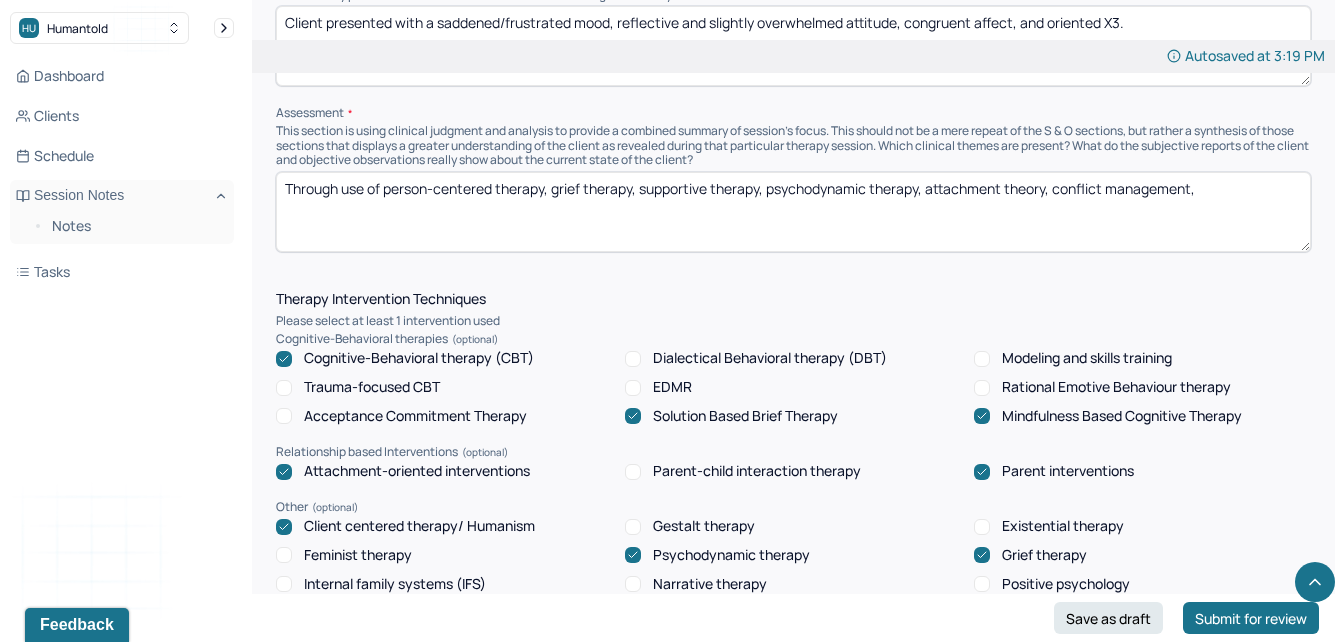 click on "Through use of person-centered therapy, grief therapy, supportive therapy, psychodynamic therapy, attachment theory, conflict management," at bounding box center (793, 212) 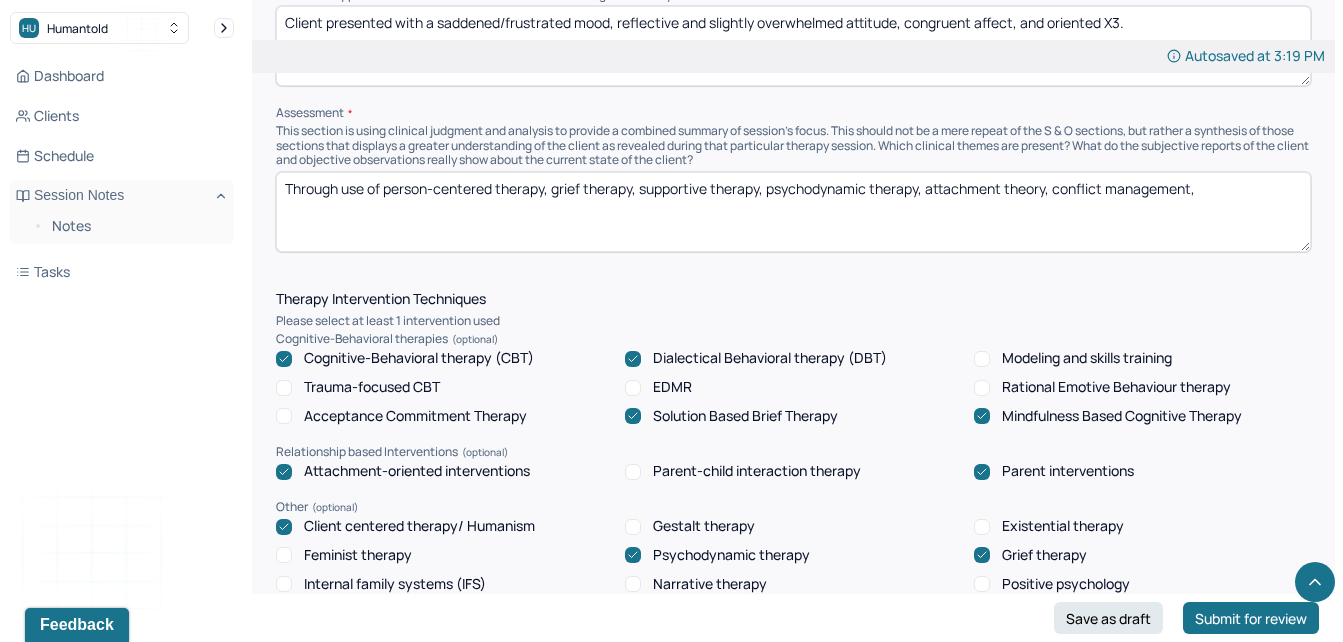 click 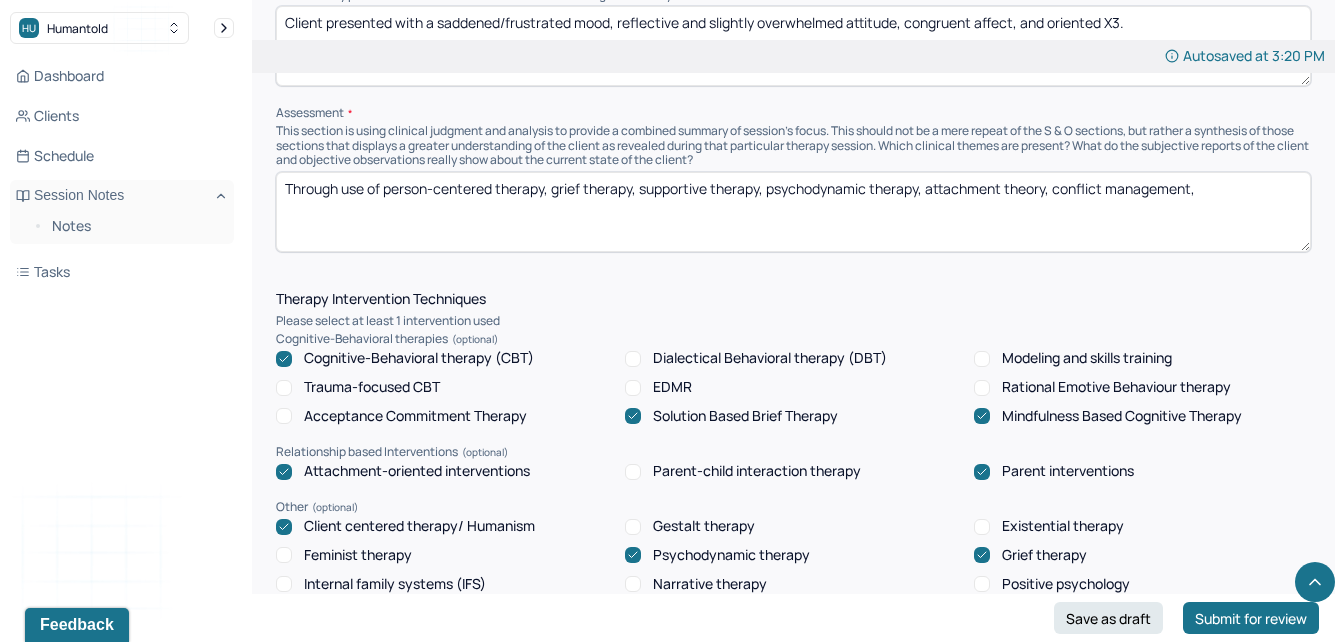 click on "Through use of person-centered therapy, grief therapy, supportive therapy, psychodynamic therapy, attachment theory, conflict management," at bounding box center (793, 212) 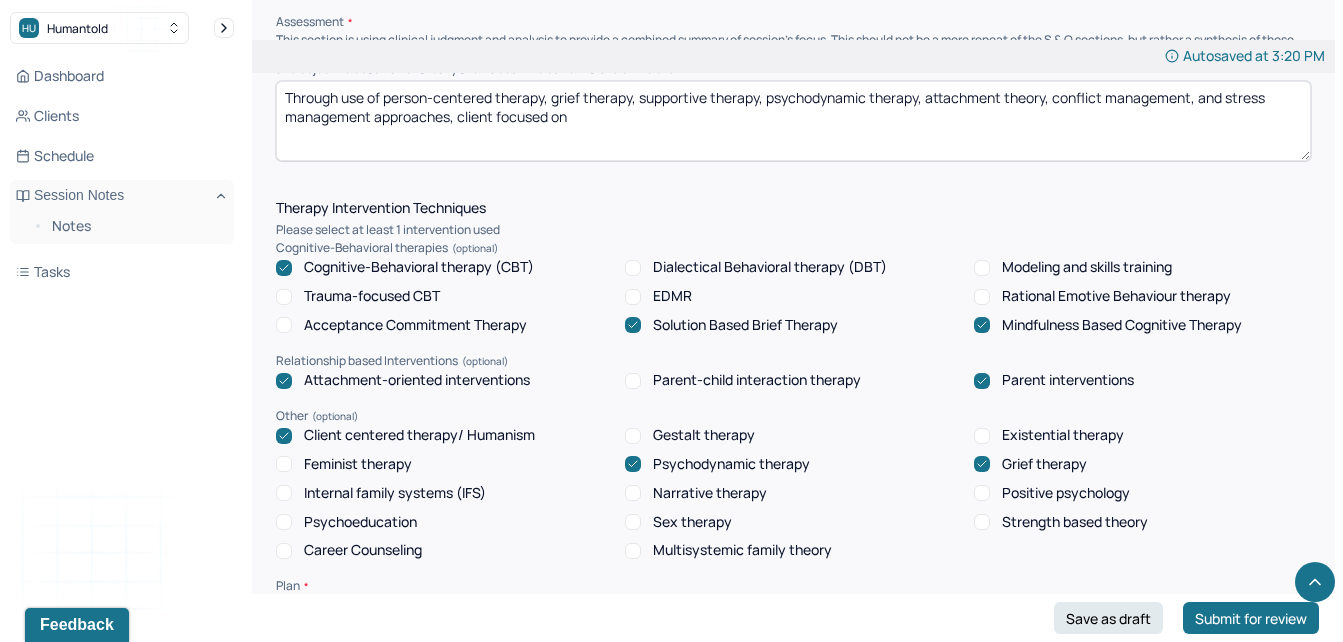 scroll, scrollTop: 1549, scrollLeft: 0, axis: vertical 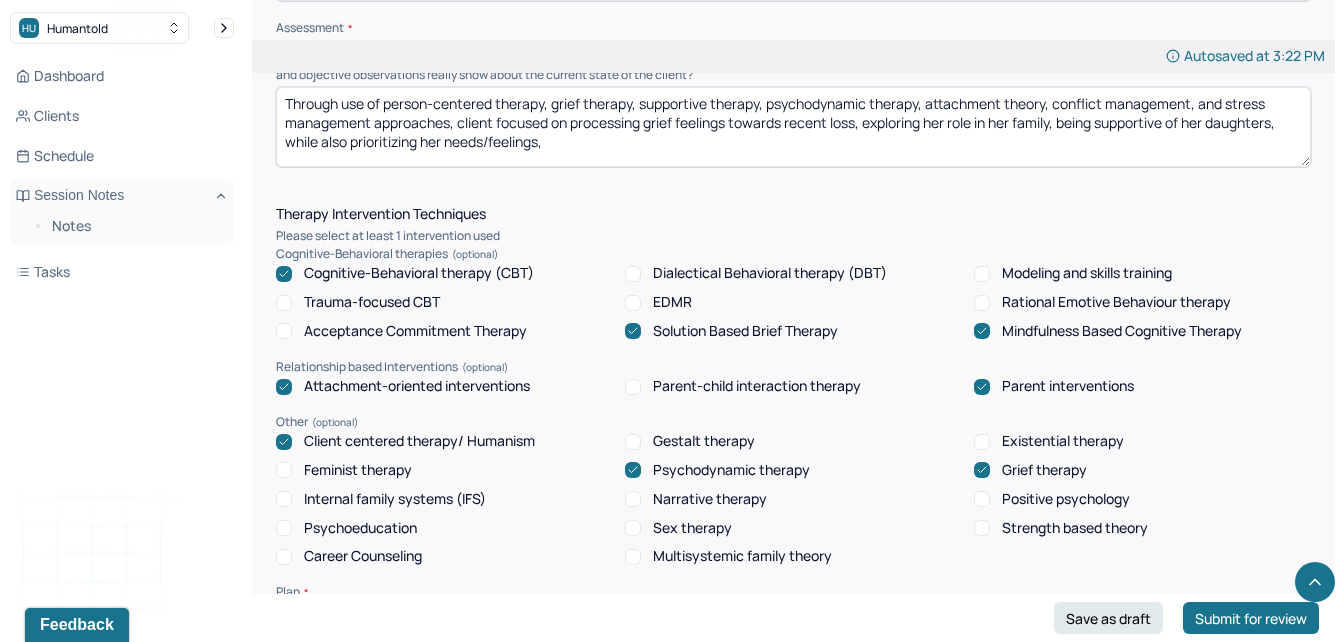 click on "Through use of person-centered therapy, grief therapy, supportive therapy, psychodynamic therapy, attachment theory, conflict management, and stress management approaches, client focused on processing grief feelings towards recent loss, exploring her role in her family, being supportive of her daughters, while also prioritiin her needs/feelings," at bounding box center (793, 127) 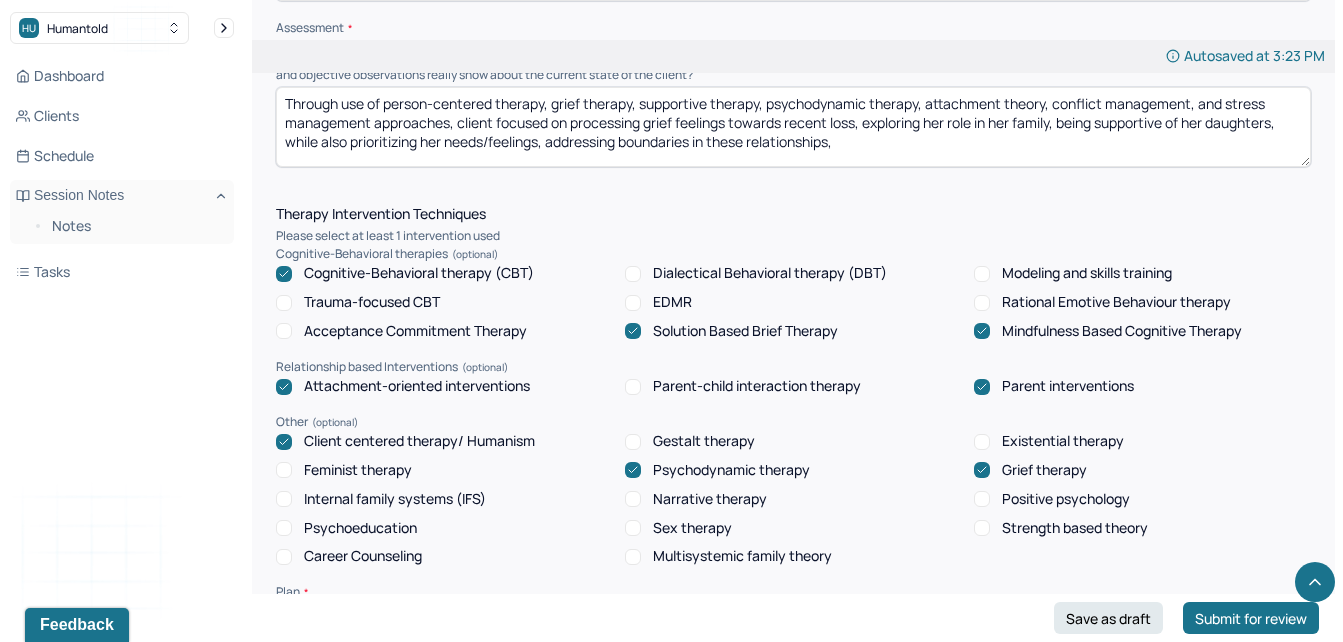 click on "Through use of person-centered therapy, grief therapy, supportive therapy, psychodynamic therapy, attachment theory, conflict management, and stress management approaches, client focused on processing grief feelings towards recent loss, exploring her role in her family, being supportive of her daughters, while also prioritizing her needs/feelings, addressing boundaries in these relationships," at bounding box center (793, 127) 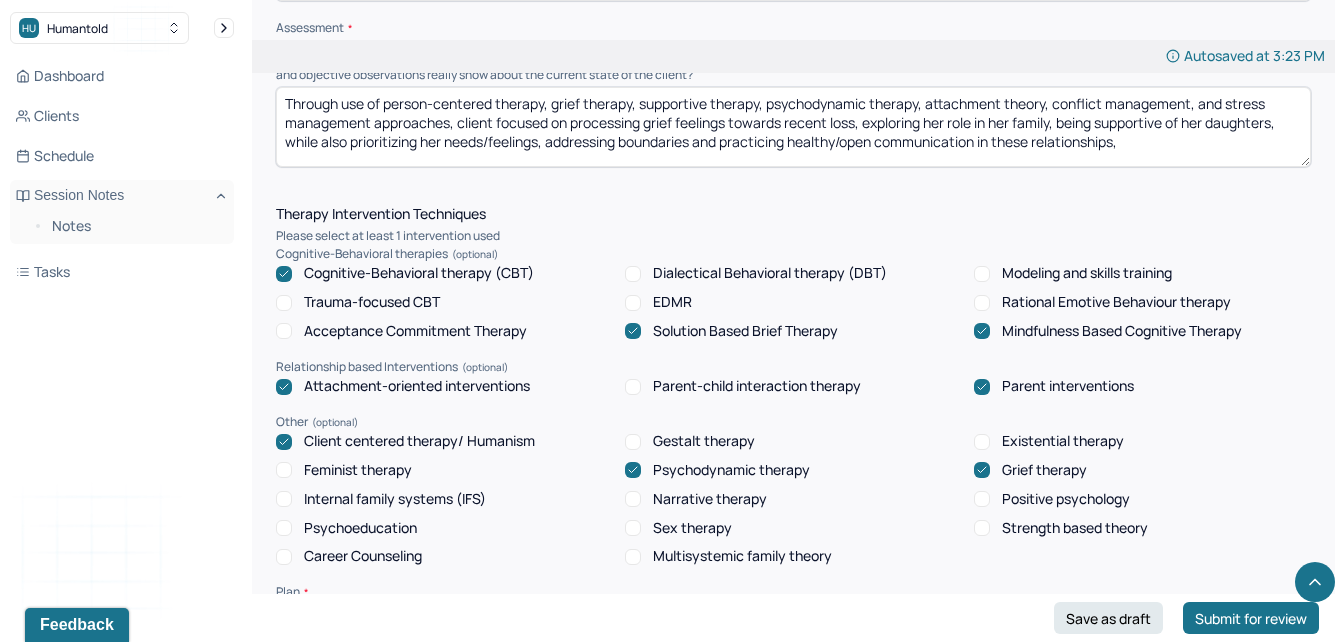 click on "Through use of person-centered therapy, grief therapy, supportive therapy, psychodynamic therapy, attachment theory, conflict management, and stress management approaches, client focused on processing grief feelings towards recent loss, exploring her role in her family, being supportive of her daughters, while also prioritizing her needs/feelings, addressing boundaries and practicing healthy/open communication in these relationships," at bounding box center (793, 127) 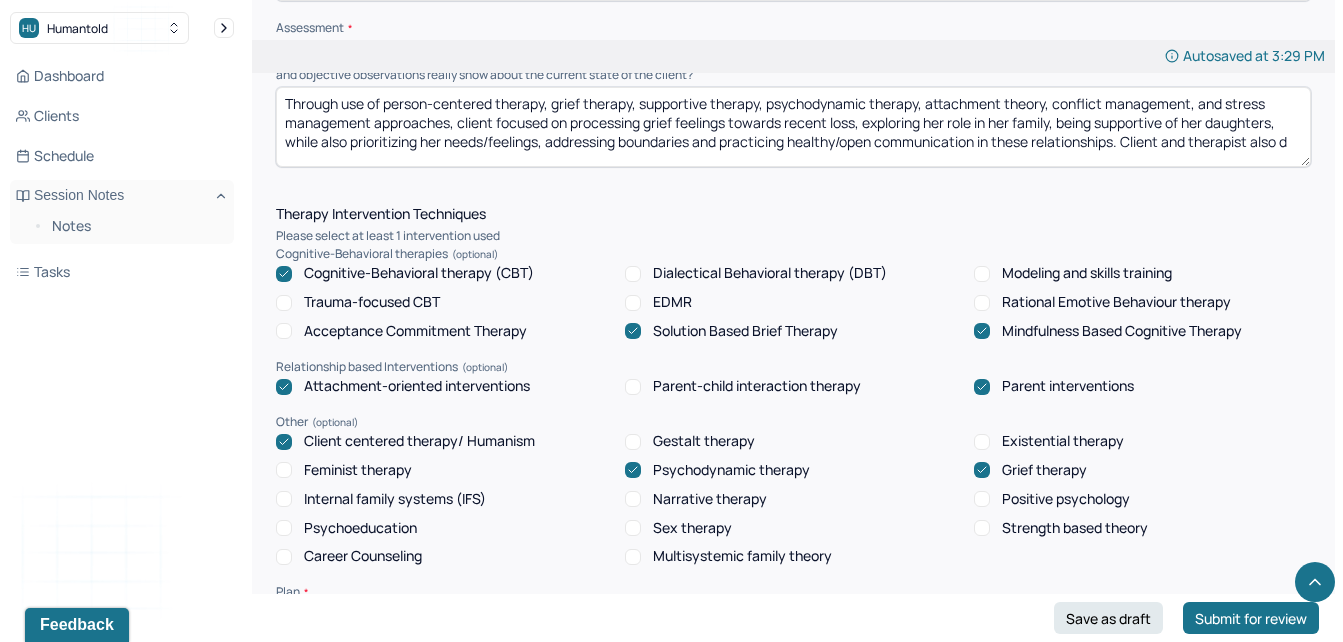 scroll, scrollTop: 4, scrollLeft: 0, axis: vertical 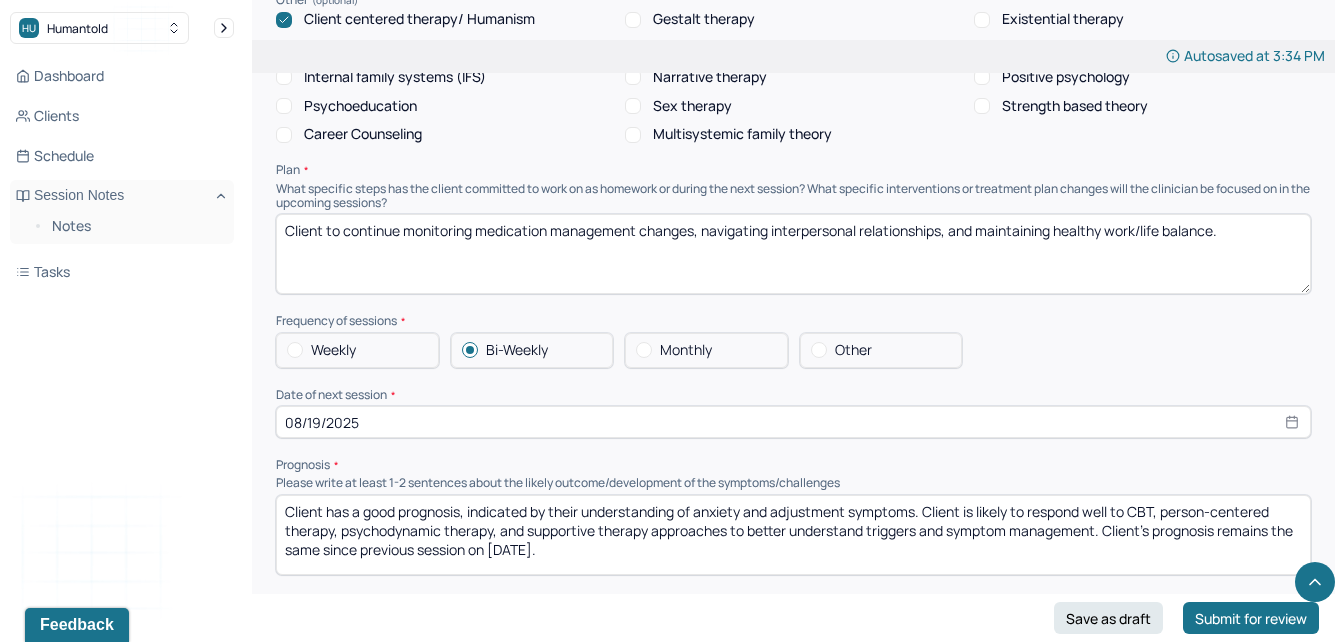 type on "Through use of person-centered therapy, grief therapy, supportive therapy, psychodynamic therapy, attachment theory, conflict management, and stress management approaches, client focused on processing grief feelings towards recent loss, exploring her role in her family, being supportive of her daughters, while also prioritizing her needs/feelings, addressing boundaries and practicing healthy/open communication in these relationships. Client and therapist also discussed compartmentalizing recent events with her upcoming trip so she can enjoy while also sitting with any feelings that may arise during her travels." 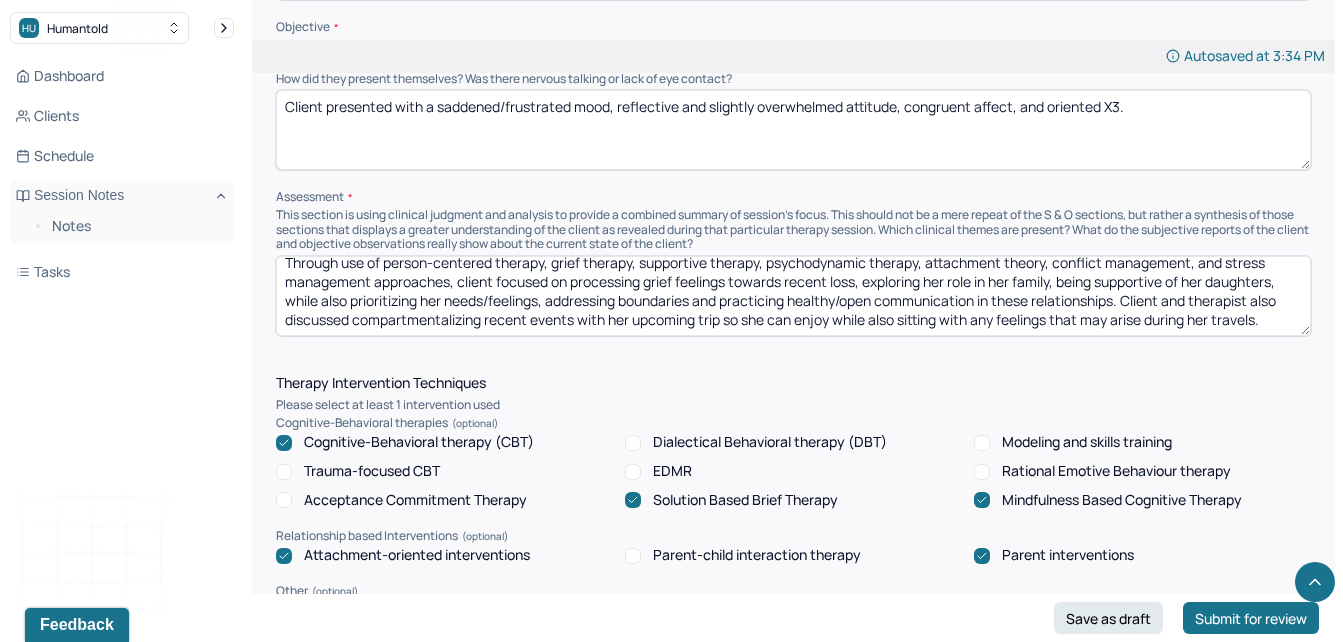 scroll, scrollTop: 1428, scrollLeft: 0, axis: vertical 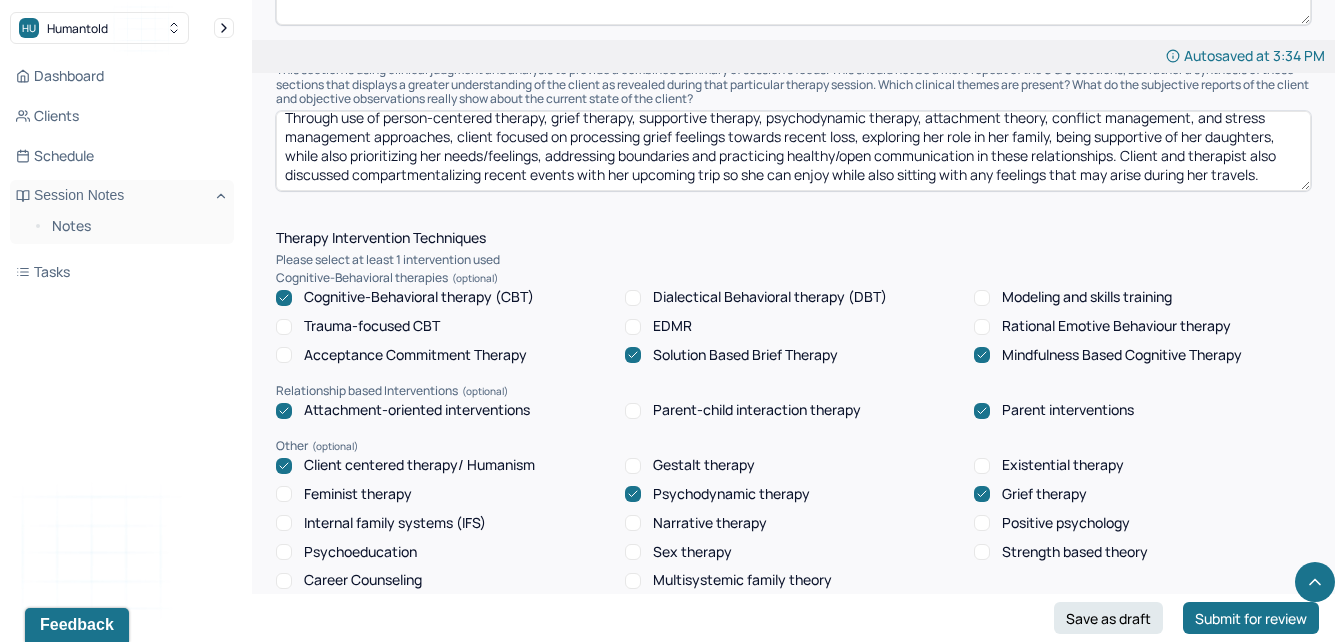 type on "Client to continue processing grrief" 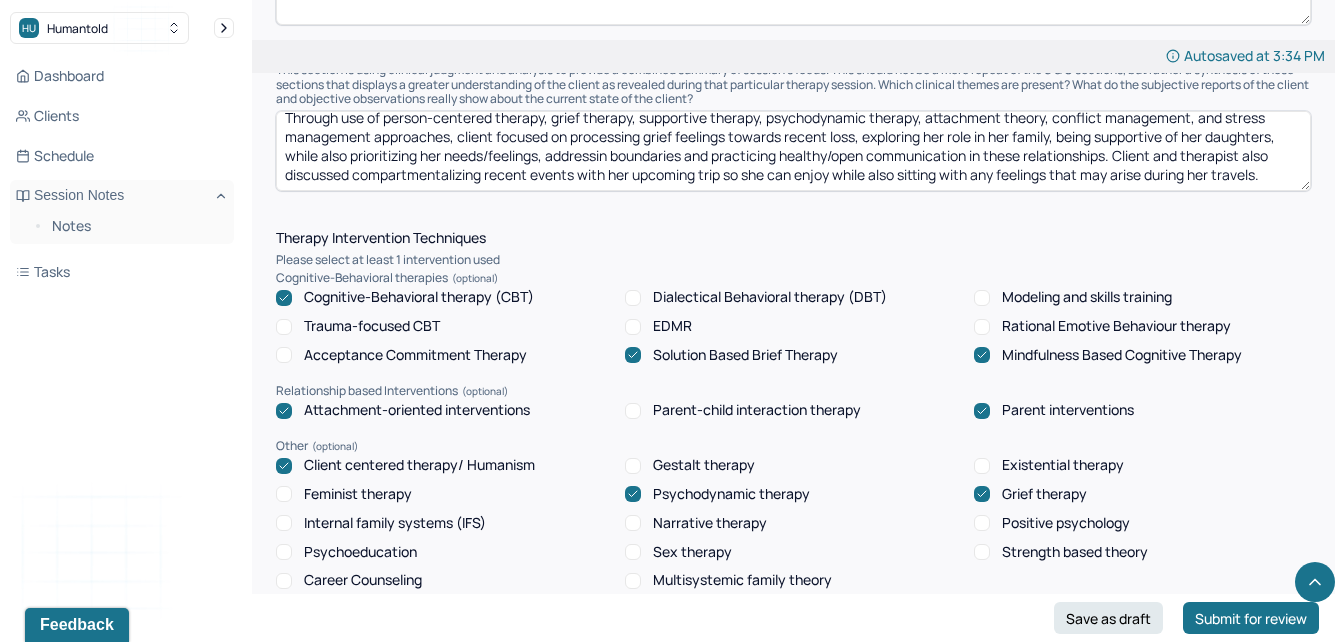 scroll, scrollTop: 10, scrollLeft: 0, axis: vertical 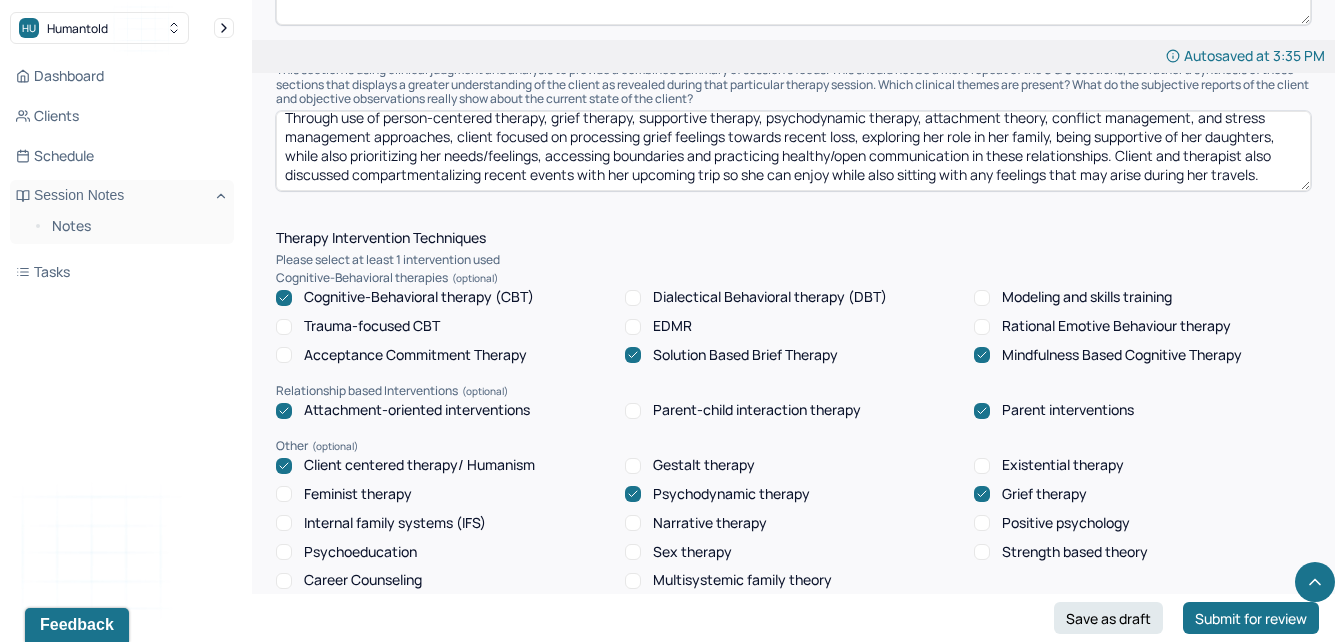 click on "Through use of person-centered therapy, grief therapy, supportive therapy, psychodynamic therapy, attachment theory, conflict management, and stress management approaches, client focused on processing grief feelings towards recent loss, exploring her role in her family, being supportive of her daughters, while also prioritizing her needs/feelings, accessing boundaries and practicing healthy/open communication in these relationships. Client and therapist also discussed compartmentalizing recent events with her upcoming trip so she can enjoy while also sitting with any feelings that may arise during her travels." at bounding box center [793, 151] 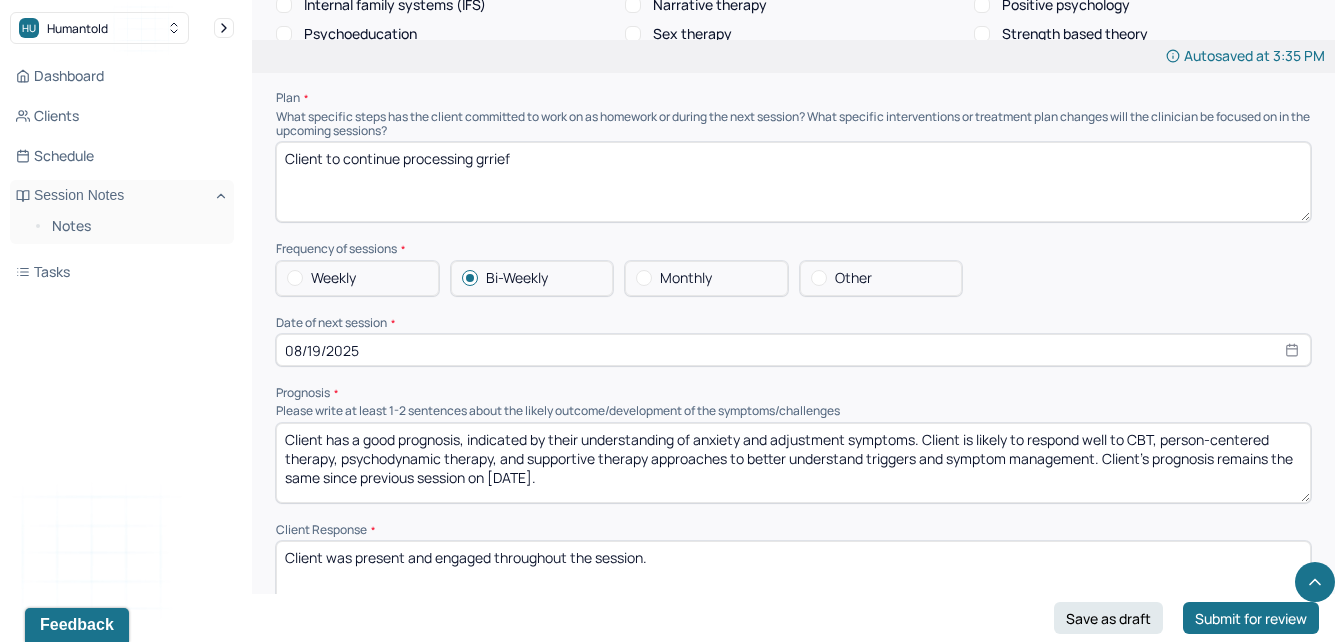 scroll, scrollTop: 2067, scrollLeft: 0, axis: vertical 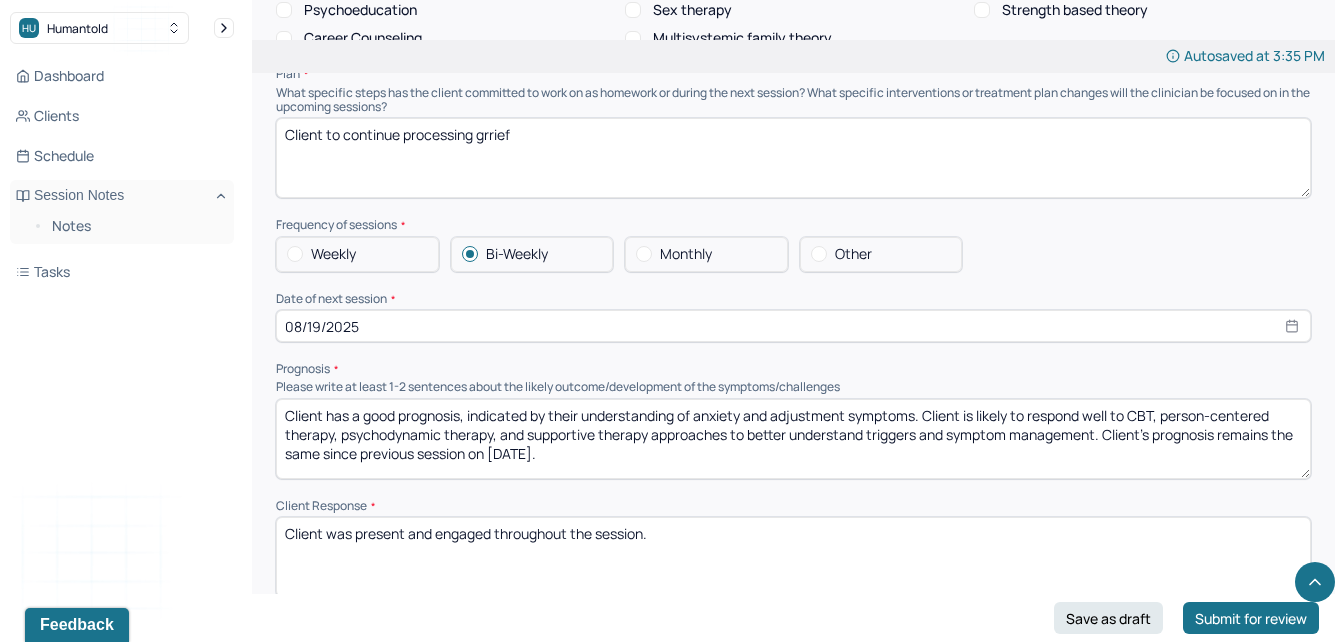 type on "Through use of person-centered therapy, grief therapy, supportive therapy, psychodynamic therapy, attachment theory, conflict management, and stress management approaches, client focused on processing grief feelings towards recent loss, exploring her role in her family, being supportive of her daughters, while also prioritizing her needs/feelings, accessing boundaries and practicing healthy/open communication in these relationships. Client and therapist also discussed compartmentalizing recent events with her upcoming trip so she can enjoy while also sitting with any feelings that may arise during her travels." 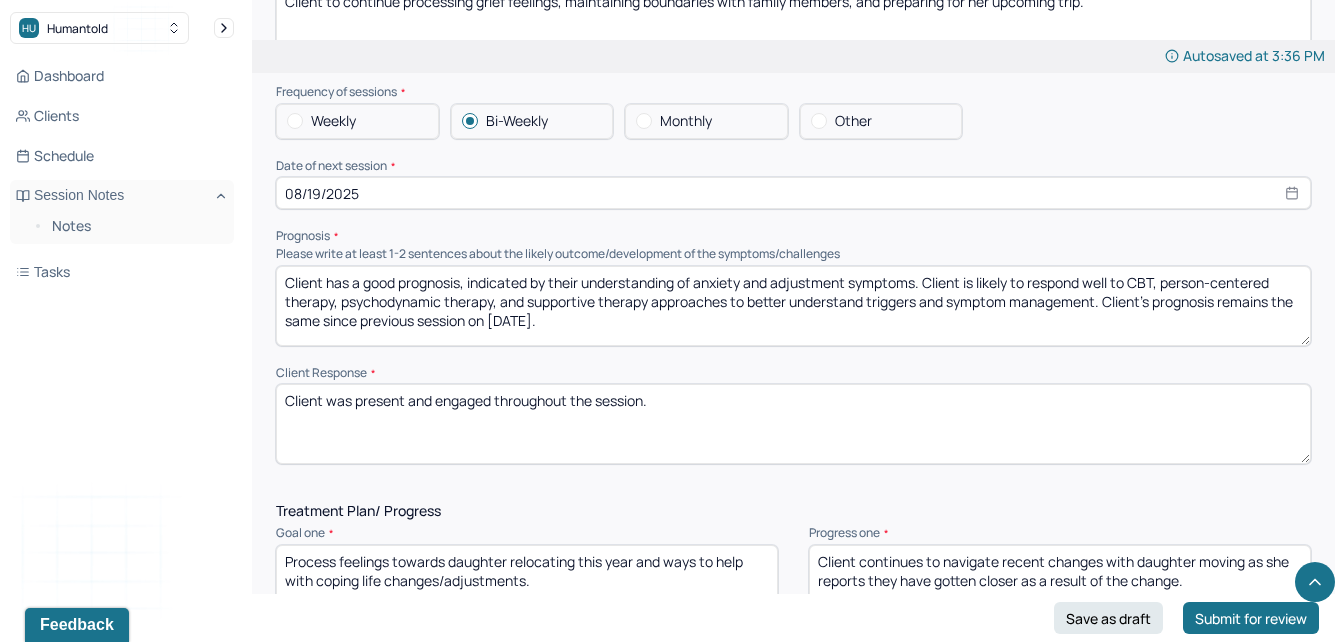 scroll, scrollTop: 2212, scrollLeft: 0, axis: vertical 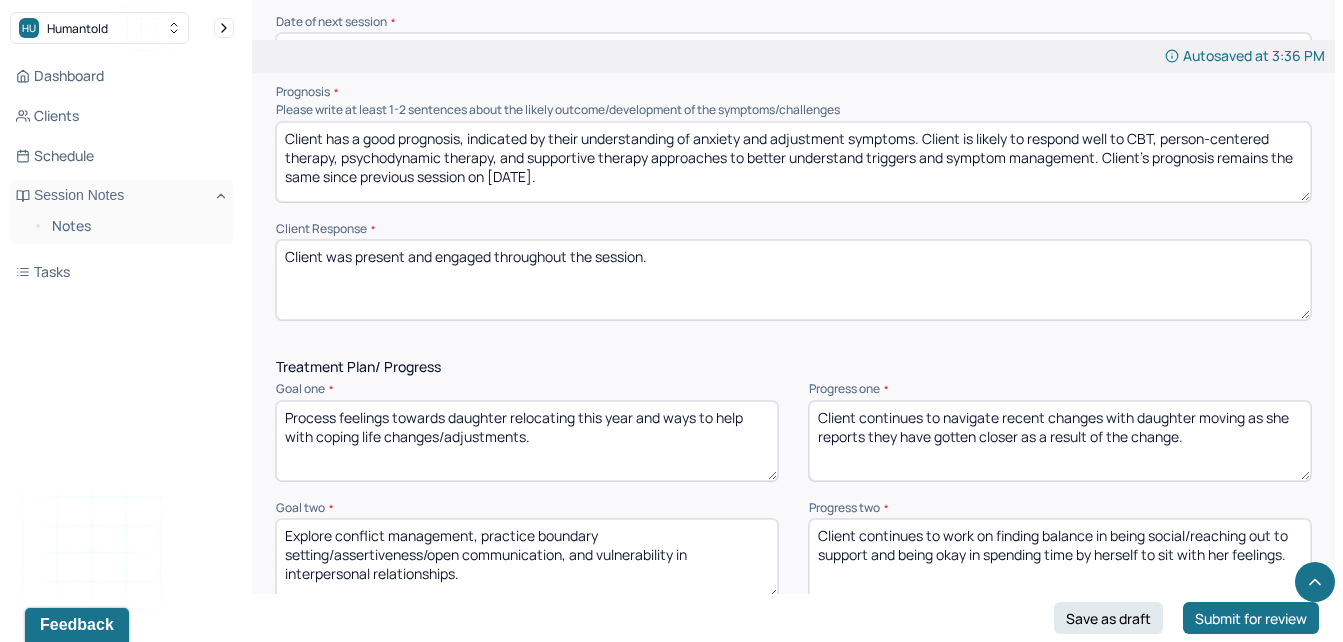 type on "Client to continue processing grief feelings, maintaining boundaries with family members, and preparing for her upcoming trip." 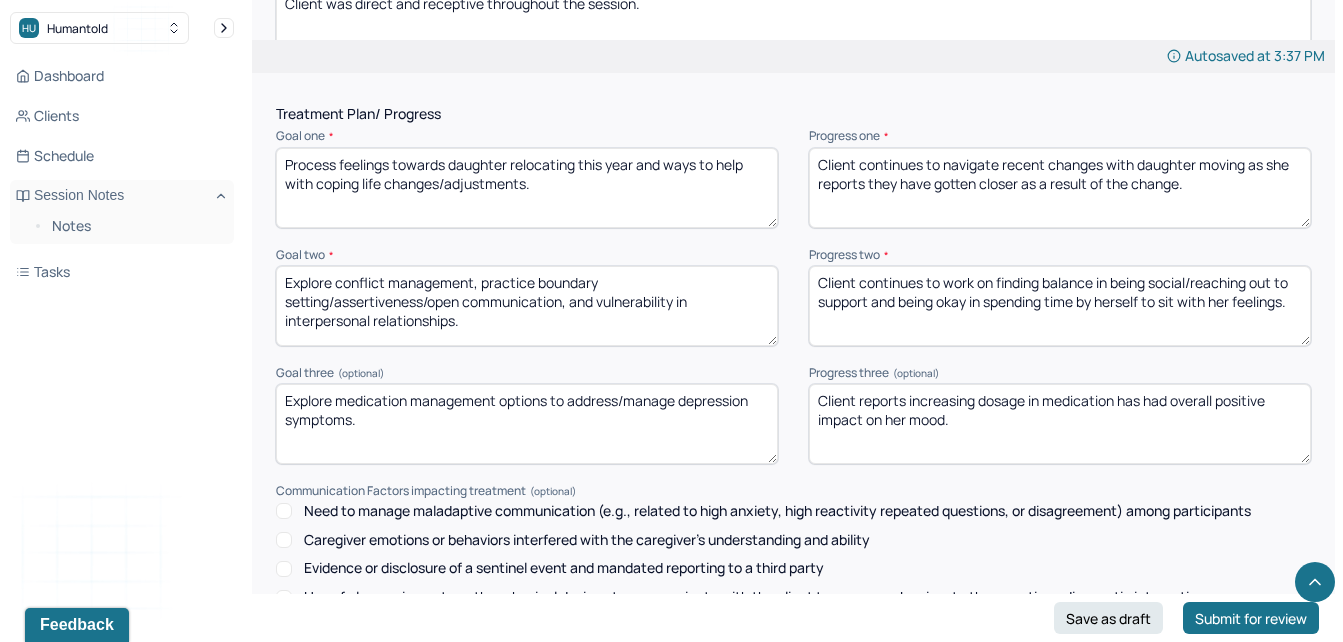 scroll, scrollTop: 2616, scrollLeft: 0, axis: vertical 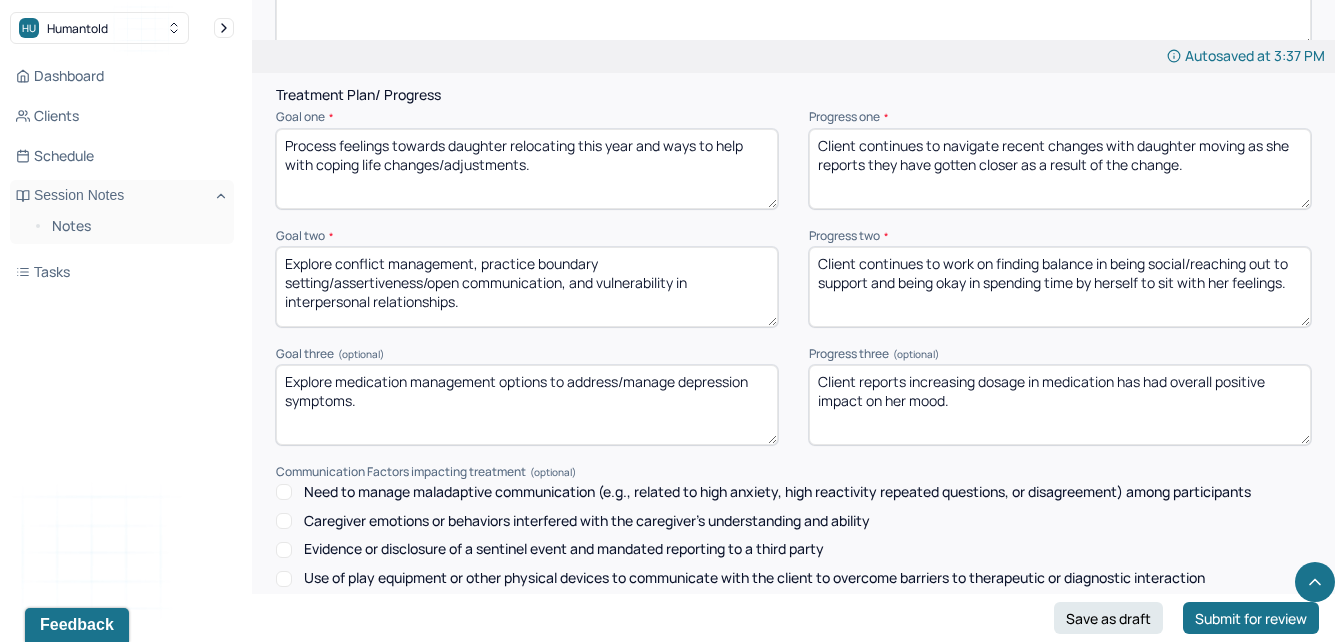 type on "Client was direct and receptive throughout the session." 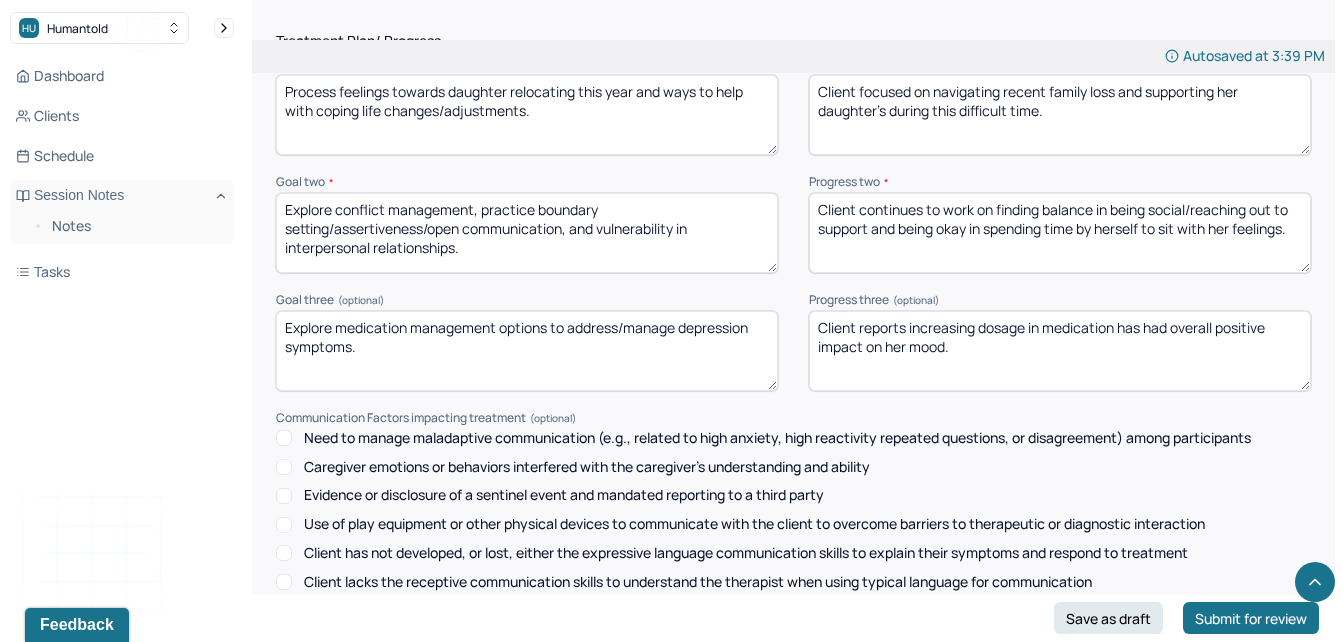 scroll, scrollTop: 2676, scrollLeft: 0, axis: vertical 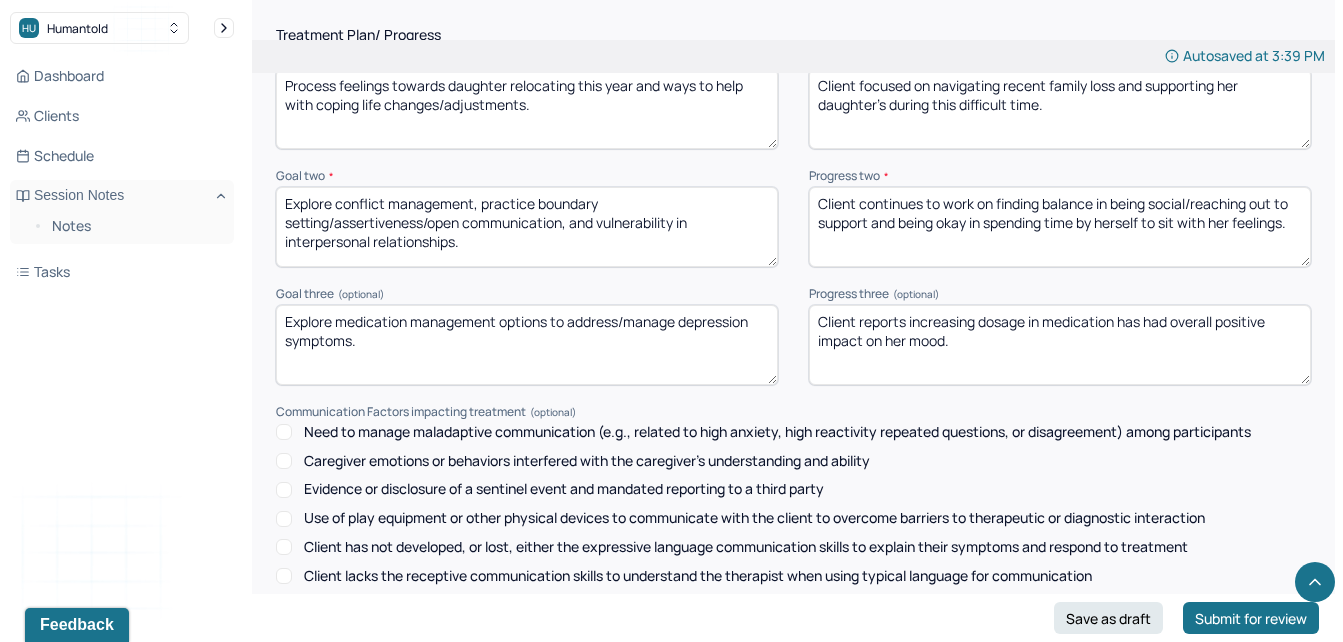 type on "Client focused on navigating recent family loss and supporting her daughter's during this difficult time." 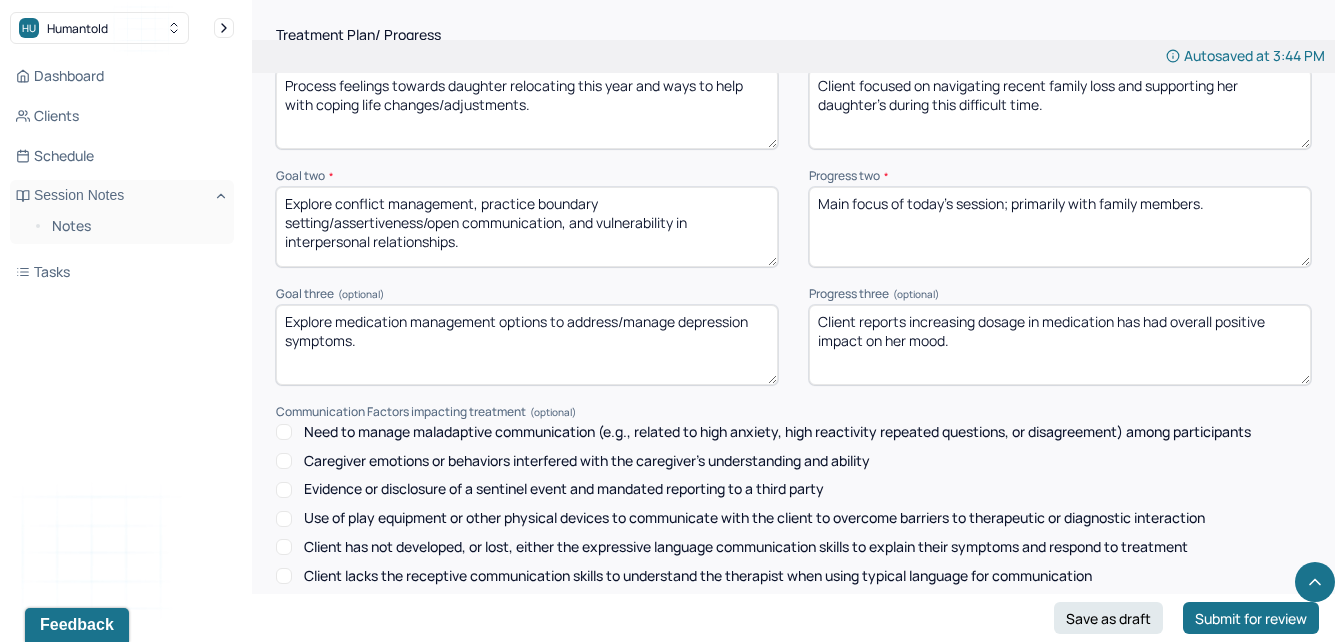type on "Main focus of today's session; primarily with family members." 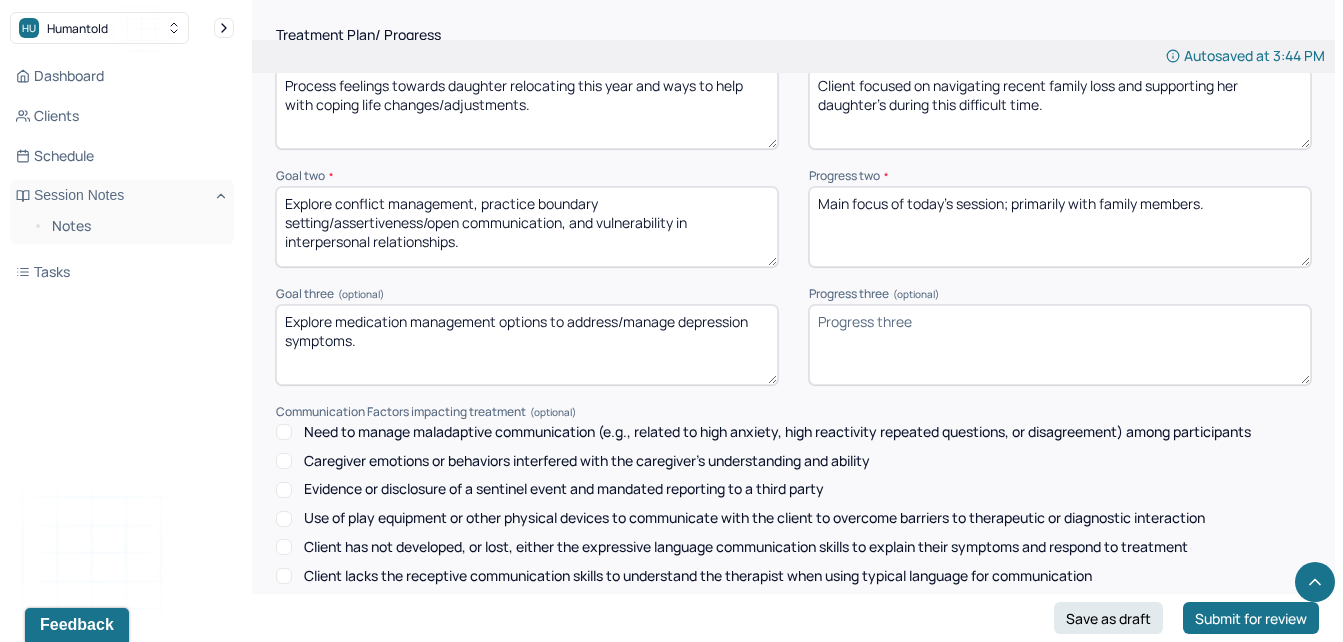 click on "Dashboard Clients Schedule Session Notes Notes Tasks RR [NAME]   Relkin provider Logout" at bounding box center (122, 341) 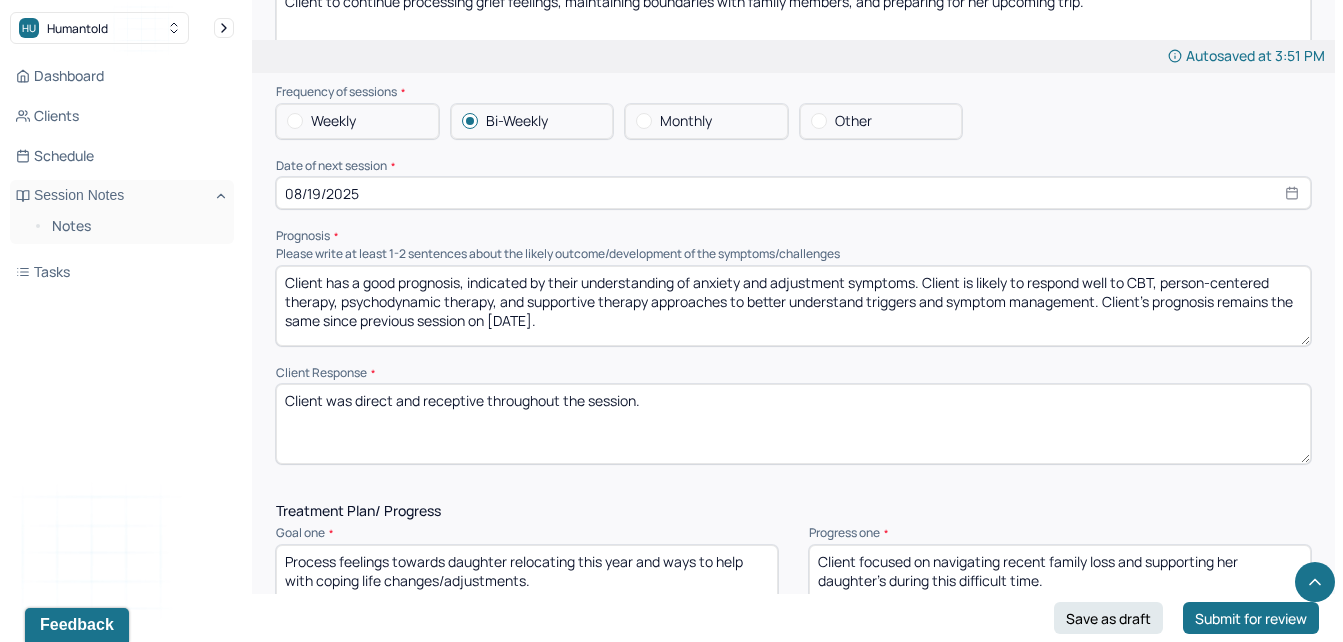 scroll, scrollTop: 2188, scrollLeft: 0, axis: vertical 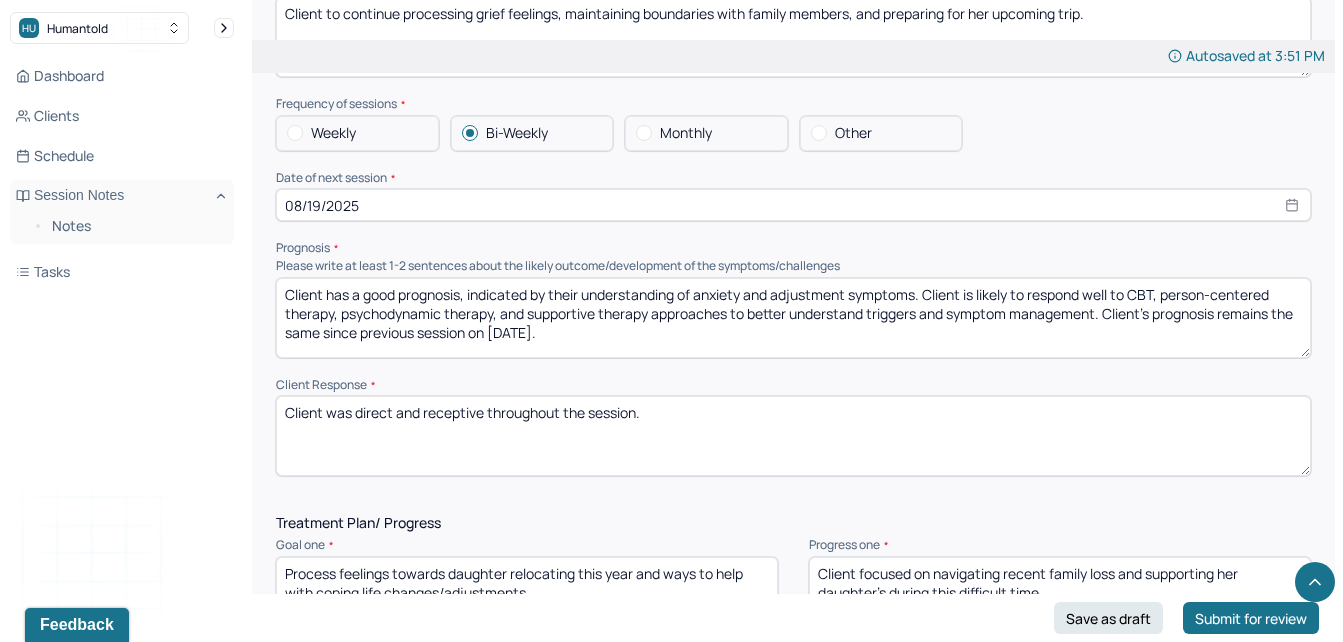 type on "Client did not address in today's session." 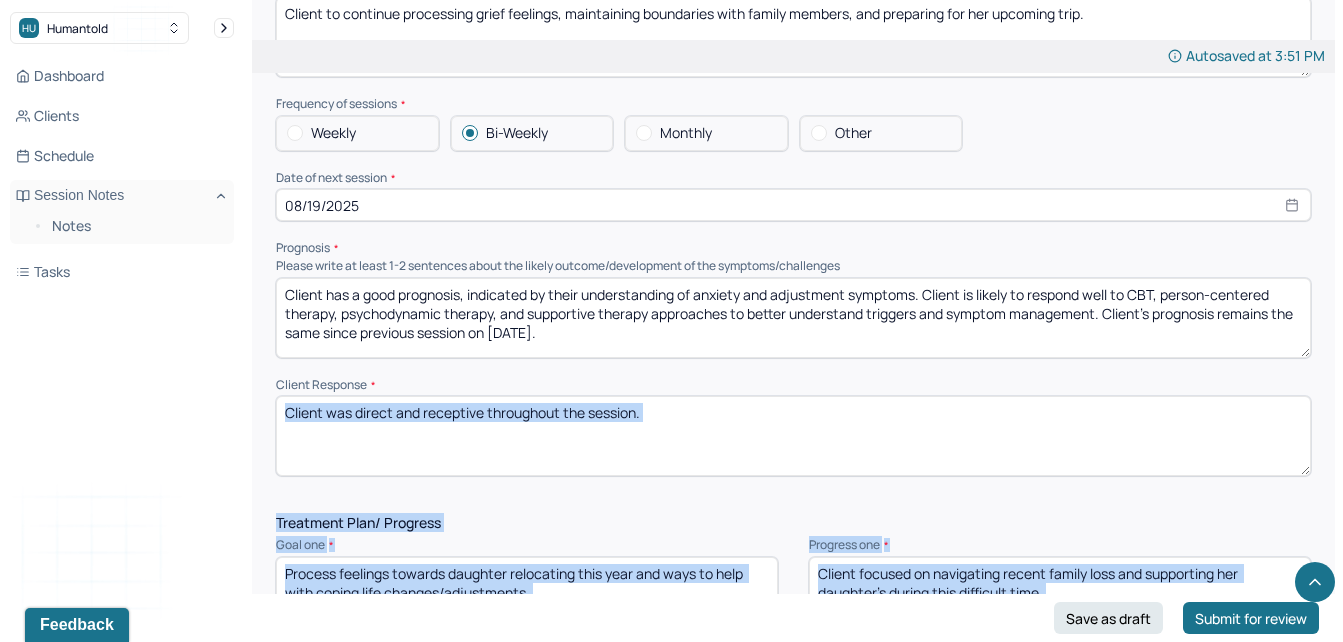 drag, startPoint x: 1342, startPoint y: 456, endPoint x: 1361, endPoint y: 569, distance: 114.58621 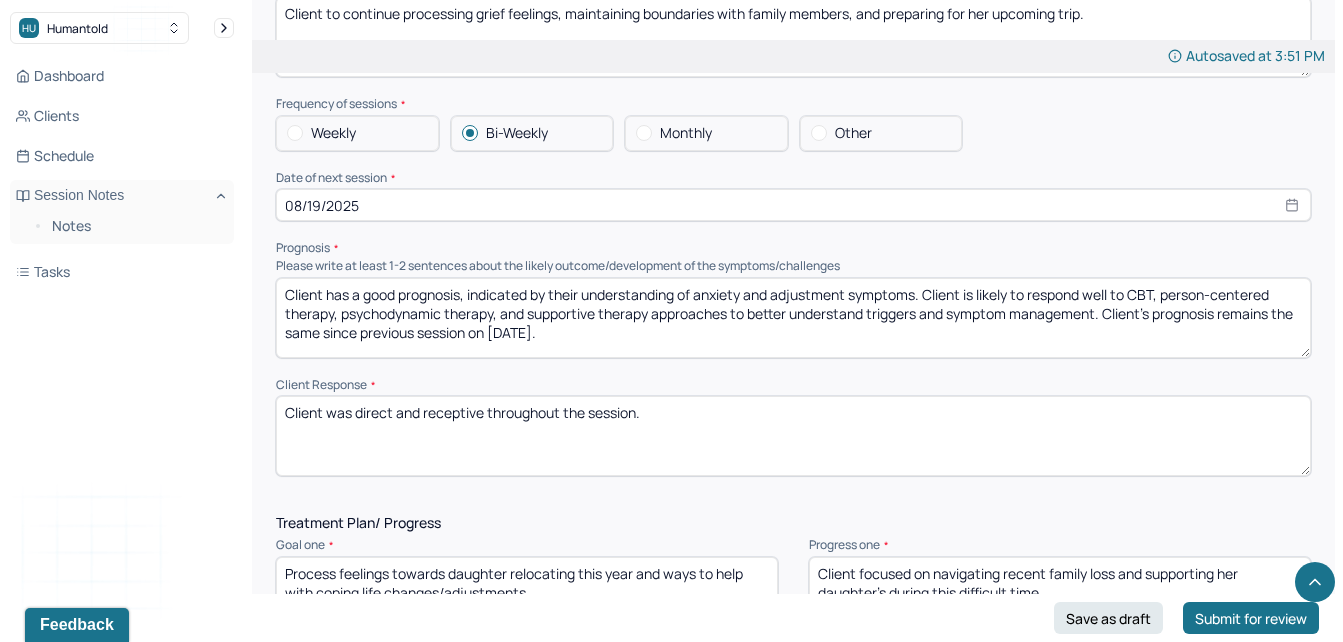 drag, startPoint x: 1361, startPoint y: 569, endPoint x: 1331, endPoint y: 244, distance: 326.38168 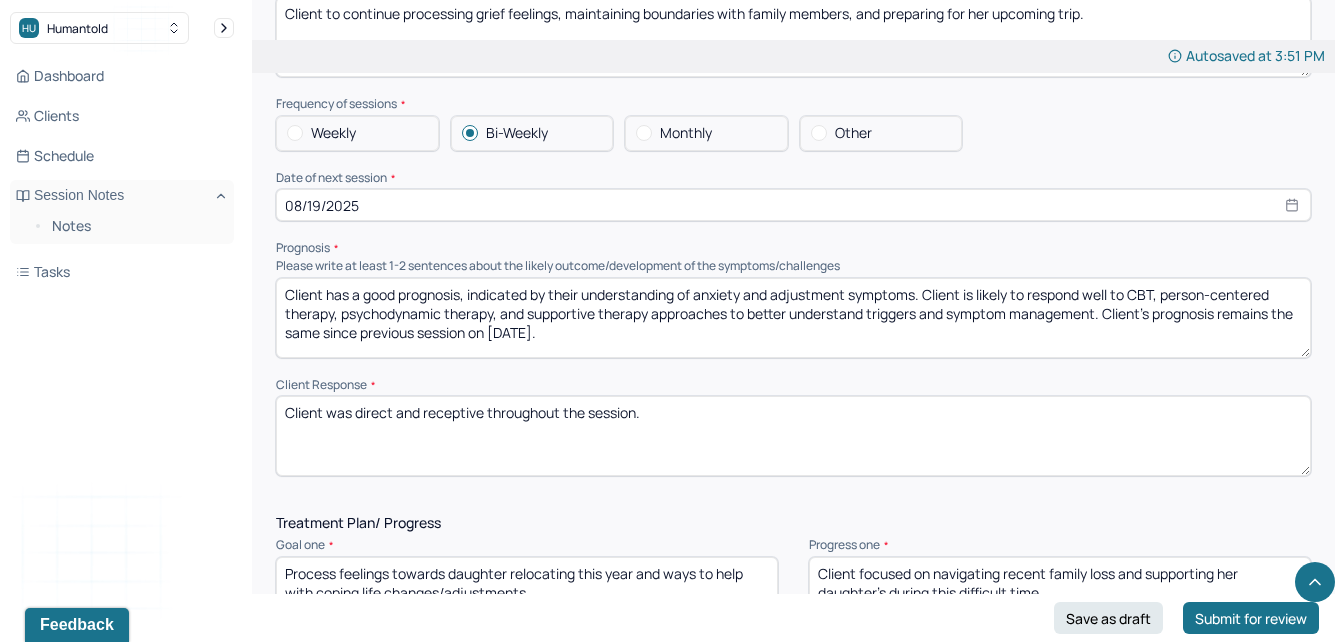 click on "Autosaved at 3:51 PM Appointment Details Client name [CLIENT_NAME] Date of service [DATE] Time 5:00pm - 5:55pm Duration 55mins Appointment type individual therapy Provider name [PROVIDER_NAME] Modifier 1 95 Telemedicine Note type Individual soap note Load previous session note Instructions The fields marked with an asterisk ( * ) are required before you can submit your notes. Before you can submit your session notes, they must be signed. You have the option to save your notes as a draft before making a submission. Appointment location * Teletherapy Client Teletherapy Location here Home Office Other Provider Teletherapy Location Home Office Other Consent was received for the teletherapy session The teletherapy session was conducted via video Primary diagnosis * F43.23 ADJUST D/O MIXED ANX & DEPRESS MOOD Secondary diagnosis (optional) Secondary diagnosis Tertiary diagnosis (optional) Tertiary diagnosis Emotional / Behavioural symptoms demonstrated * Causing * Maladaptive Functioning Intention for Session * * *" at bounding box center [793, -371] 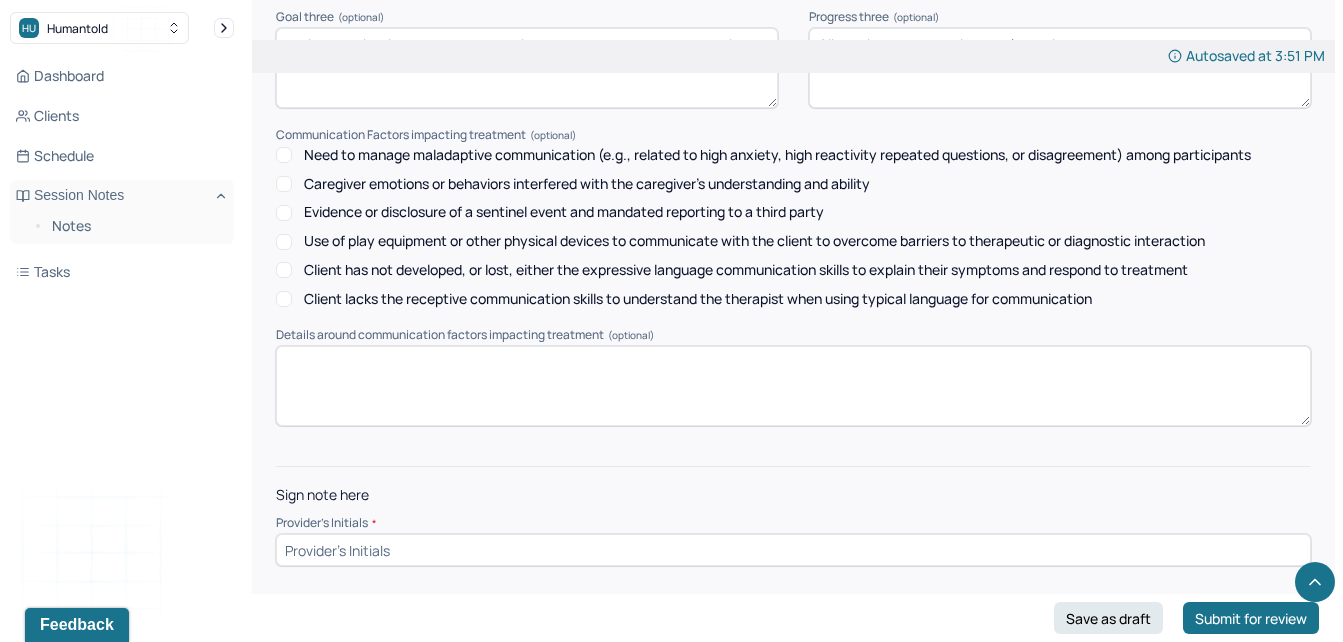 click at bounding box center [793, 550] 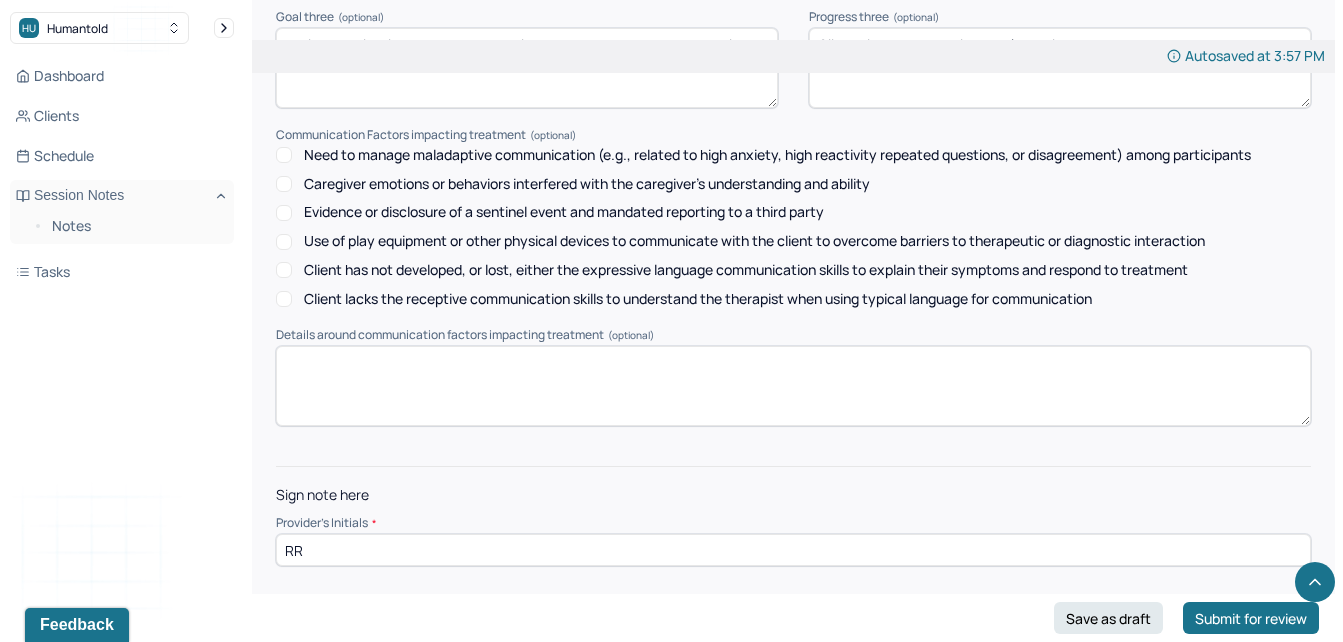 scroll, scrollTop: 2609, scrollLeft: 0, axis: vertical 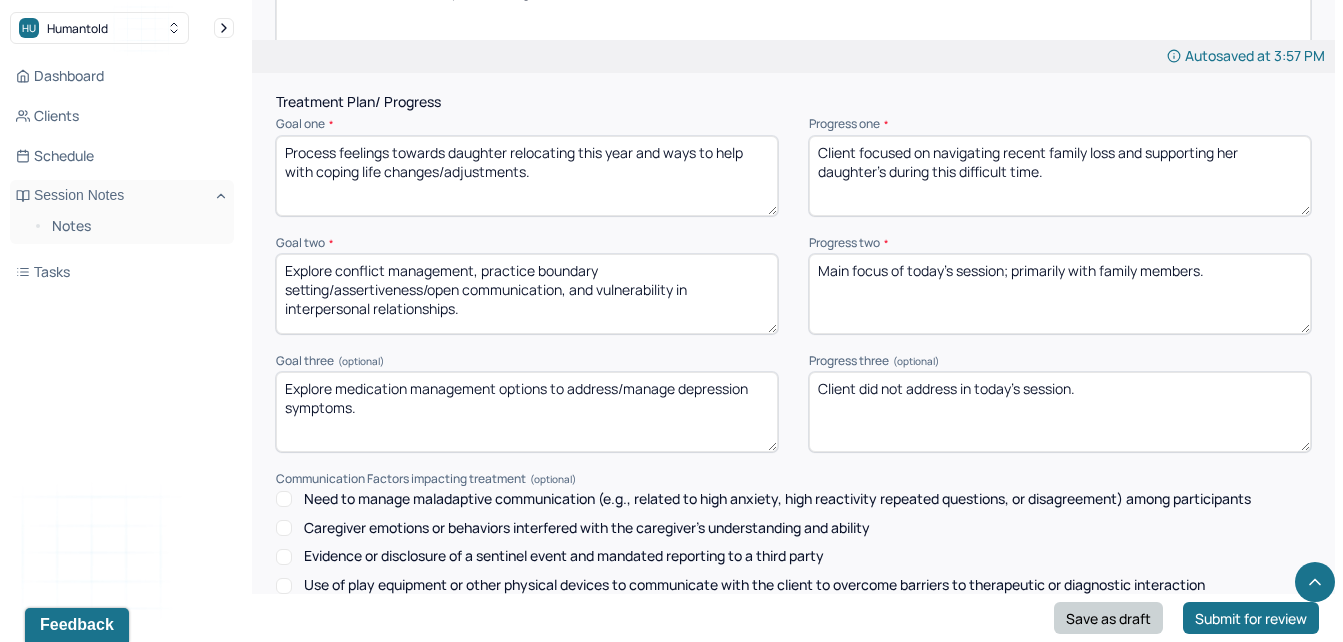 type on "RR" 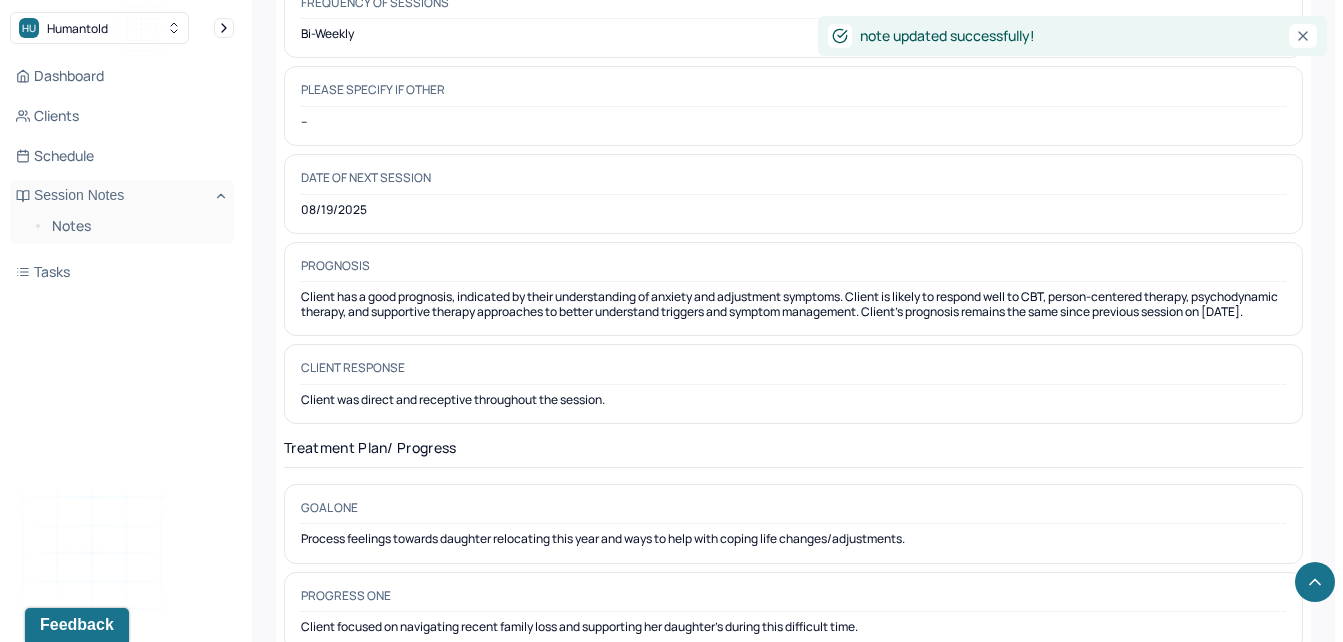 scroll, scrollTop: 0, scrollLeft: 0, axis: both 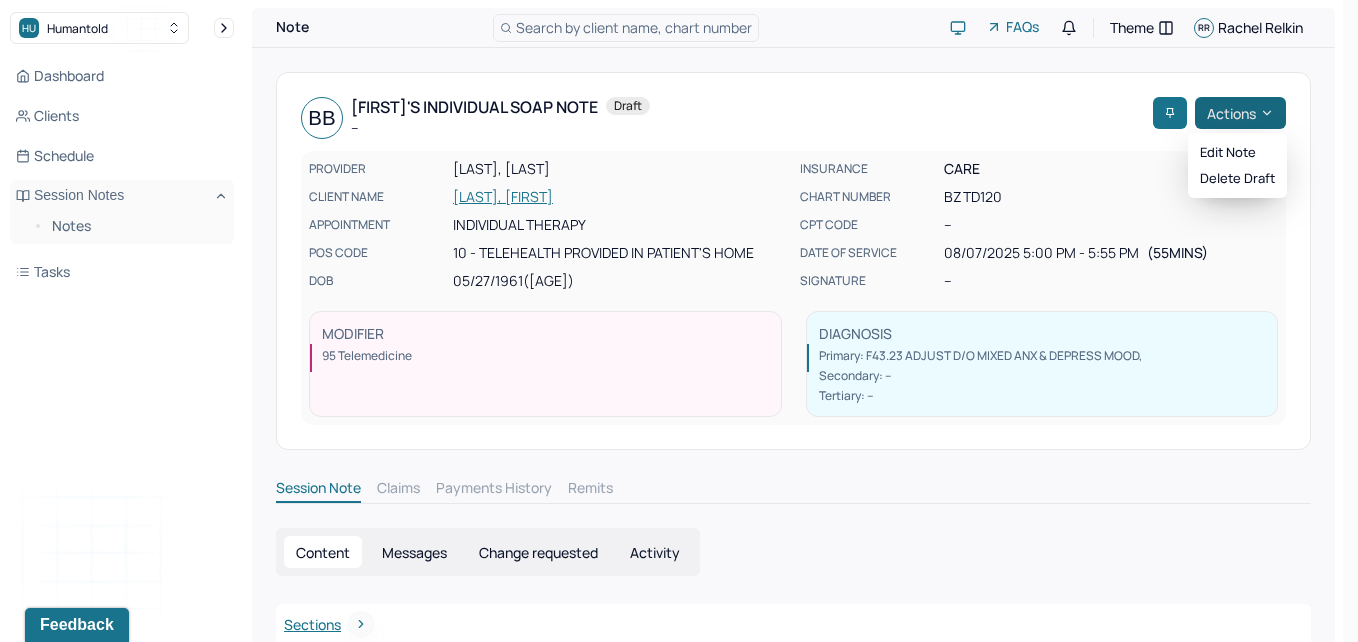 click on "Actions" at bounding box center (1240, 113) 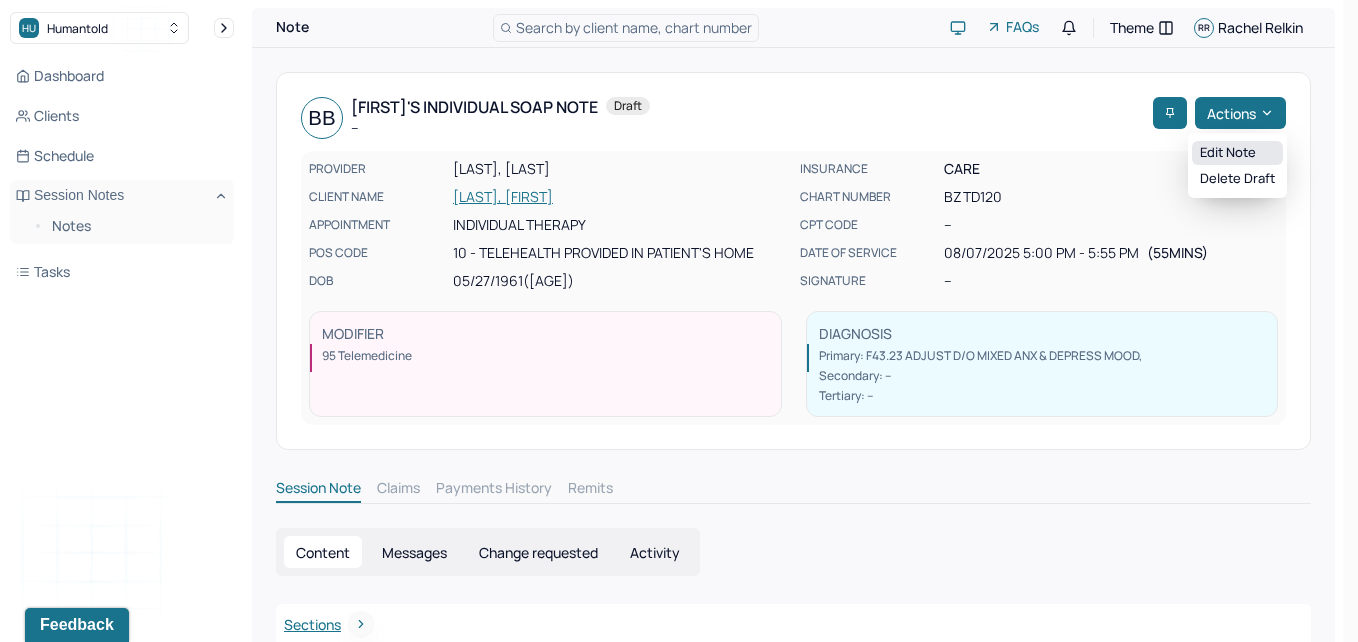 click on "Edit note" at bounding box center [1237, 153] 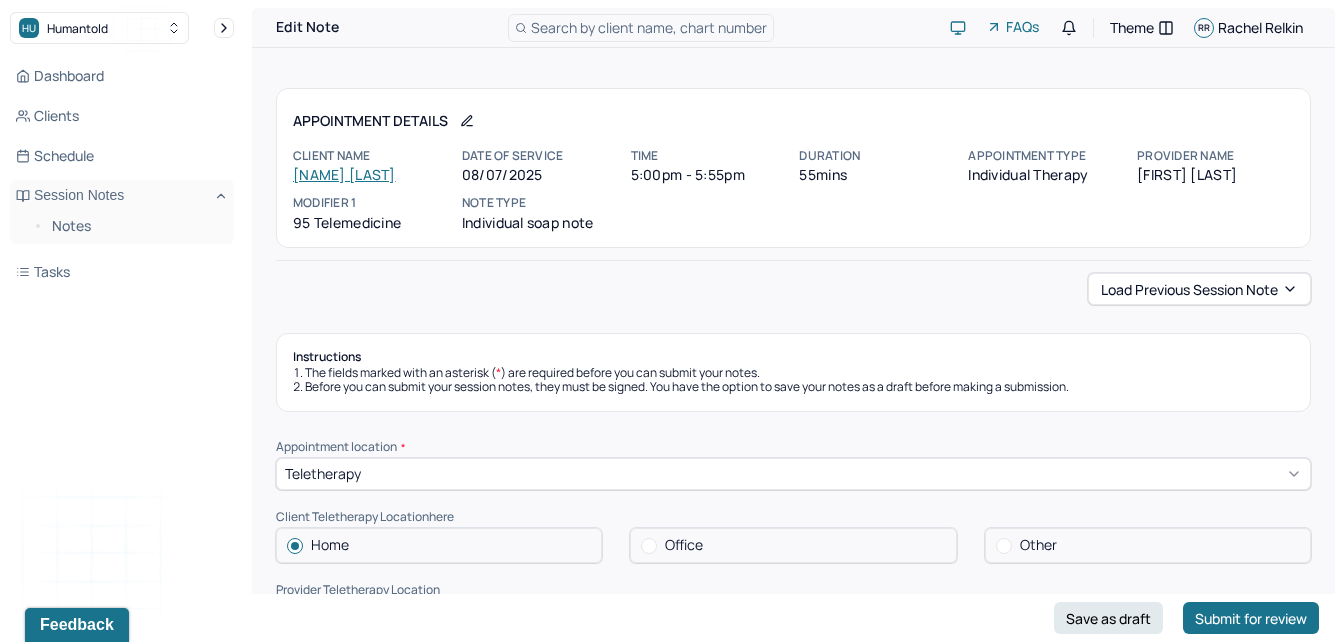 scroll, scrollTop: 2953, scrollLeft: 0, axis: vertical 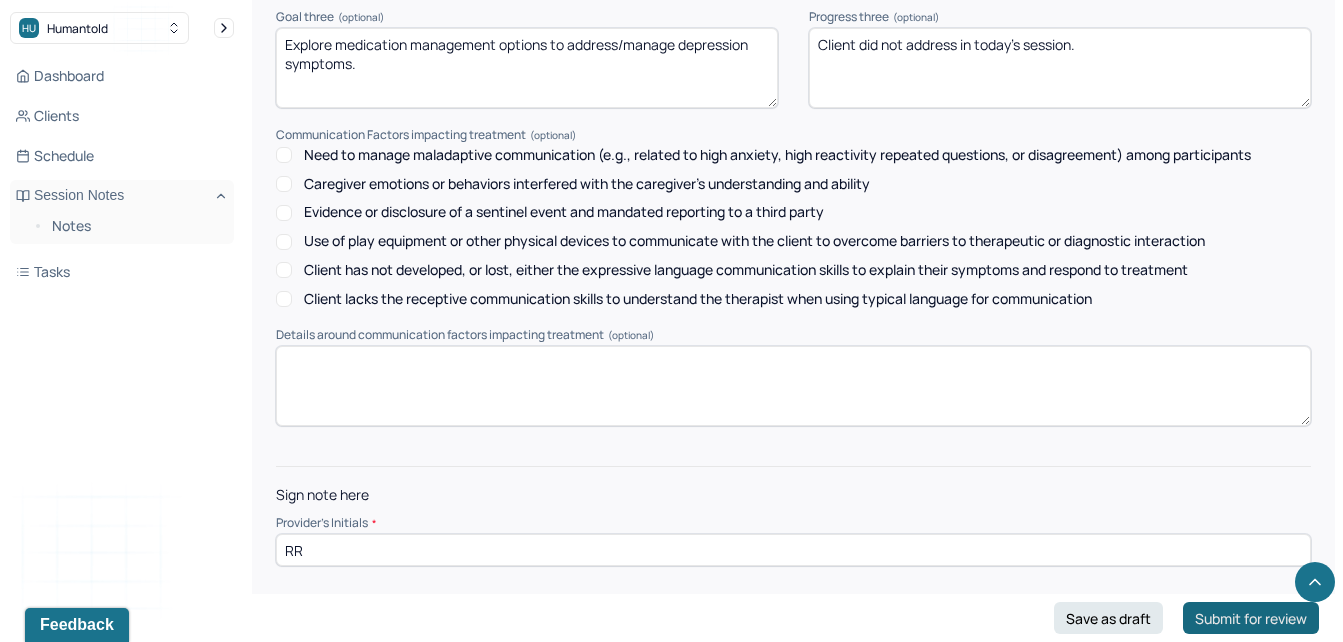 click on "Submit for review" at bounding box center [1251, 618] 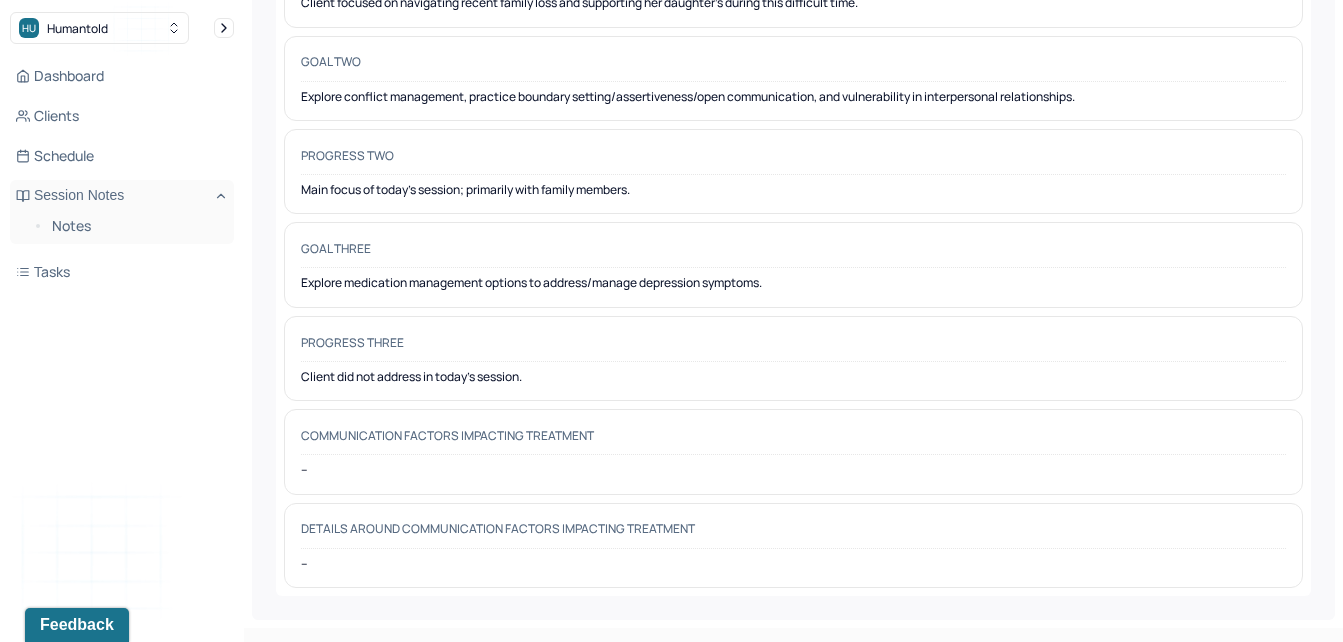 scroll, scrollTop: 0, scrollLeft: 0, axis: both 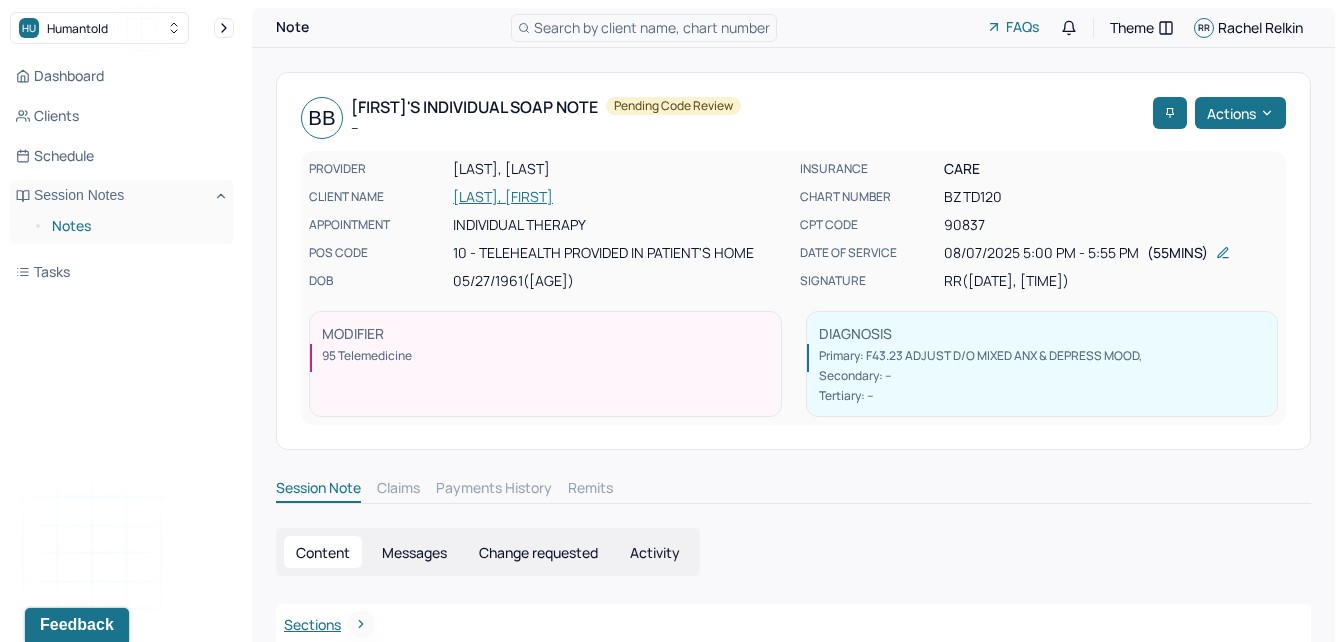 click on "Notes" at bounding box center (135, 226) 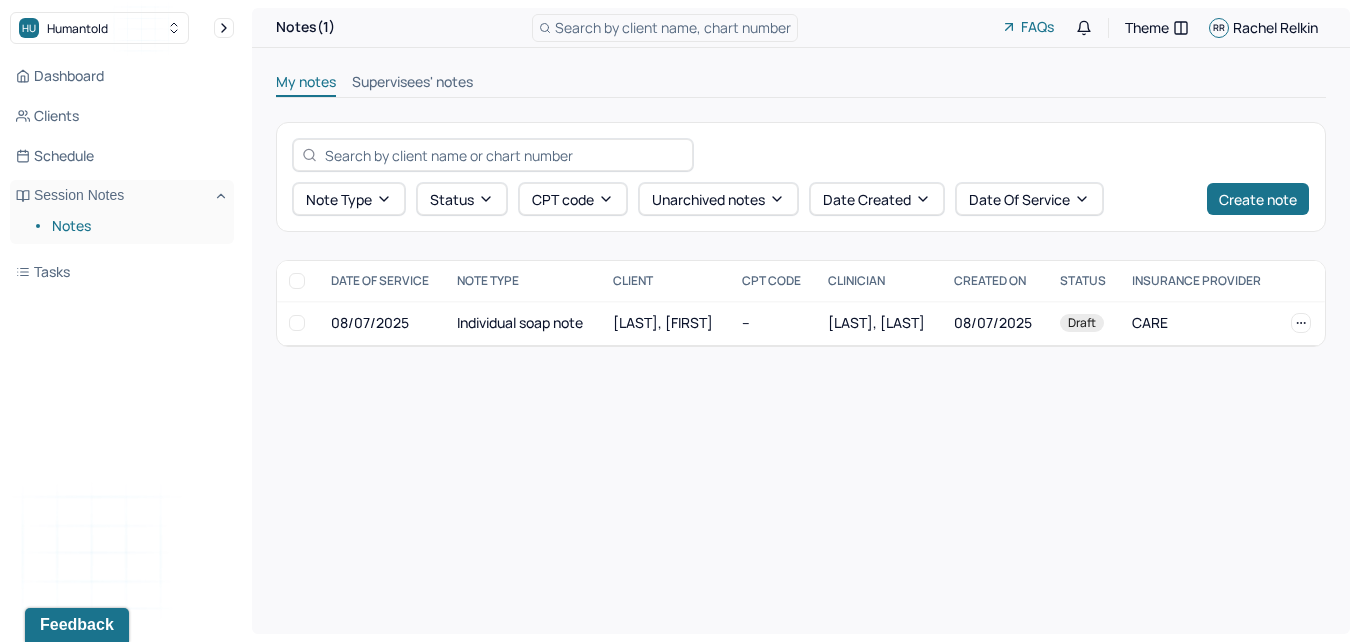 click on "Supervisees' notes" at bounding box center [412, 84] 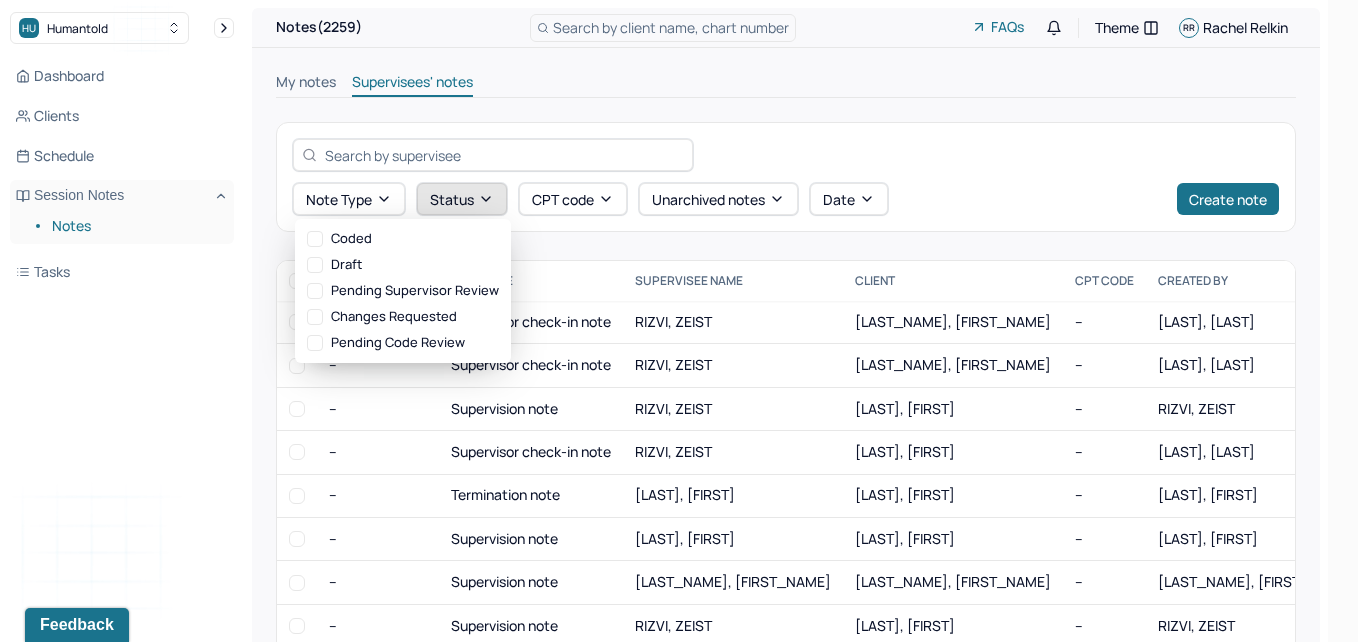 click on "Status" at bounding box center (462, 199) 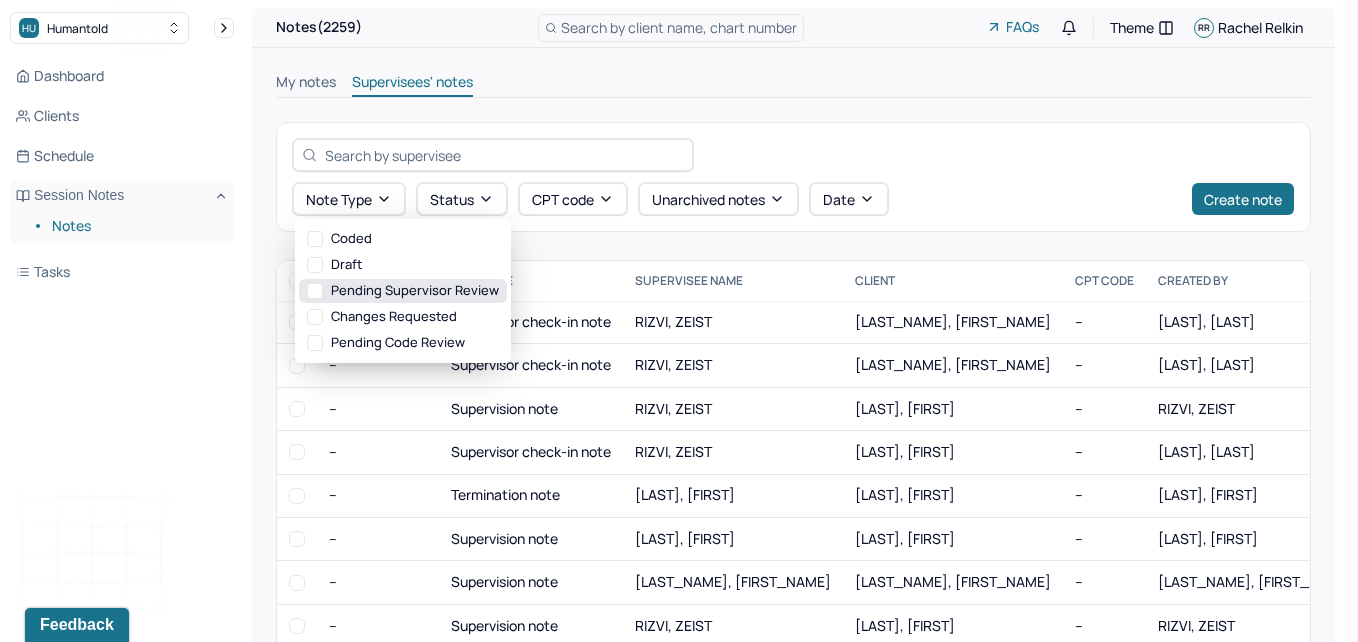 click on "Pending supervisor review" at bounding box center (403, 291) 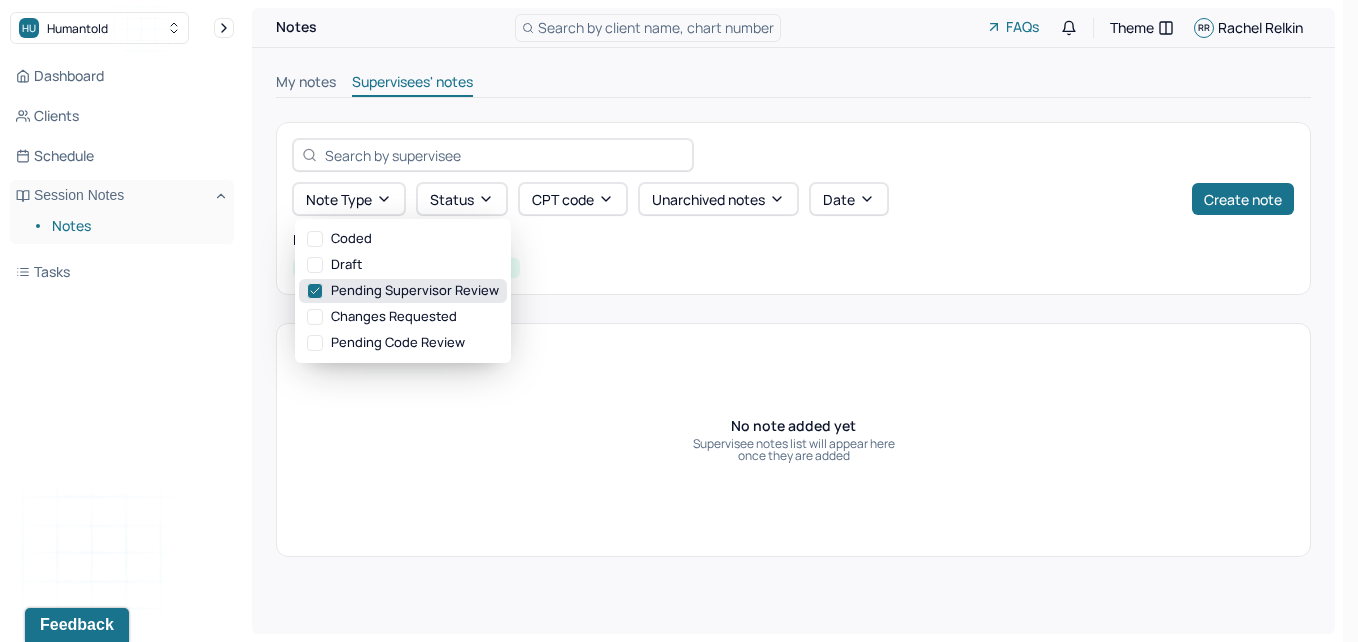 click on "Pending supervisor review" at bounding box center (403, 291) 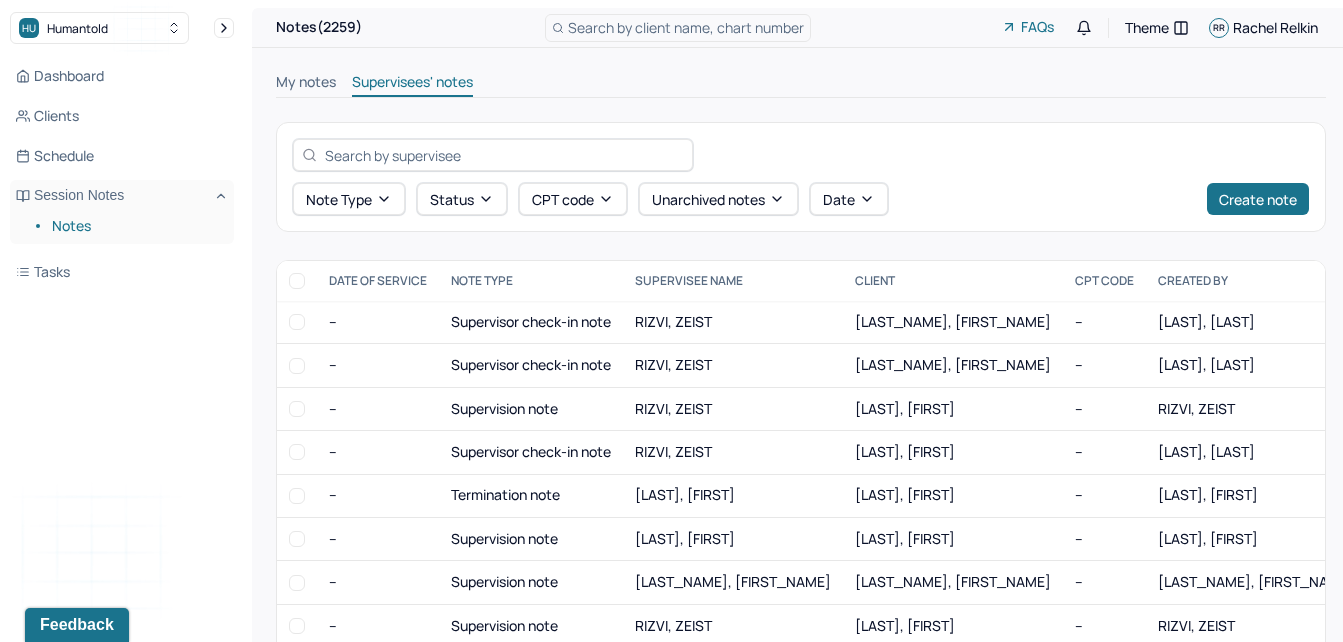 click on "My notes" at bounding box center (306, 84) 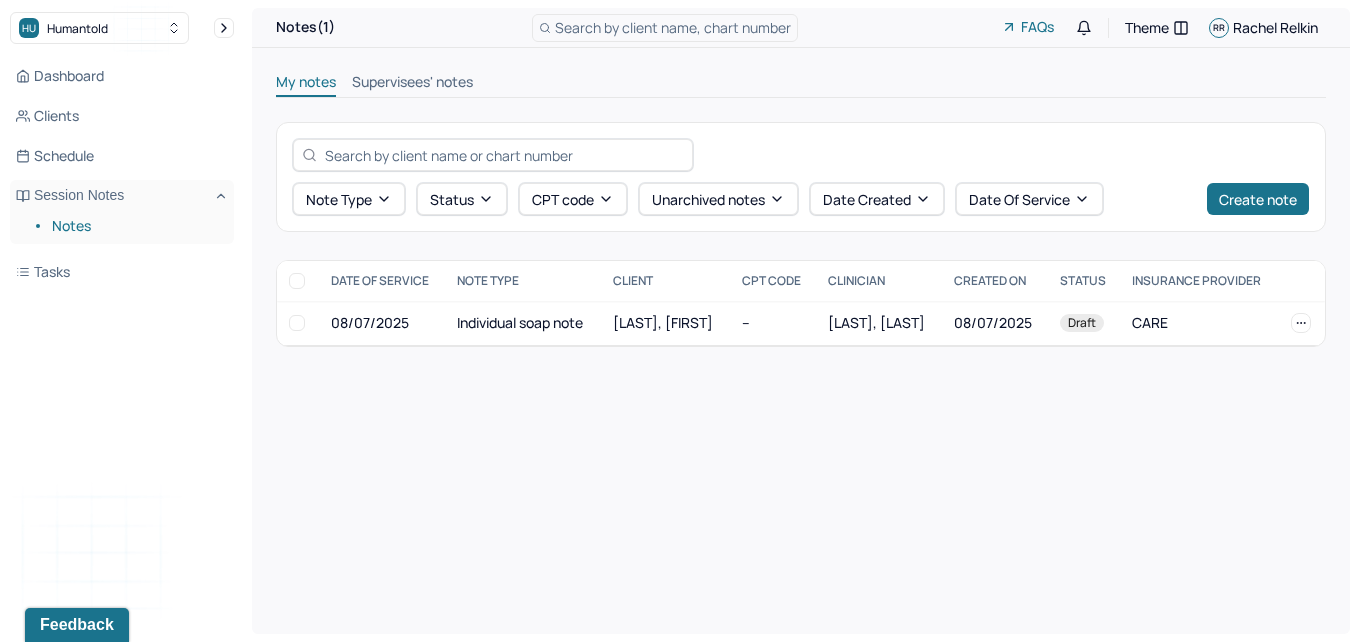 type 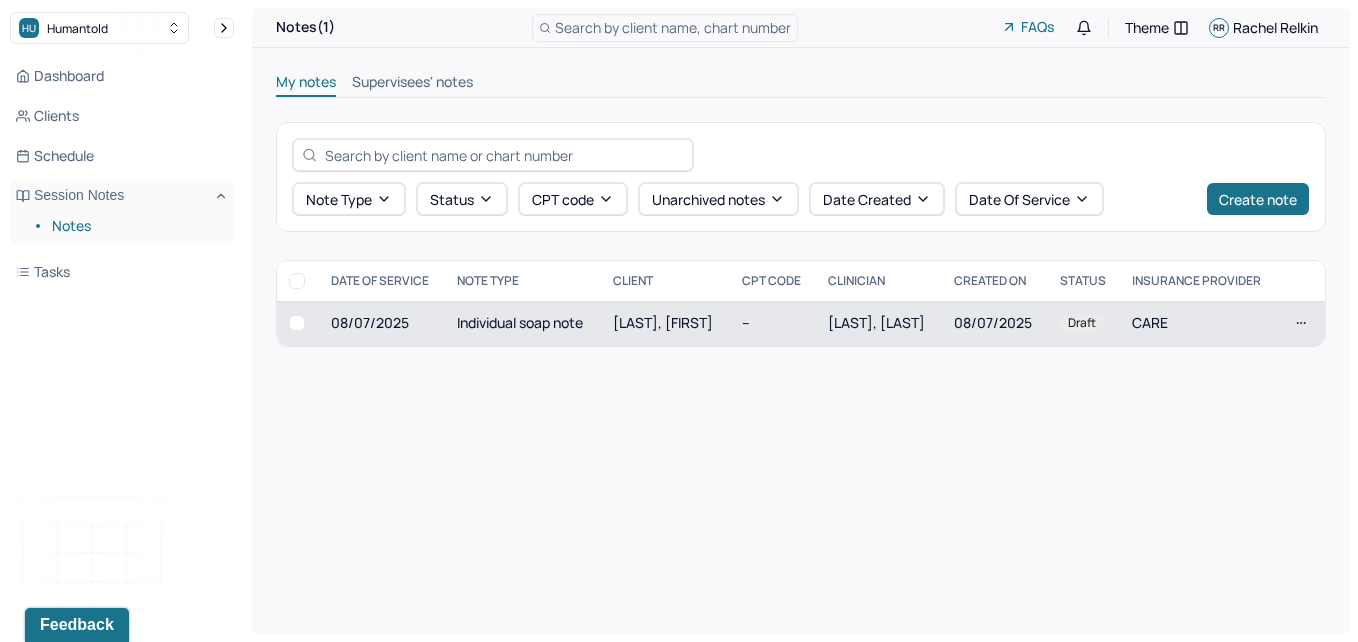 click on "[LAST], [FIRST]" at bounding box center (663, 322) 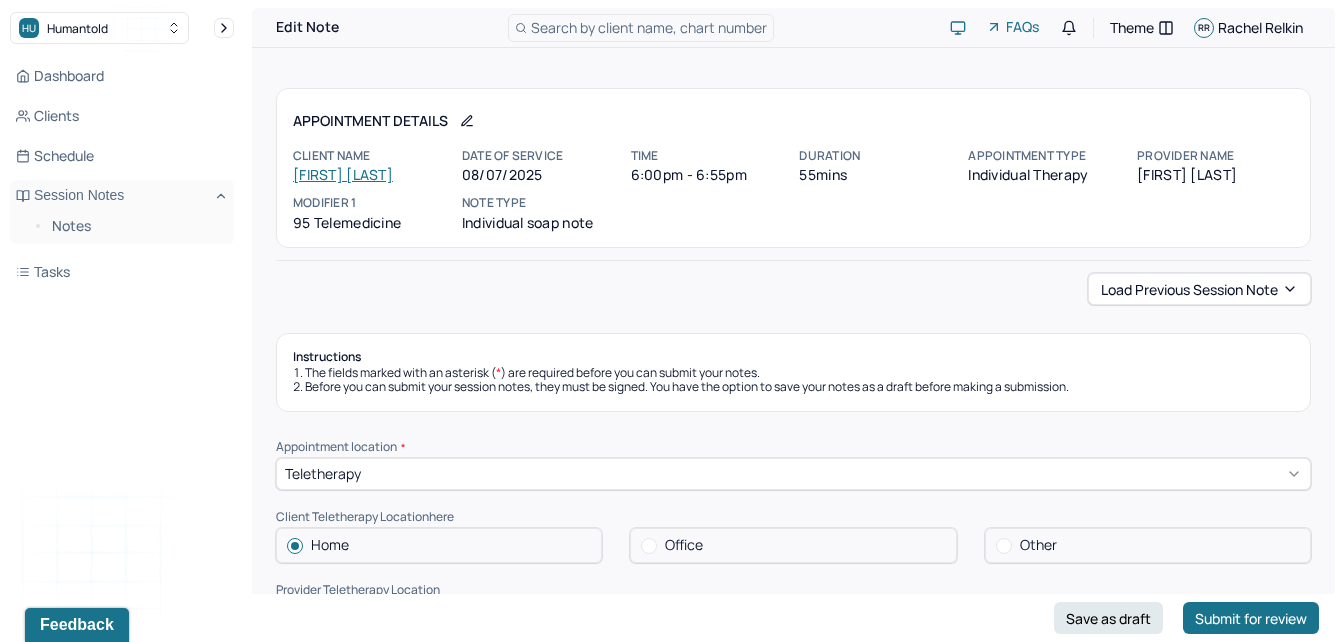 drag, startPoint x: 1331, startPoint y: 108, endPoint x: 863, endPoint y: 260, distance: 492.06503 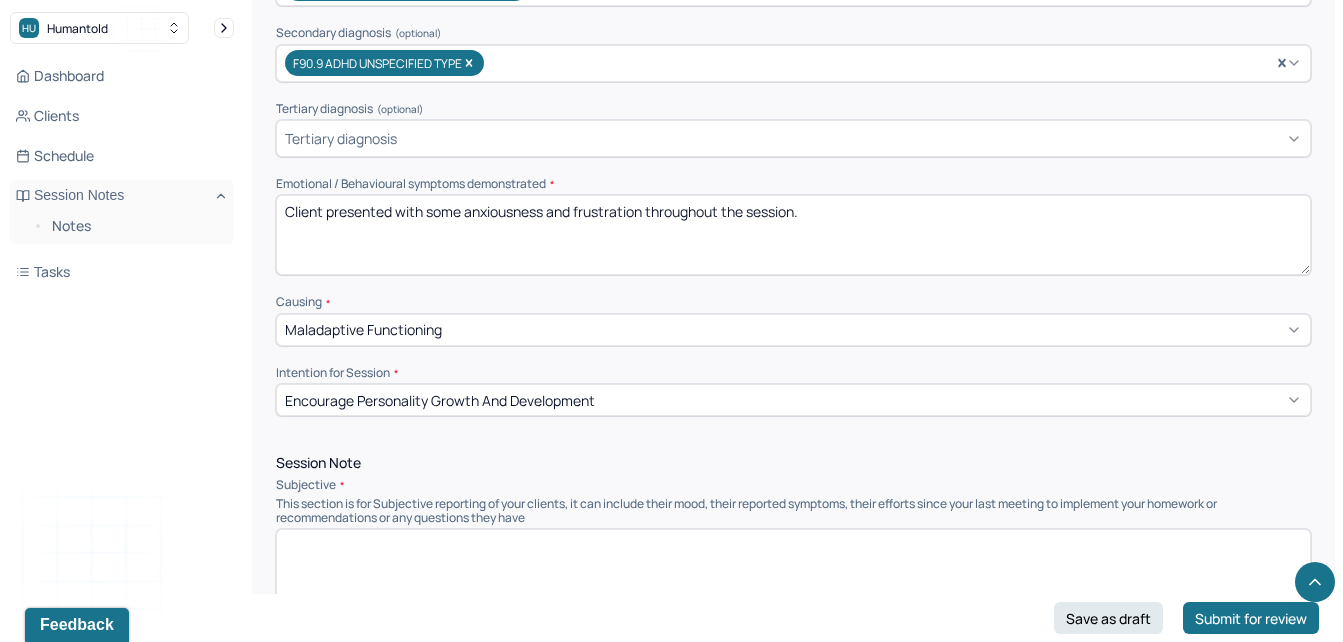 scroll, scrollTop: 741, scrollLeft: 0, axis: vertical 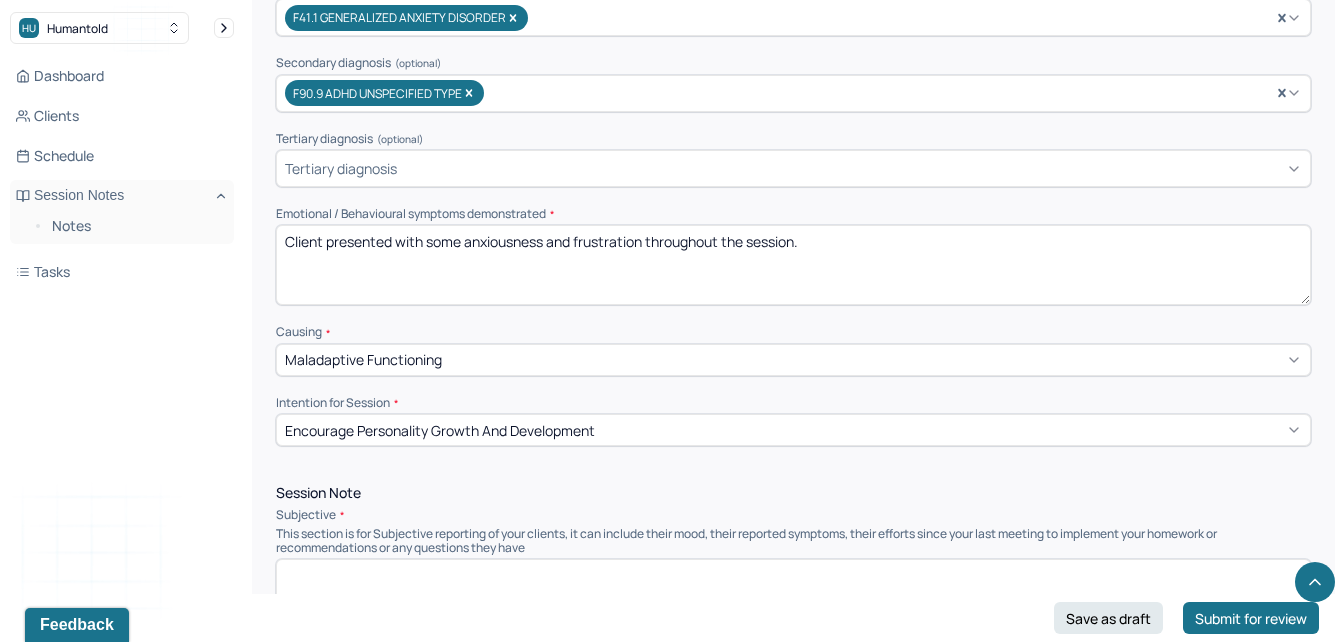 drag, startPoint x: 646, startPoint y: 241, endPoint x: 478, endPoint y: 239, distance: 168.0119 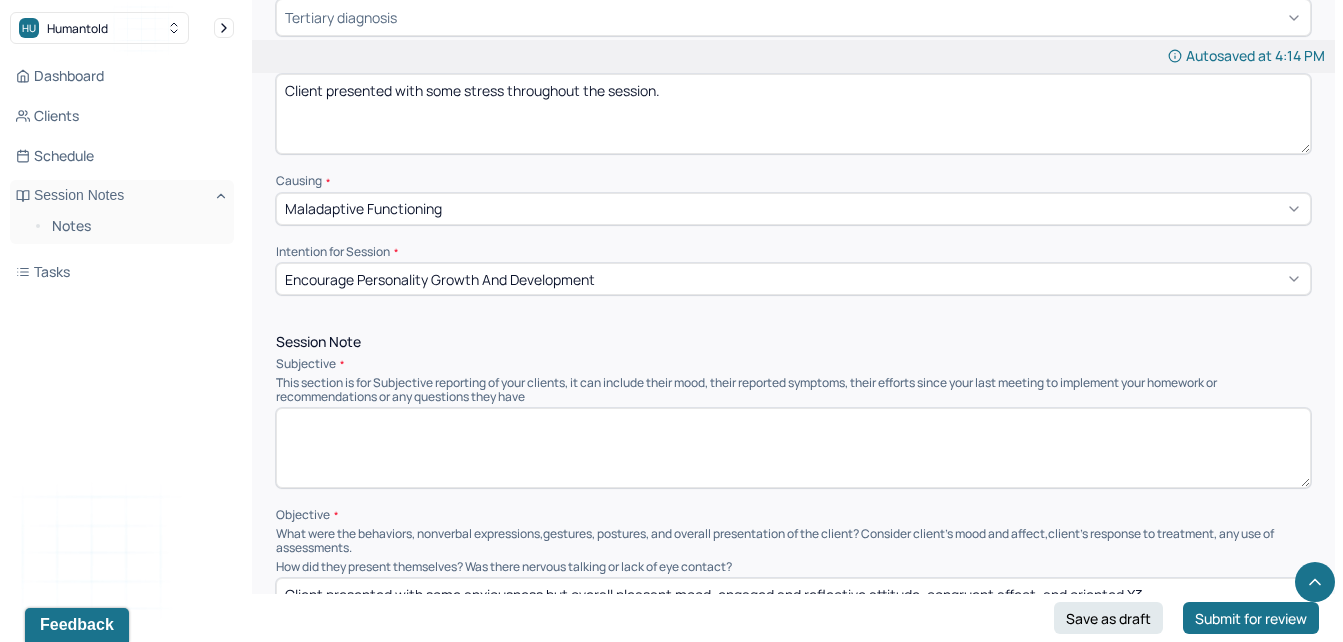 scroll, scrollTop: 922, scrollLeft: 0, axis: vertical 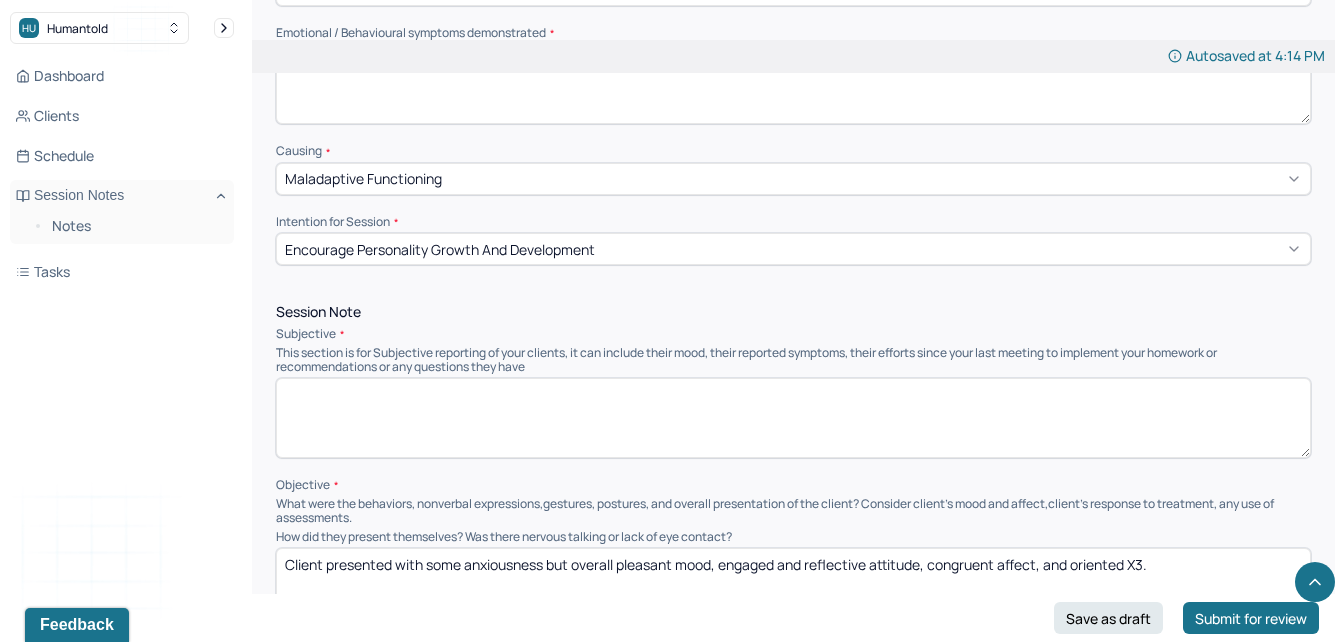type on "Client presented with some stress throughout the session." 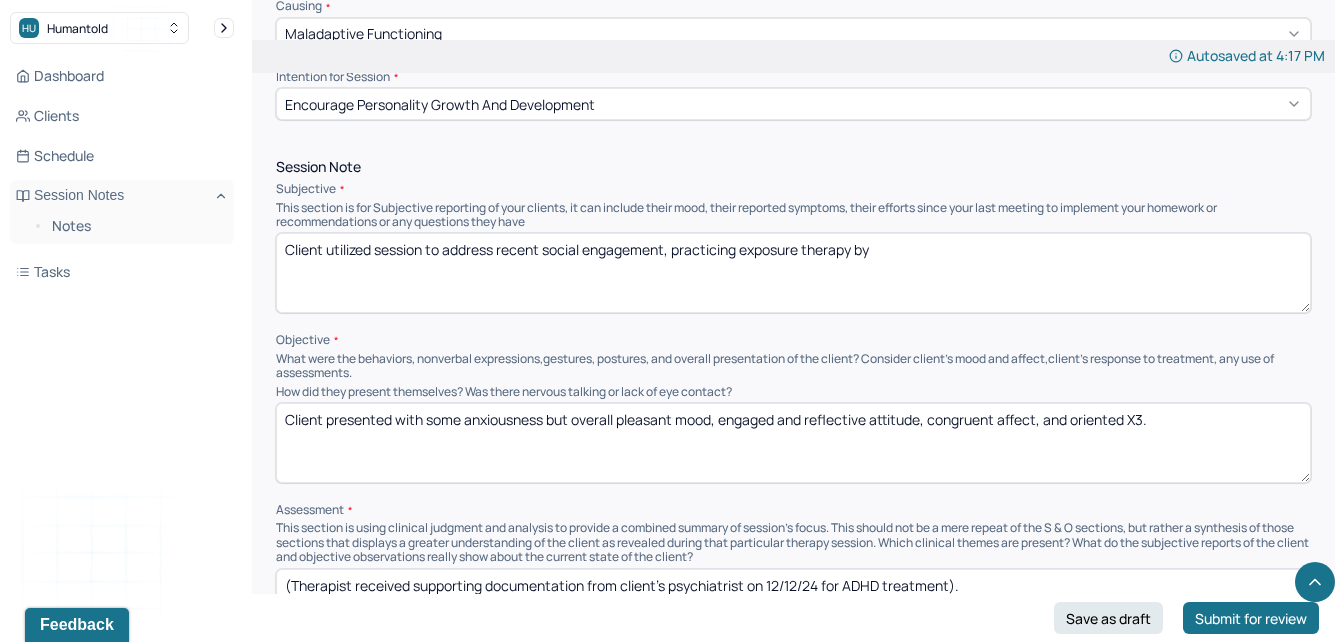 scroll, scrollTop: 1091, scrollLeft: 0, axis: vertical 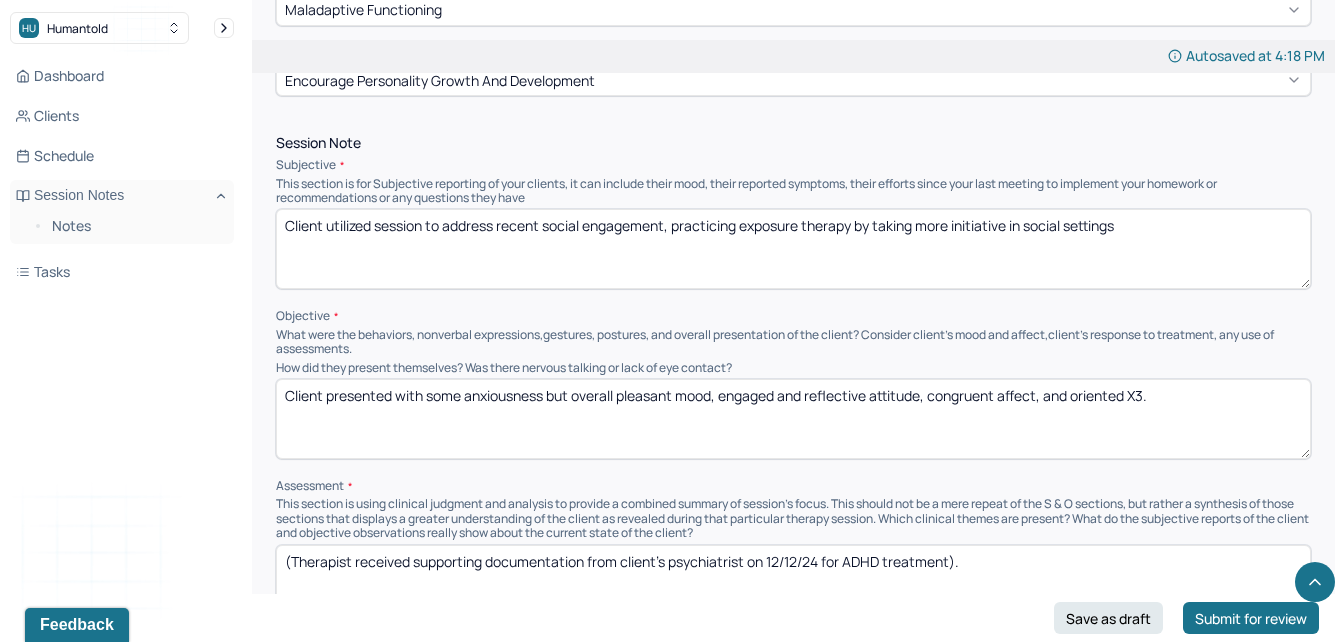 click on "Client utilized session to address recent social engagement, practicing exposure therapy by taking more intiative in social settings" at bounding box center (793, 249) 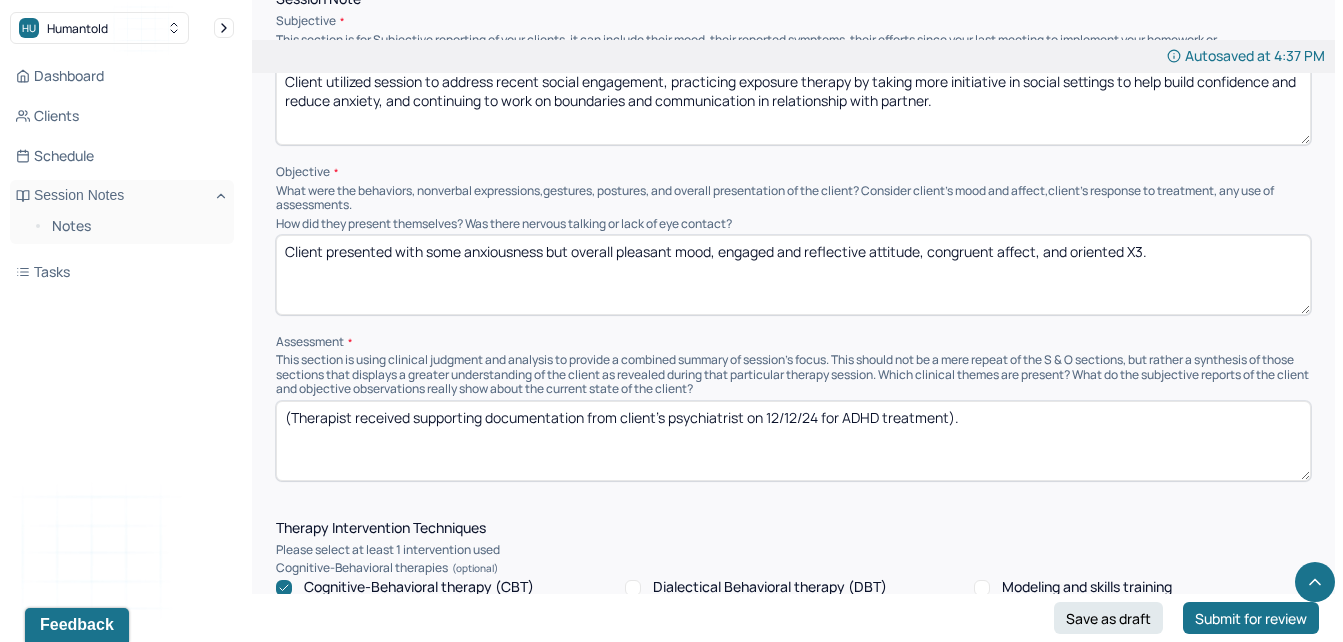 scroll, scrollTop: 1278, scrollLeft: 0, axis: vertical 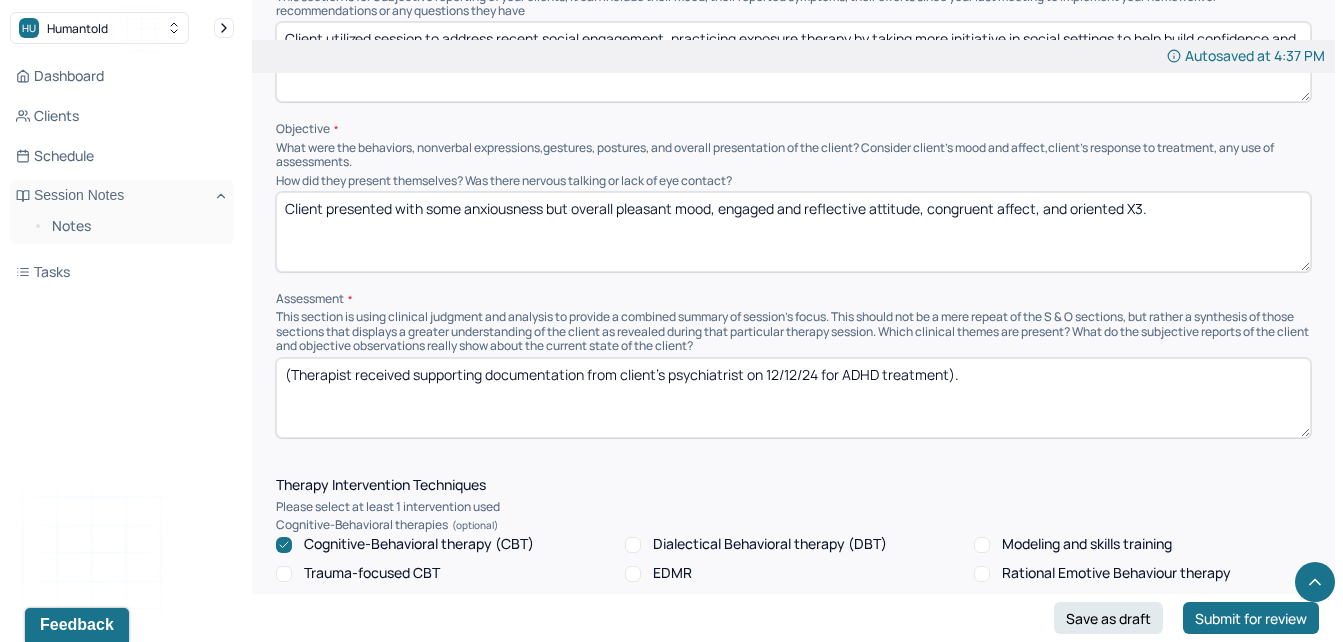 type on "Client utilized session to address recent social engagement, practicing exposure therapy by taking more initiative in social settings to help build confidence and reduce anxiety, and continuing to work on boundaries and communication in relationship with partner." 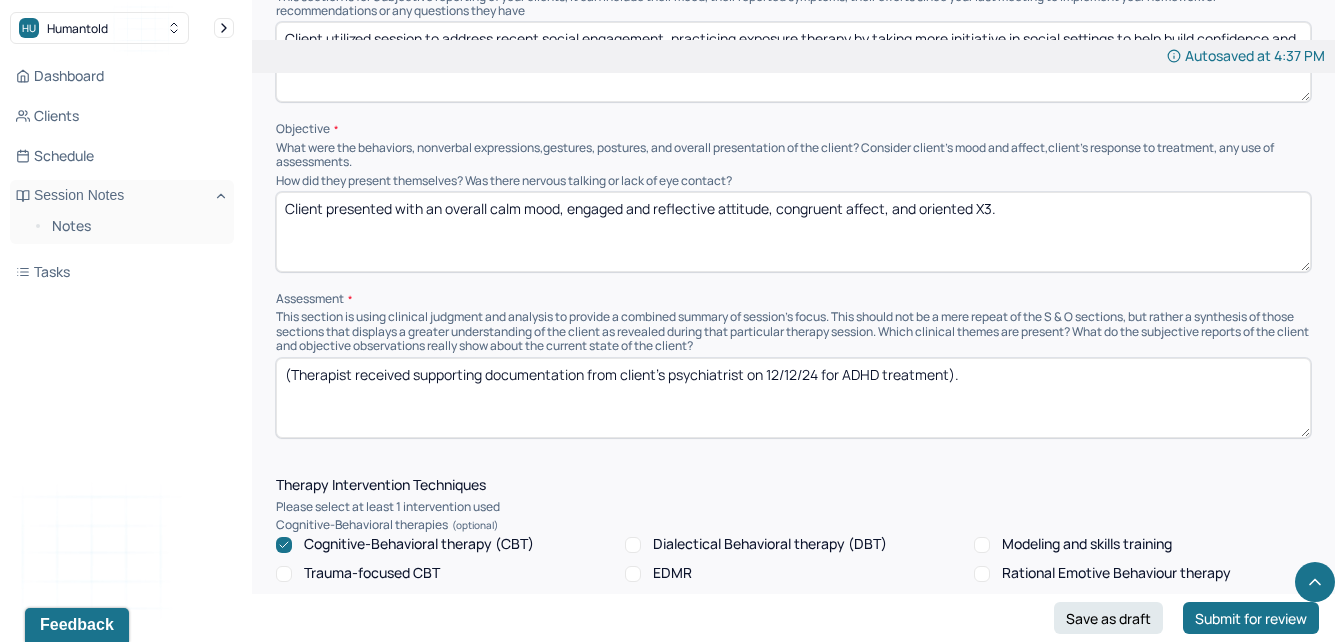 click on "Client presented with an overall calm mood, engaged and reflective attitude, congruent affect, and oriented X3." at bounding box center (793, 232) 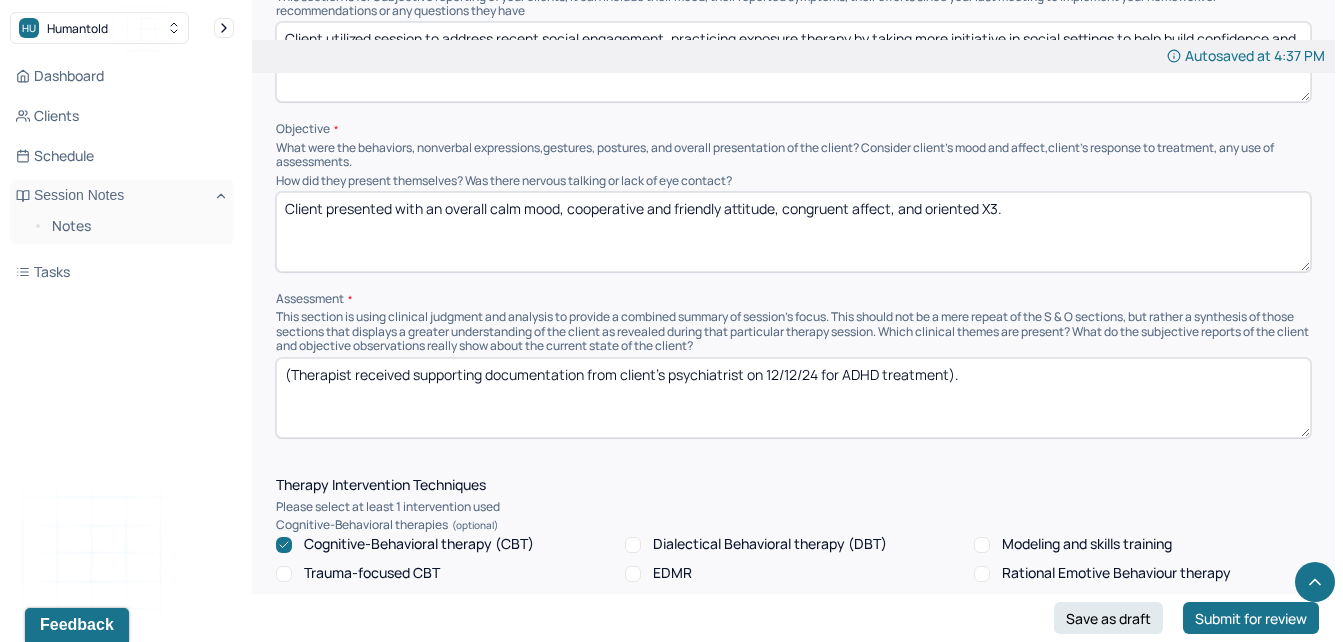 click on "Client presented with an overall calm mood, cooperative and friendly attitude, congruent affect, and oriented X3." at bounding box center [793, 232] 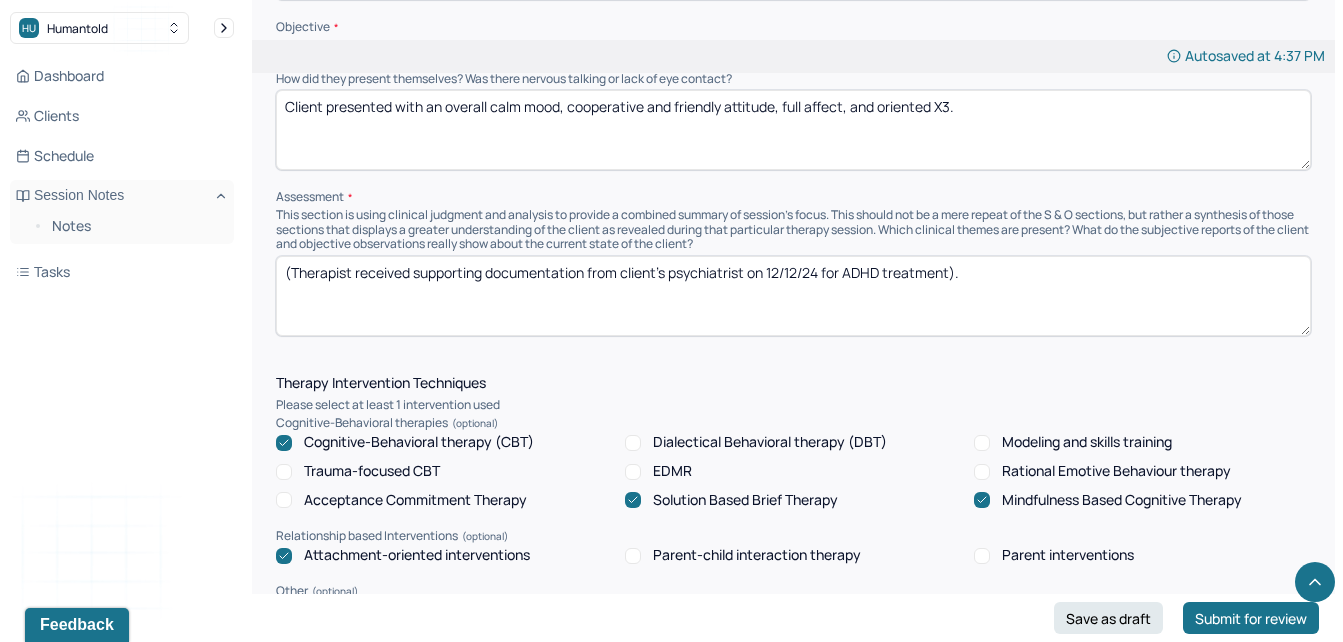 scroll, scrollTop: 1392, scrollLeft: 0, axis: vertical 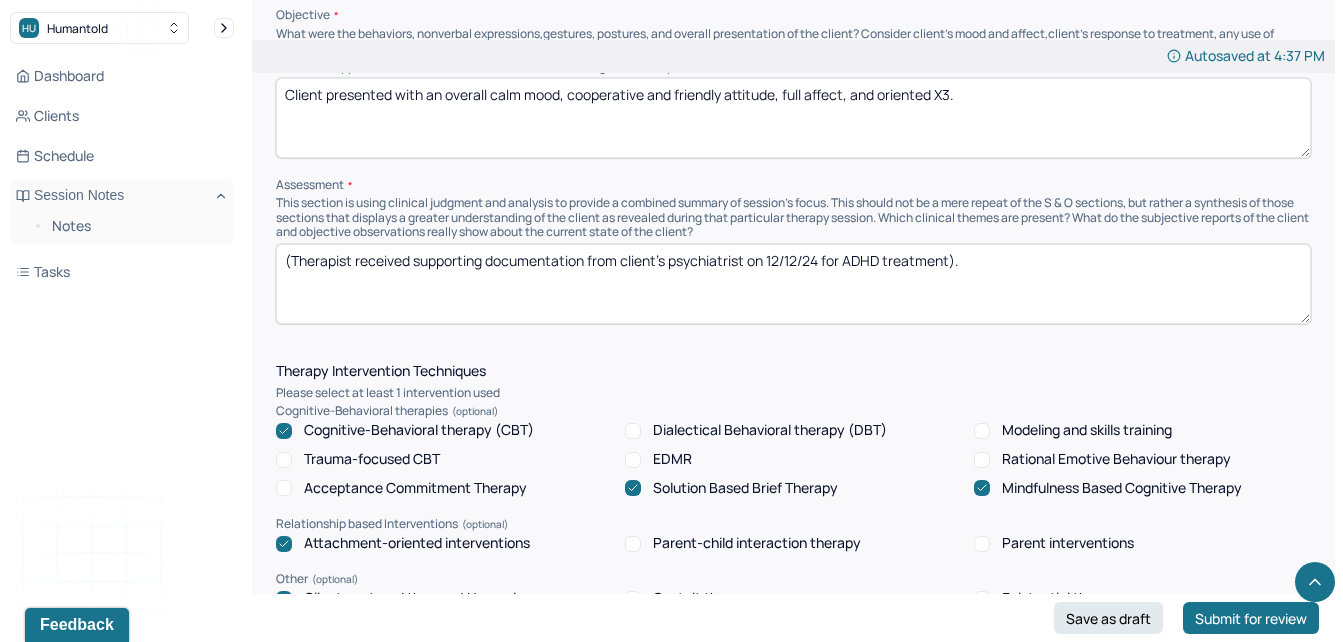 type on "Client presented with an overall calm mood, cooperative and friendly attitude, full affect, and oriented X3." 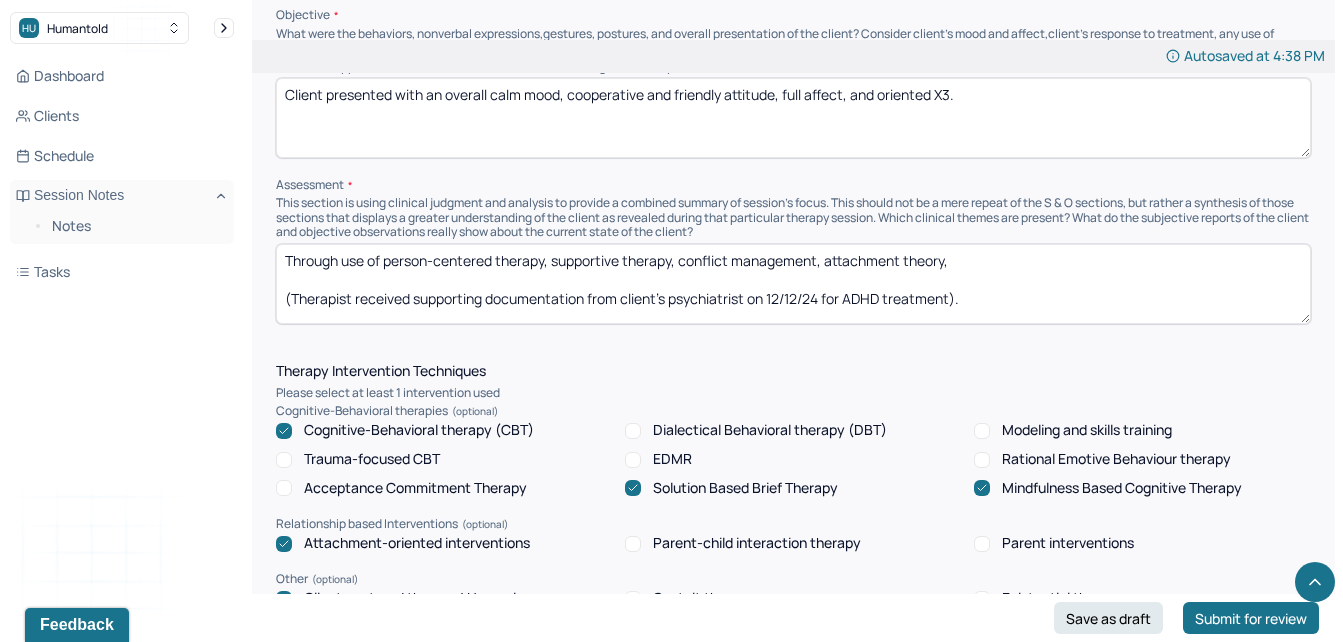 click on "Through use of person-centered therapy, supportive therapy, conflict management, atatchment theory,
(Therapist received supporting documentation from client’s psychiatrist on 12/12/24 for [CONDITION] treatment)." at bounding box center (793, 284) 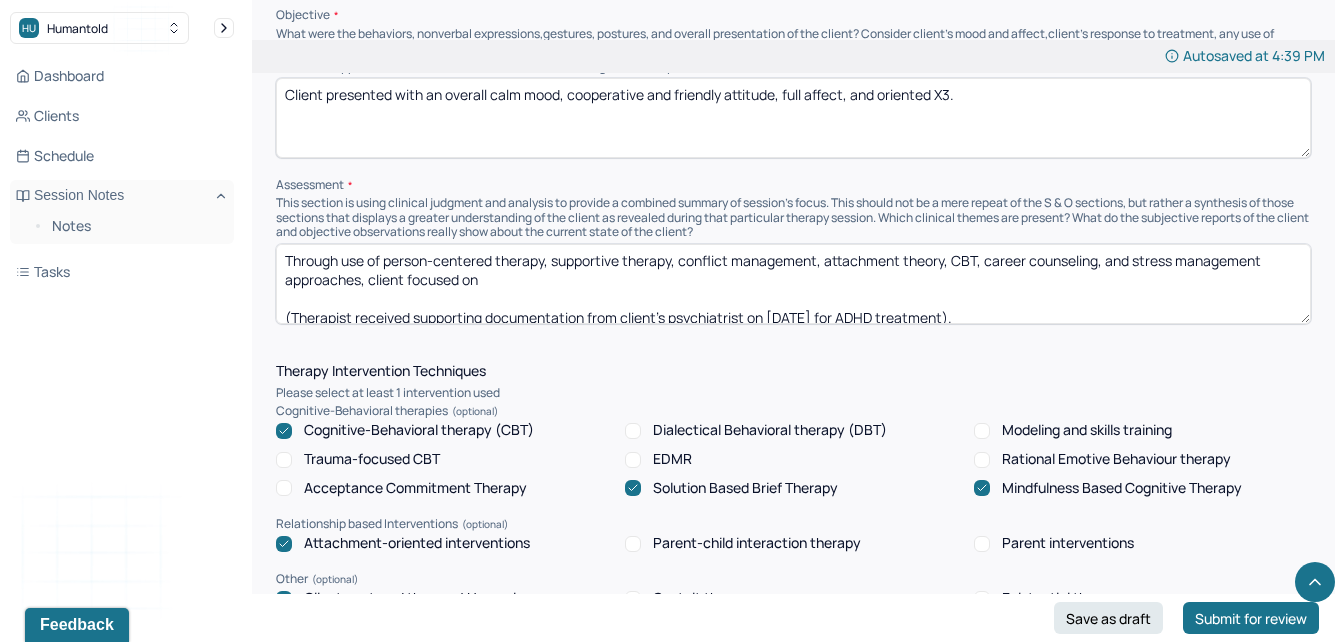 click on "Through use of person-centered therapy, supportive therapy, conflict management, attachment theory, CBT, career counseling, and stress management appraoches, client focused on
(Therapist received supporting documentation from client’s psychiatrist on [DATE] for ADHD treatment)." at bounding box center [793, 284] 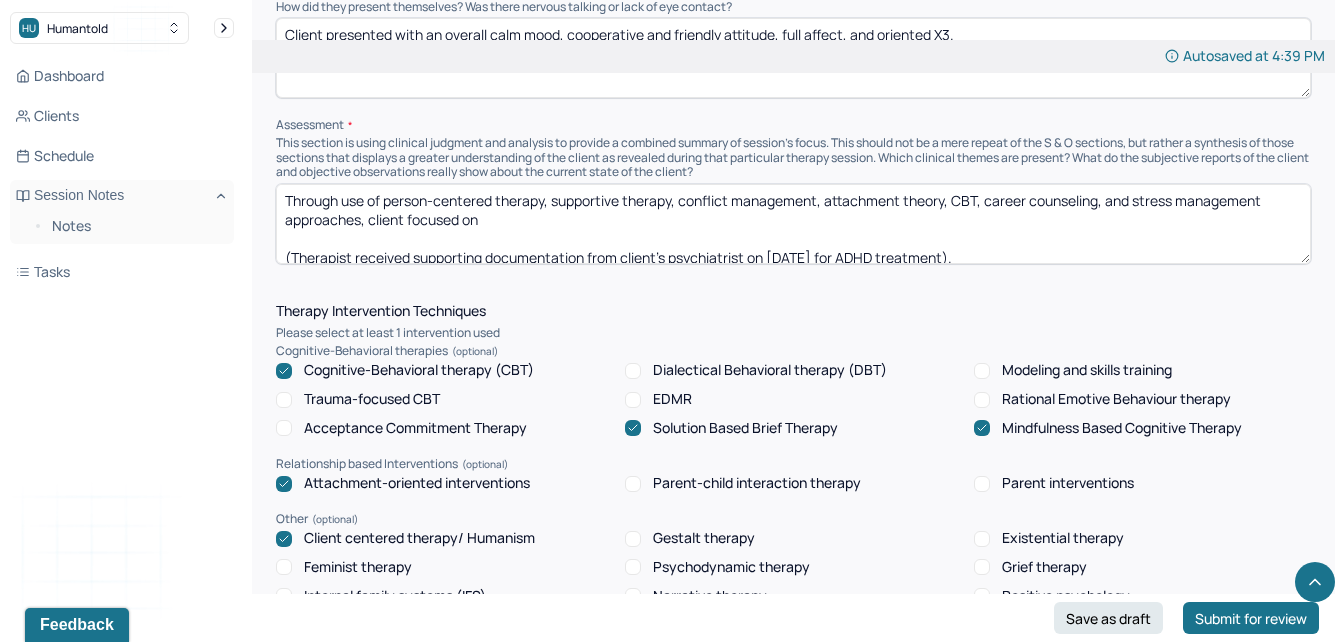 scroll, scrollTop: 1458, scrollLeft: 0, axis: vertical 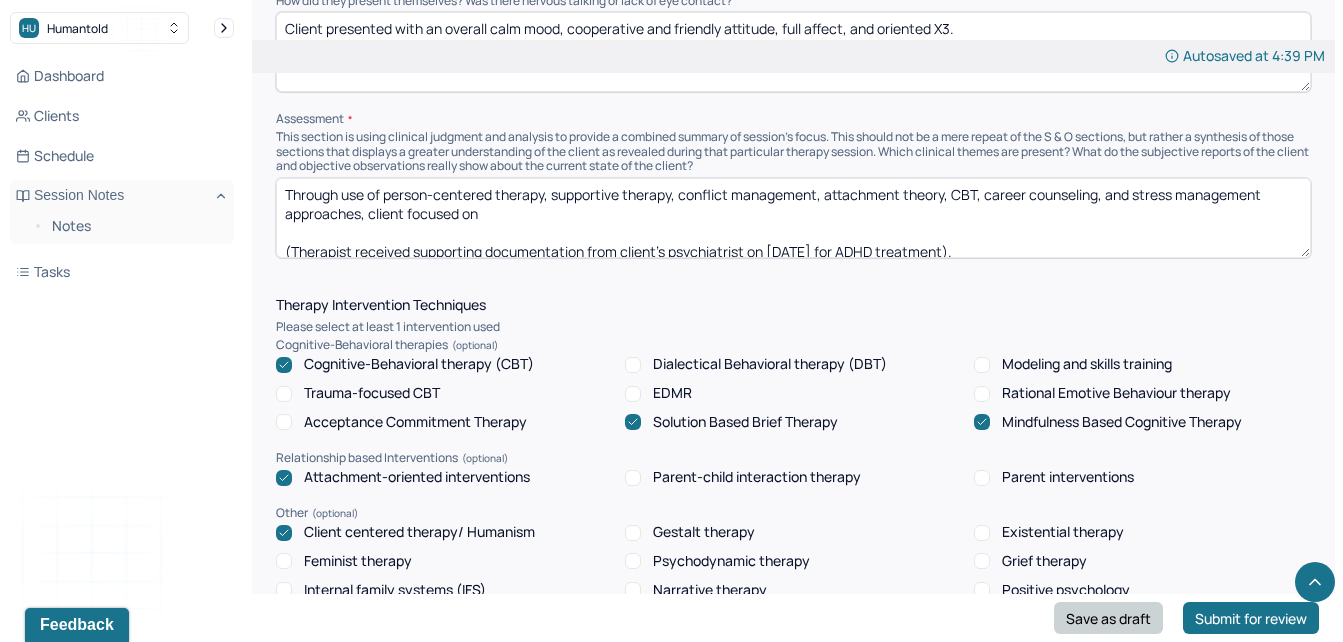 type on "Through use of person-centered therapy, supportive therapy, conflict management, attachment theory, CBT, career counseling, and stress management approaches, client focused on
(Therapist received supporting documentation from client’s psychiatrist on [DATE] for ADHD treatment)." 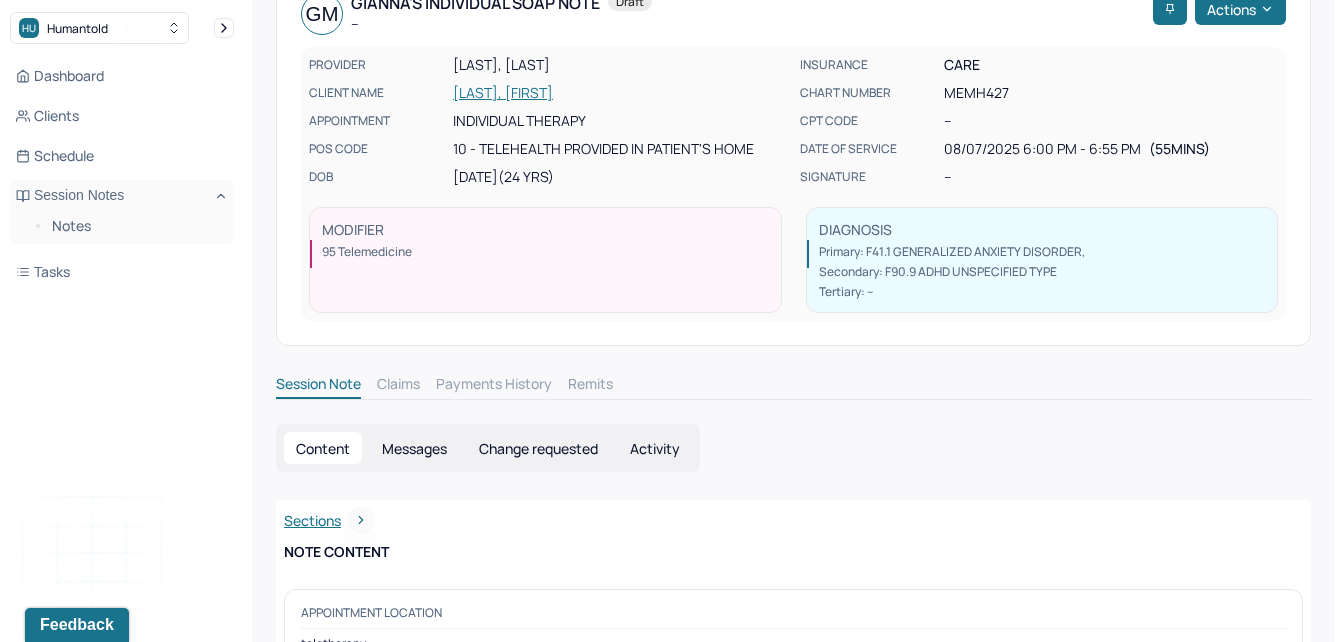 scroll, scrollTop: 91, scrollLeft: 0, axis: vertical 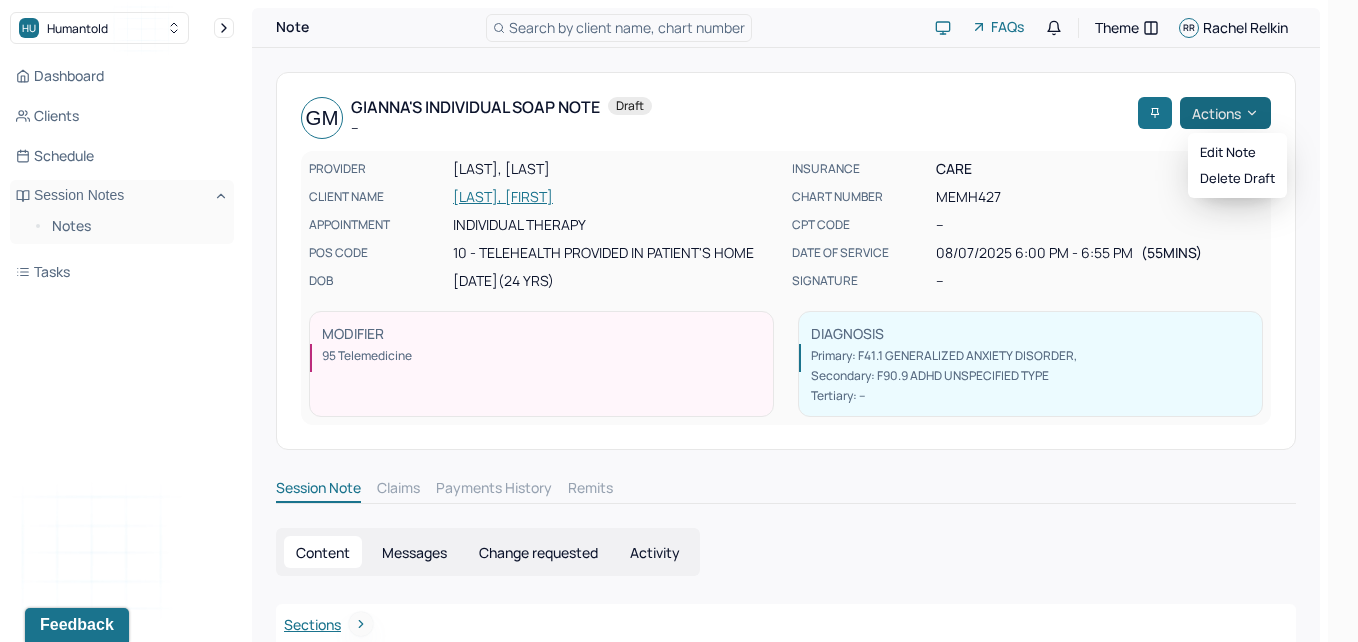 click on "Actions" at bounding box center (1225, 113) 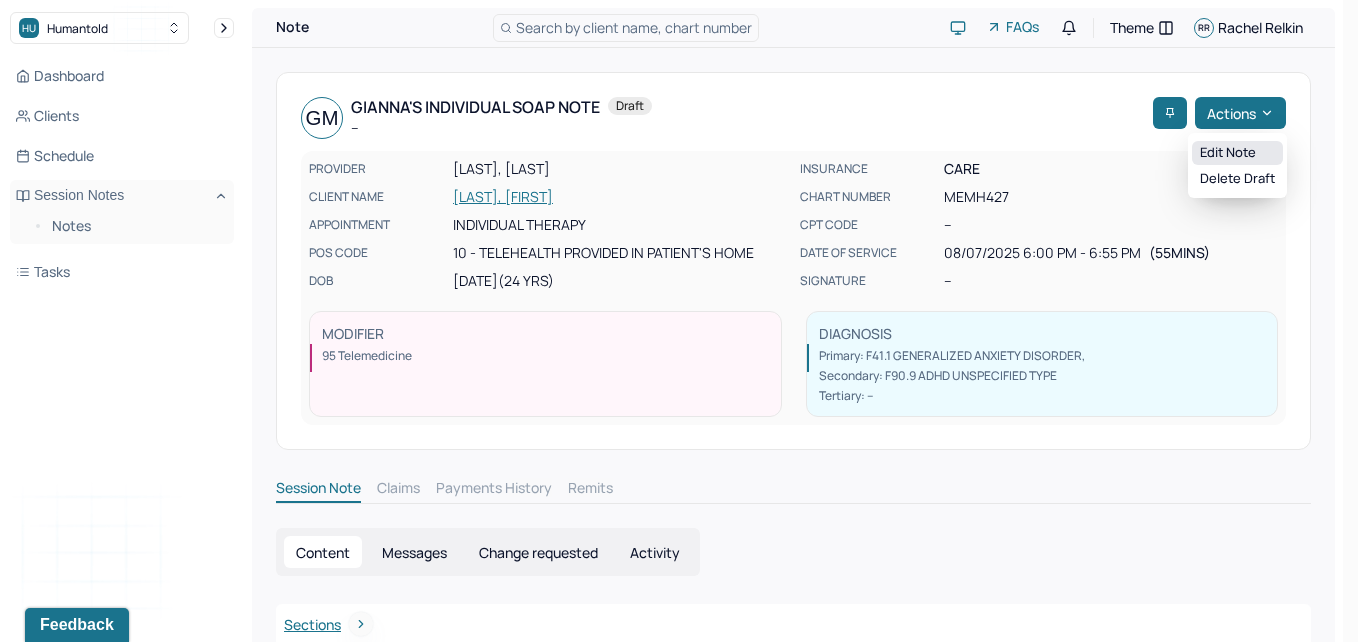 click on "Edit note" at bounding box center [1237, 153] 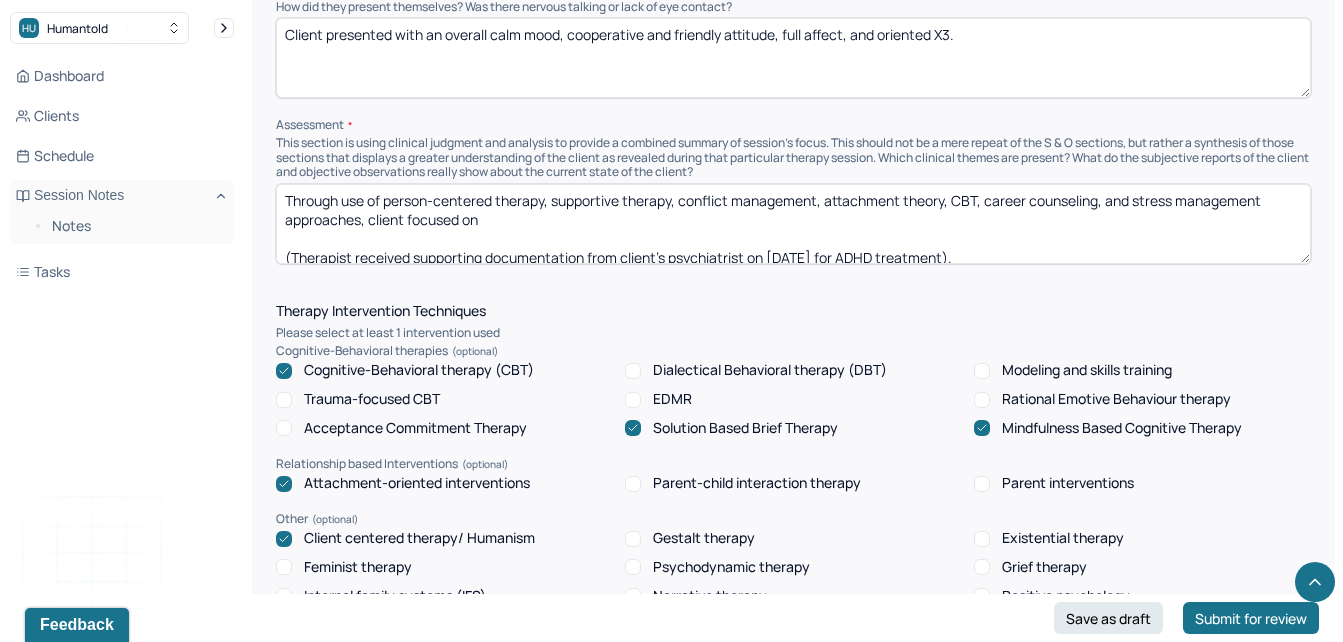 scroll, scrollTop: 1464, scrollLeft: 0, axis: vertical 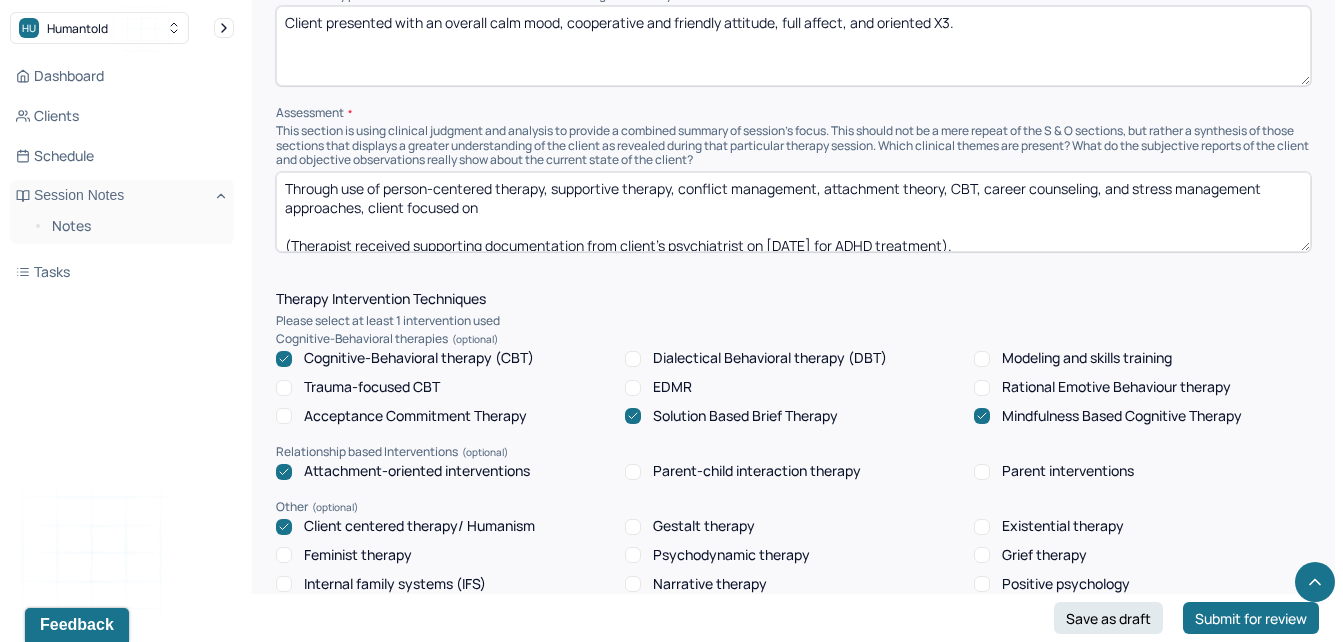 click on "Through use of person-centered therapy, supportive therapy, conflict management, attachment theory, CBT, career counseling, and stress management approaches, client focused on
(Therapist received supporting documentation from client’s psychiatrist on [DATE] for ADHD treatment)." at bounding box center (793, 212) 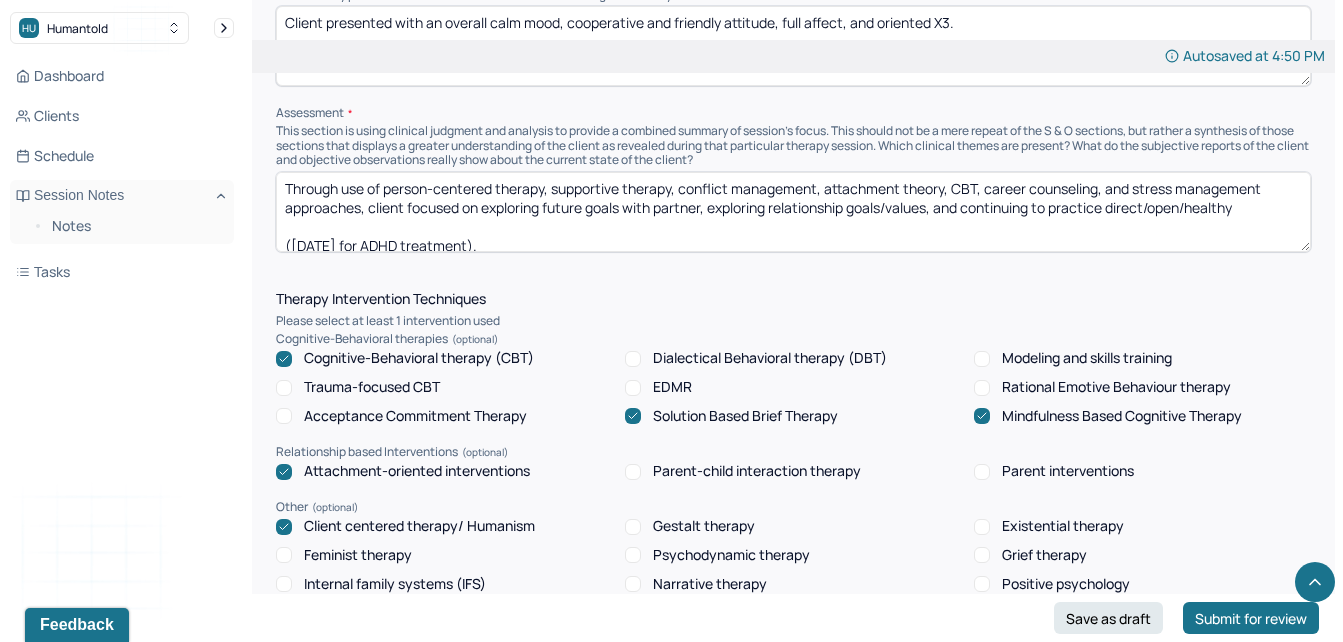 click on "Through use of person-centered therapy, supportive therapy, conflict management, attachment theory, CBT, career counseling, and stress management approaches, client focused on exploring future goals with partner, exploring relationship goals/values, and continuing to practice direct/open/healthy
([DATE] for ADHD treatment)." at bounding box center (793, 212) 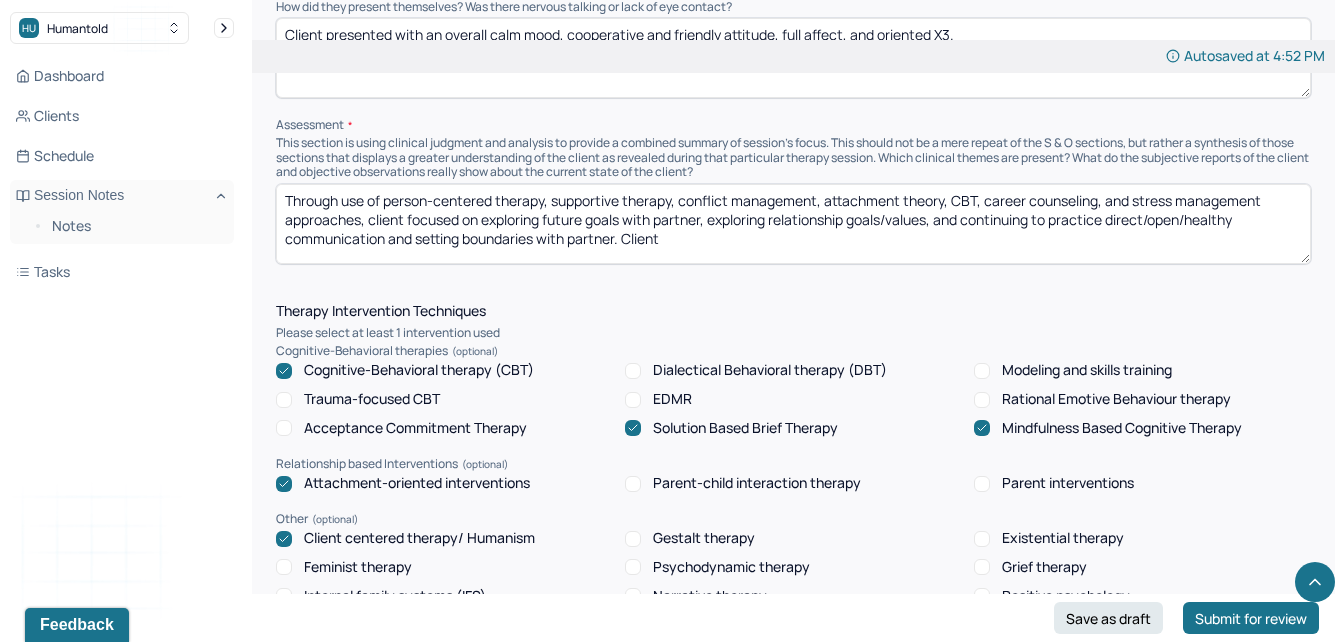scroll, scrollTop: 1489, scrollLeft: 0, axis: vertical 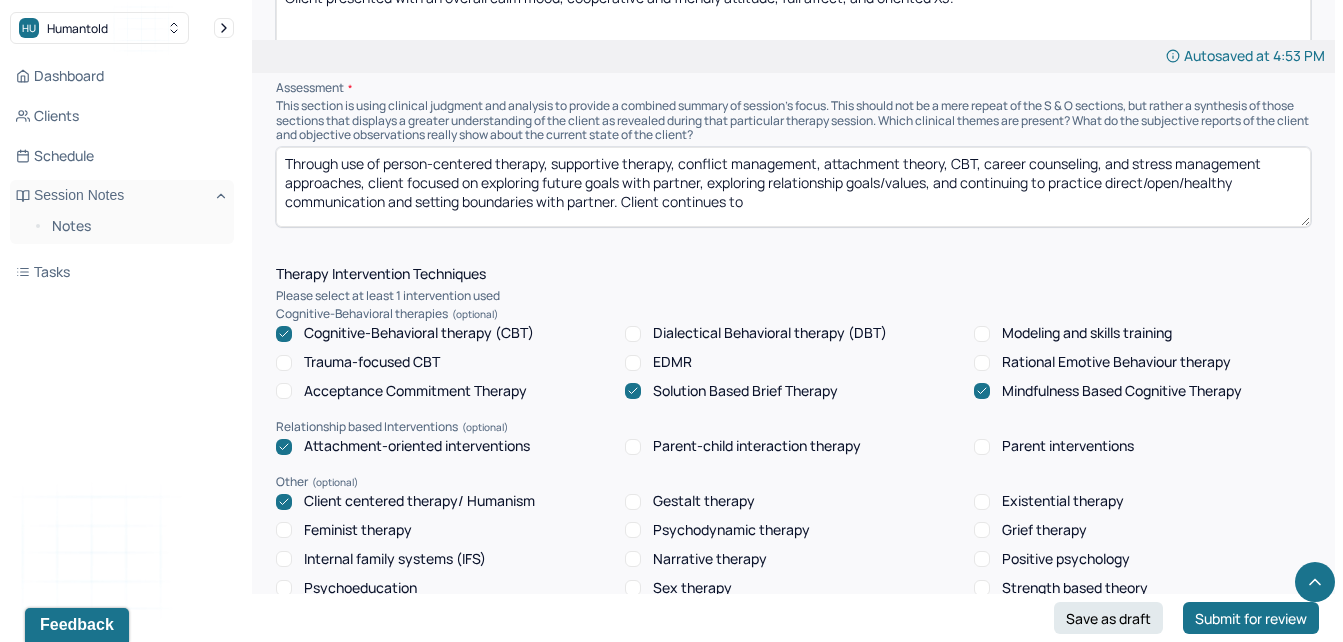 click on "Through use of person-centered therapy, supportive therapy, conflict management, attachment theory, CBT, career counseling, and stress management approaches, client focused on exploring future goals with partner, exploring relationship goals/values, and continuing to practice direct/open/healthy communication and setting boundaries with partner. Client continues to
(Therapist received supporting documentation from client’s psychiatrist on 12/12/24 for ADHD treatment)." at bounding box center [793, 187] 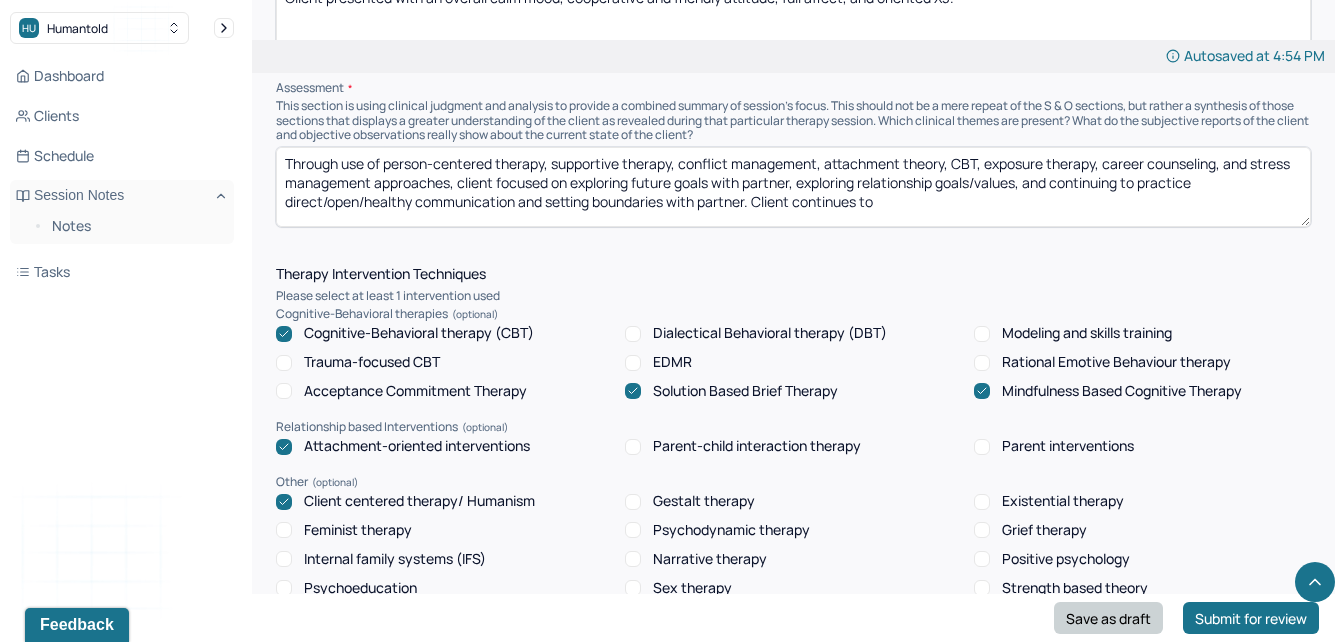 type on "Through use of person-centered therapy, supportive therapy, conflict management, attachment theory, CBT, exposure therapy, career counseling, and stress management approaches, client focused on exploring future goals with partner, exploring relationship goals/values, and continuing to practice direct/open/healthy communication and setting boundaries with partner. Client continues to
(Therapist received supporting documentation from client’s psychiatrist on 12/12/24 for ADHD treatment)." 